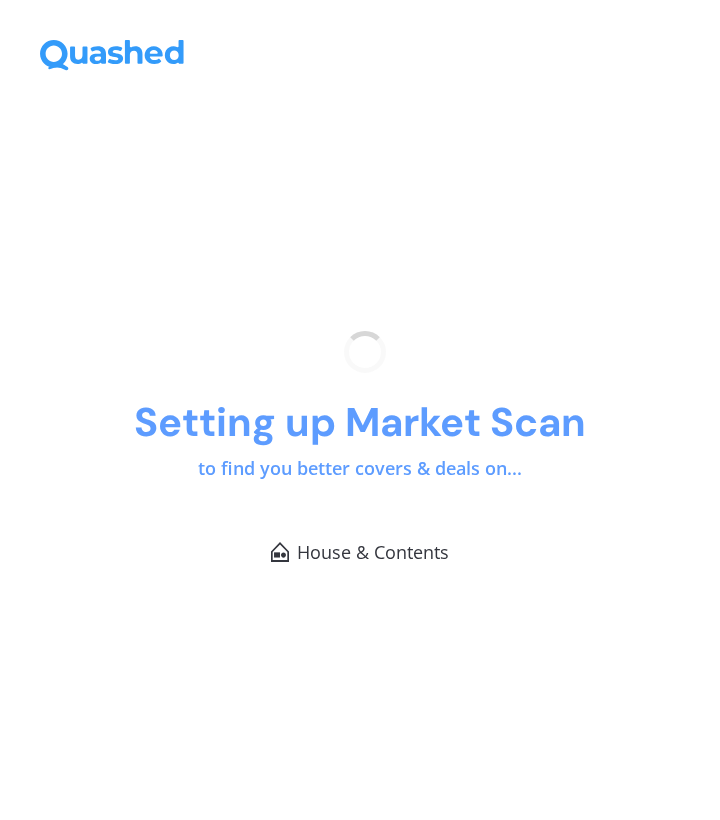scroll, scrollTop: 0, scrollLeft: 0, axis: both 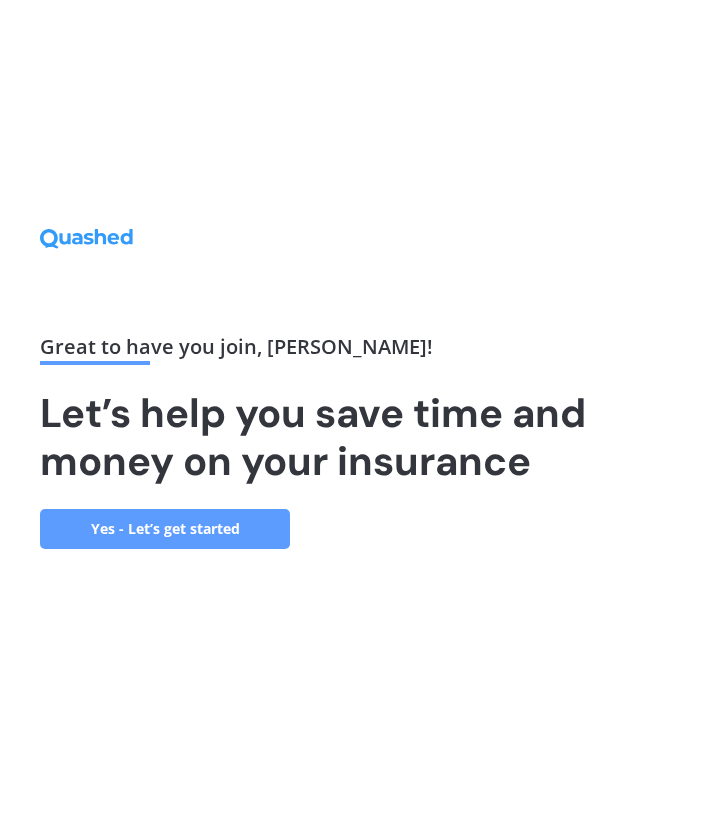 click on "Yes - Let’s get started" at bounding box center [165, 529] 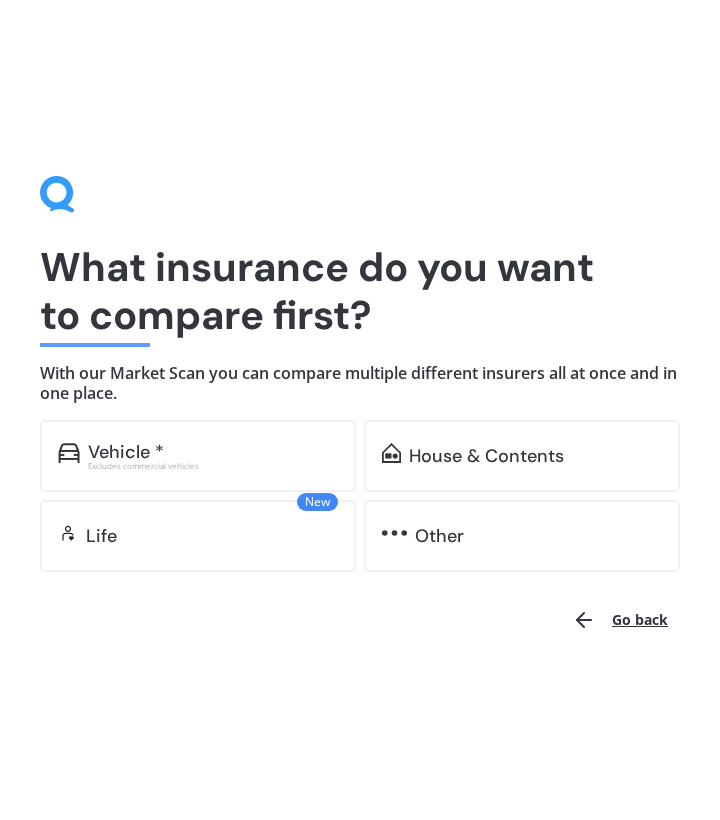 click on "House & Contents" at bounding box center [522, 456] 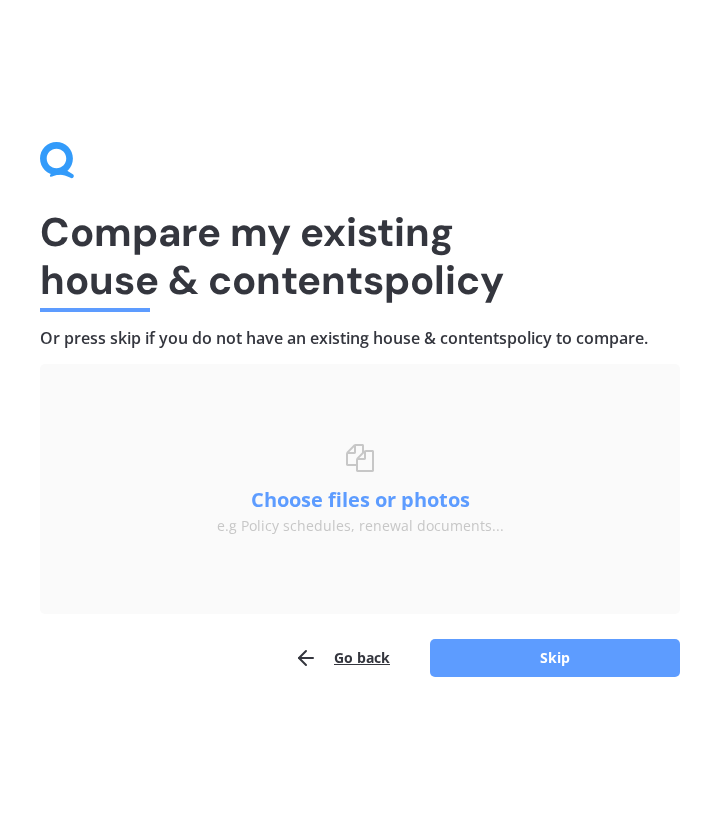 click on "Choose files   or  drag and drop  your files here. Choose files or photos e.g Policy schedules, renewal documents..." at bounding box center [360, 489] 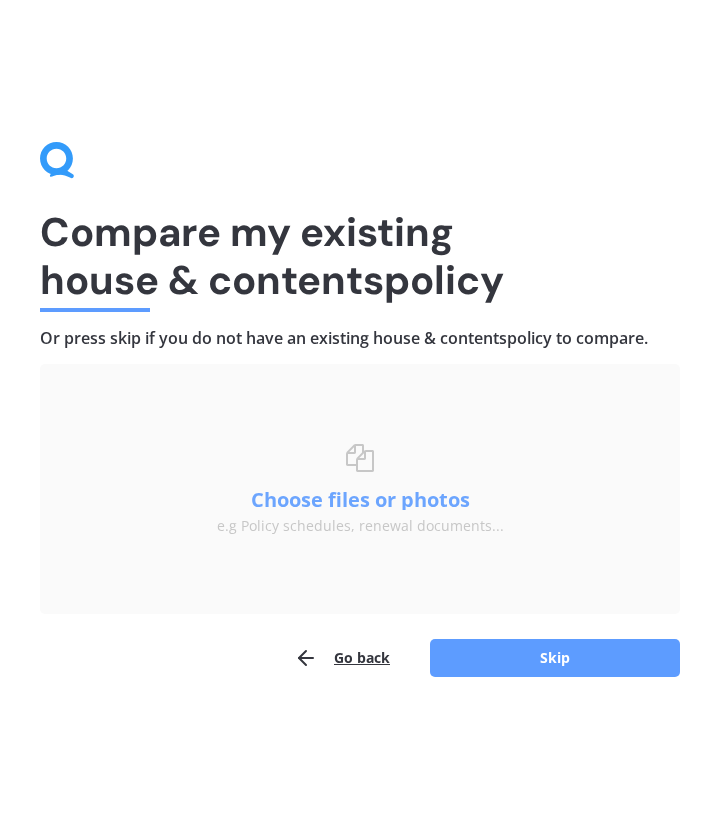 click on "Choose files or photos" at bounding box center (360, 500) 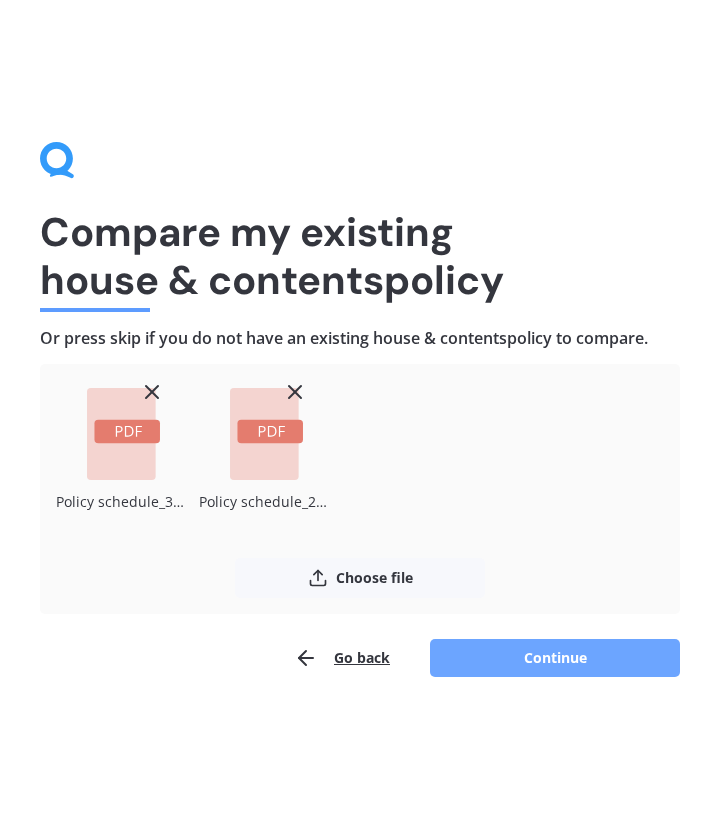 click on "Continue" at bounding box center (555, 658) 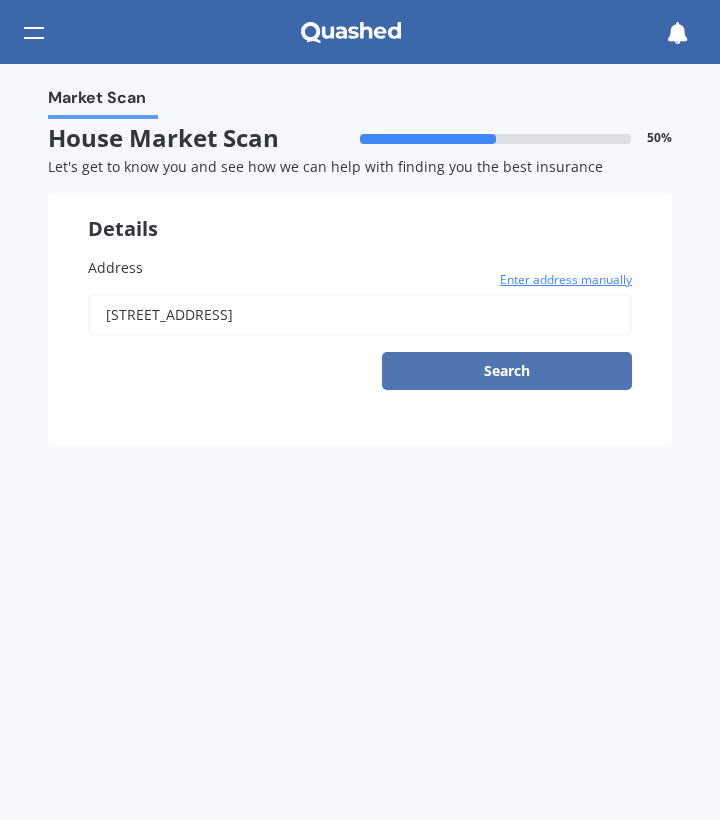 click on "Search" at bounding box center [507, 371] 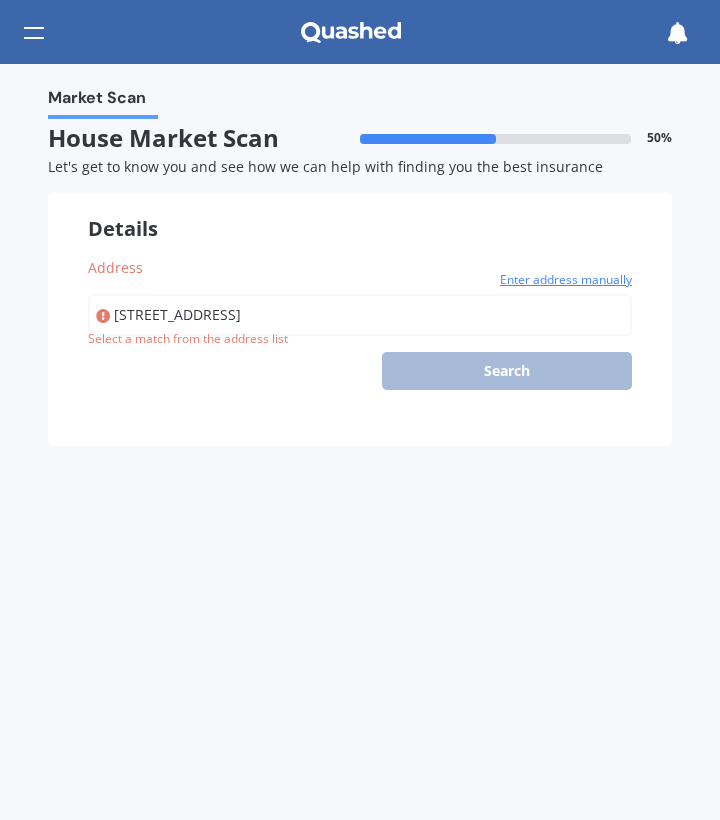 type on "[STREET_ADDRESS]" 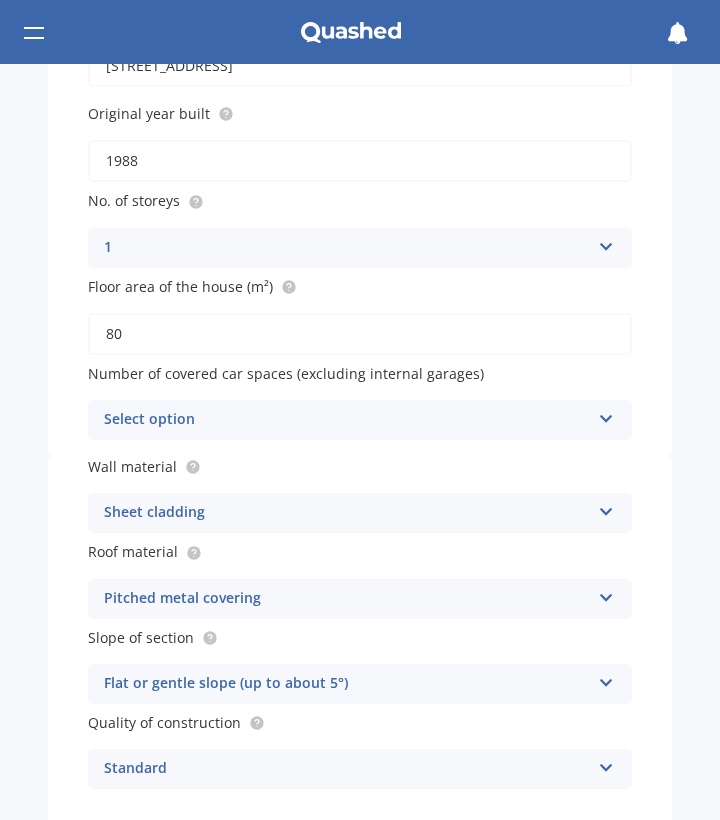 scroll, scrollTop: 253, scrollLeft: 0, axis: vertical 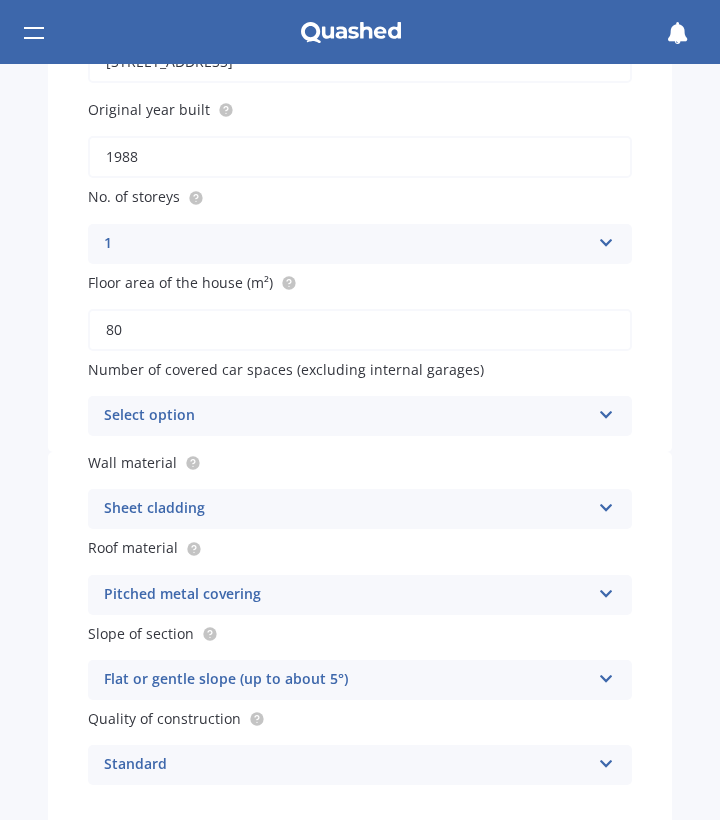 click on "Select option 0 1 2 3 4 5+" at bounding box center (360, 416) 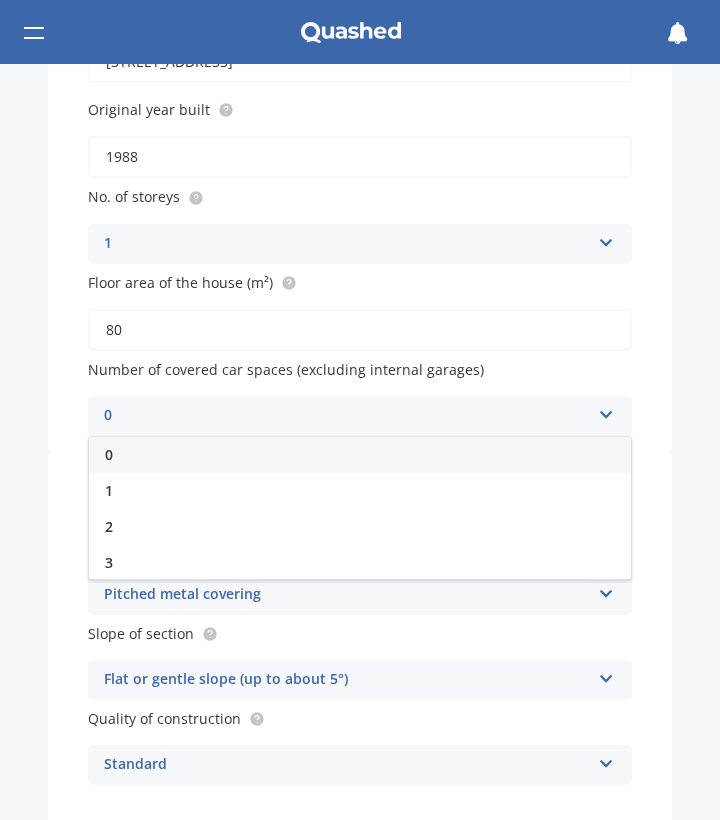 click on "0 0 1 2 3 4 5+" at bounding box center [360, 416] 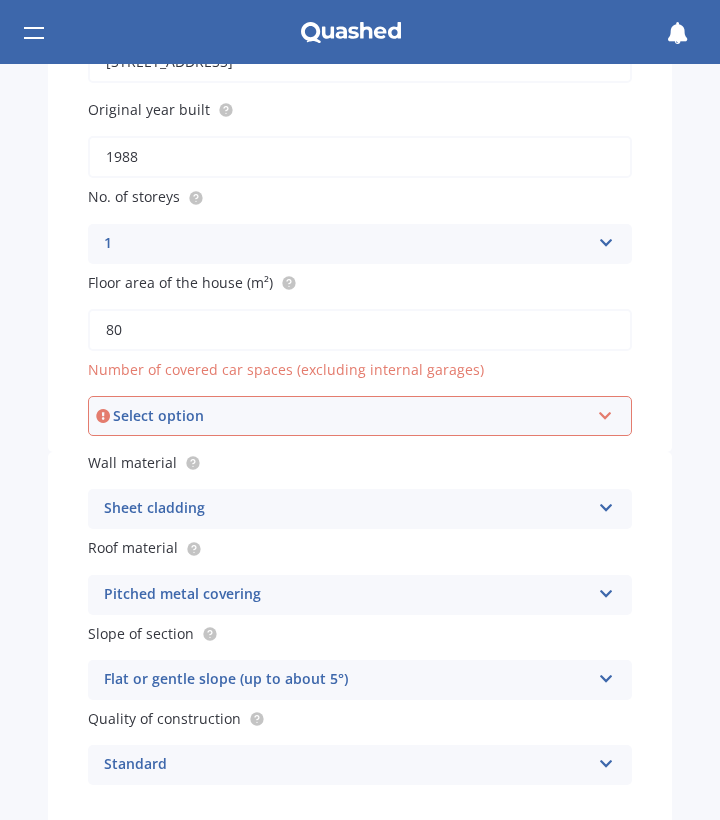 click on "Select option 0 1 2 3 4 5+" at bounding box center [360, 416] 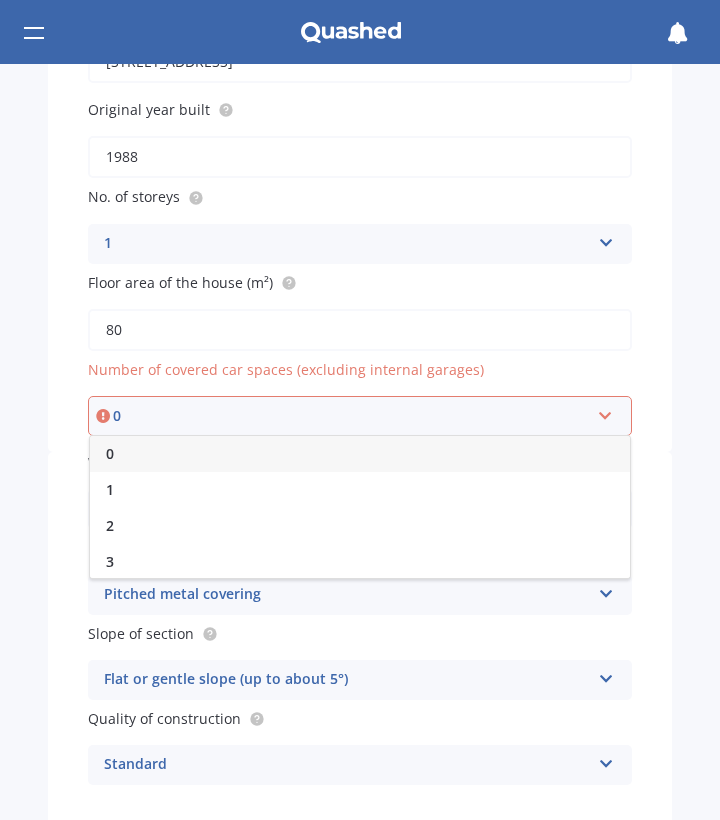 click on "0" at bounding box center [360, 454] 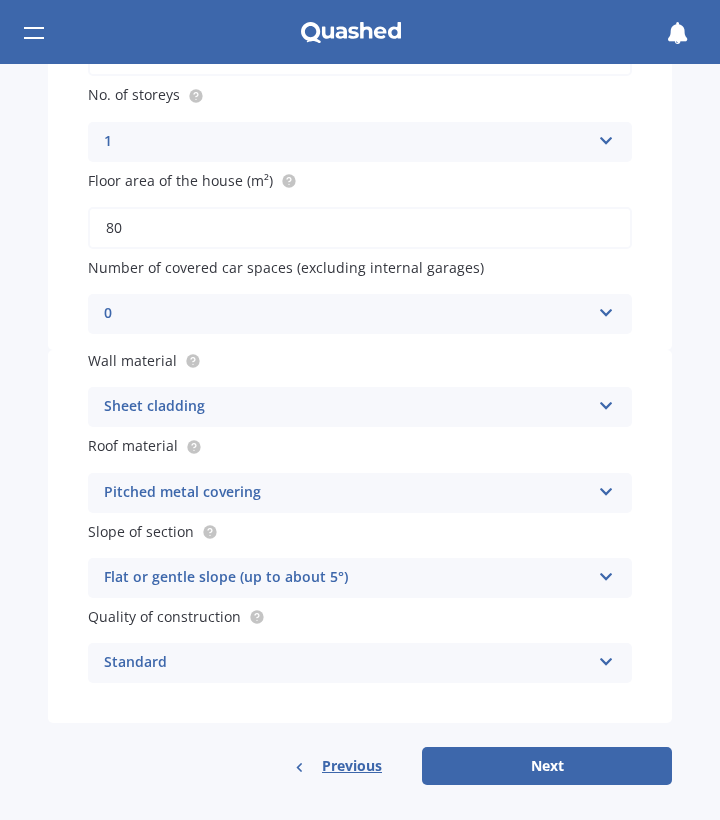 scroll, scrollTop: 354, scrollLeft: 0, axis: vertical 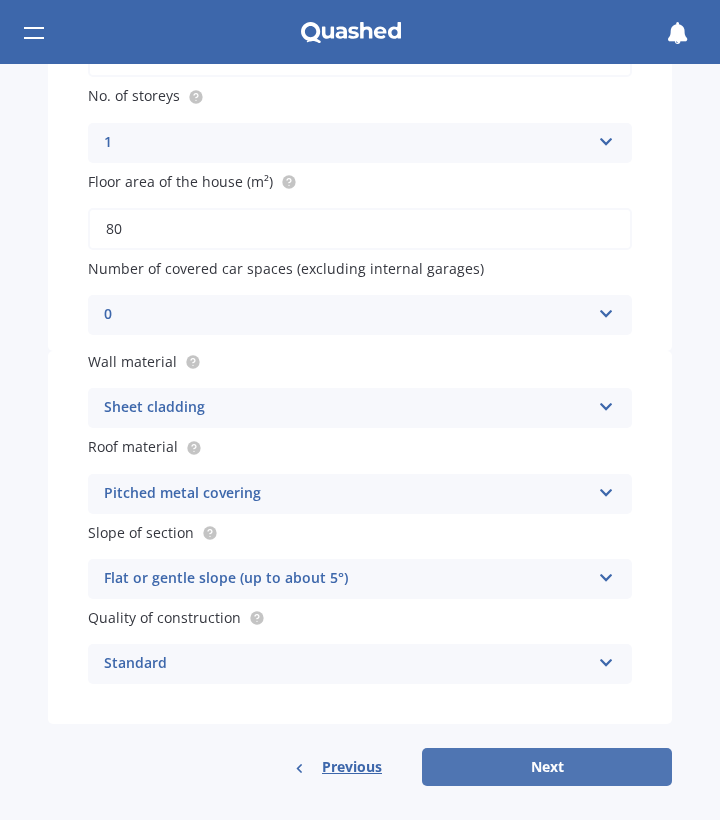 click on "Next" at bounding box center [547, 767] 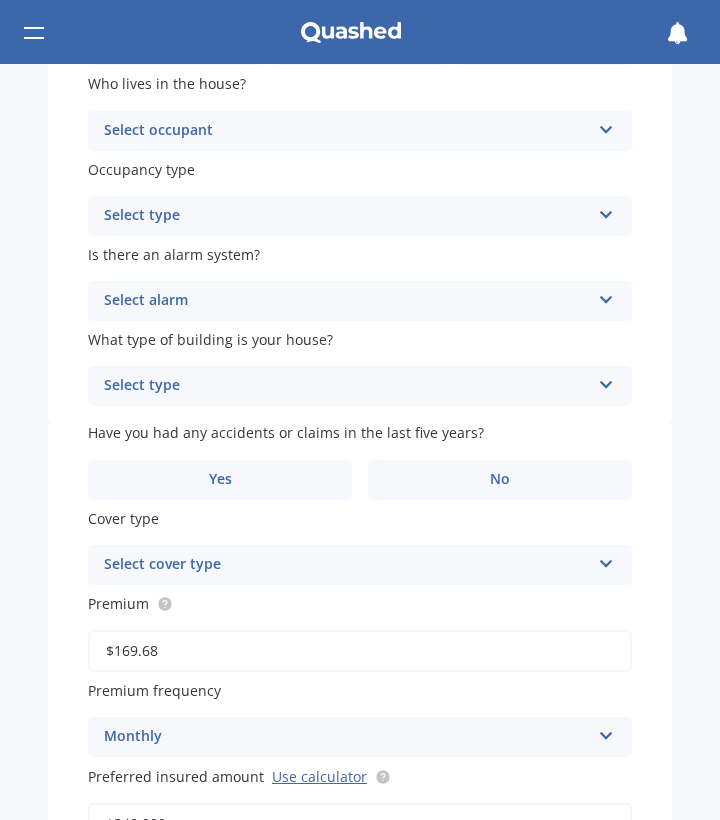 scroll, scrollTop: 0, scrollLeft: 0, axis: both 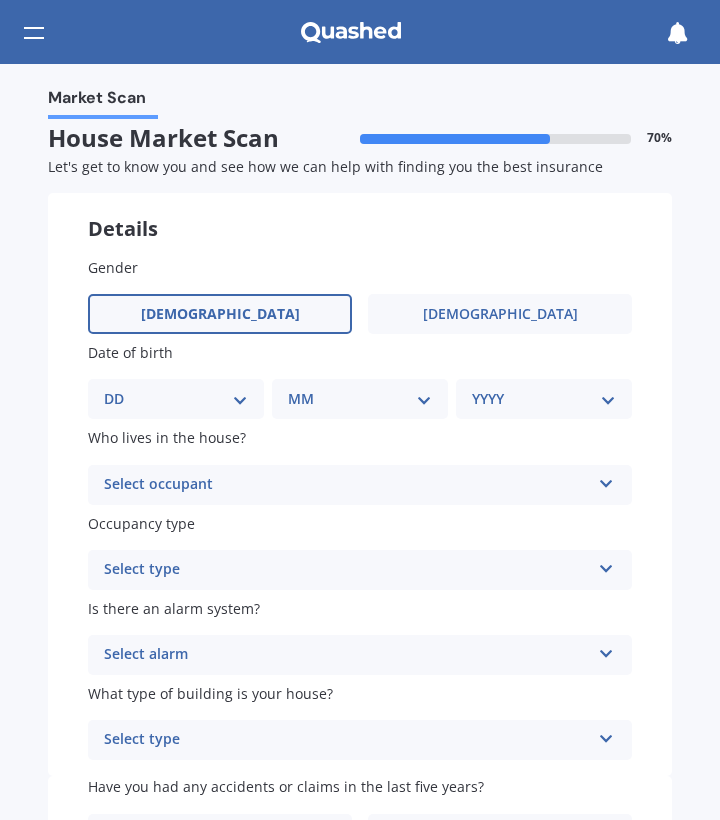 click on "[DEMOGRAPHIC_DATA]" at bounding box center [220, 314] 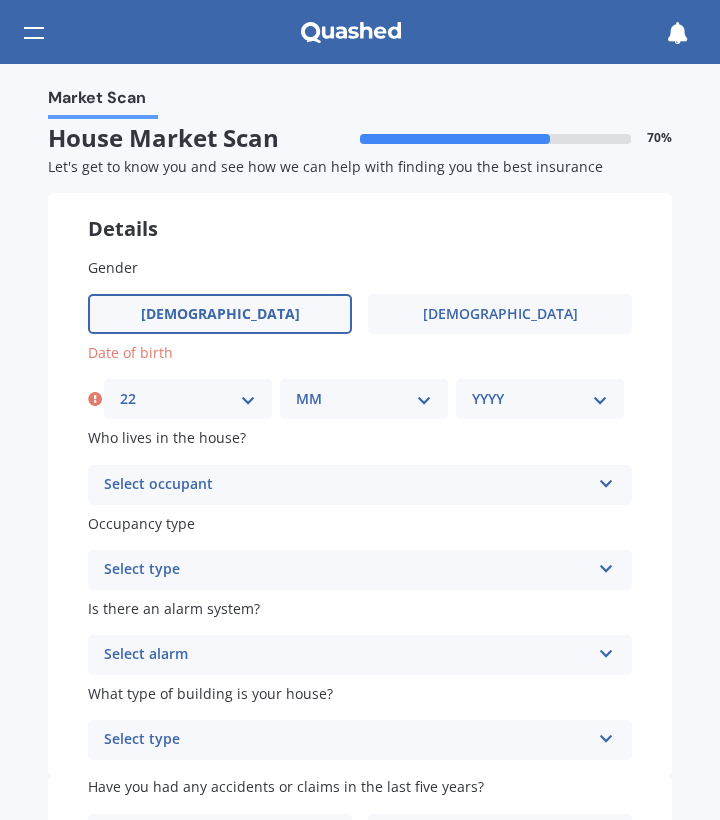 select on "08" 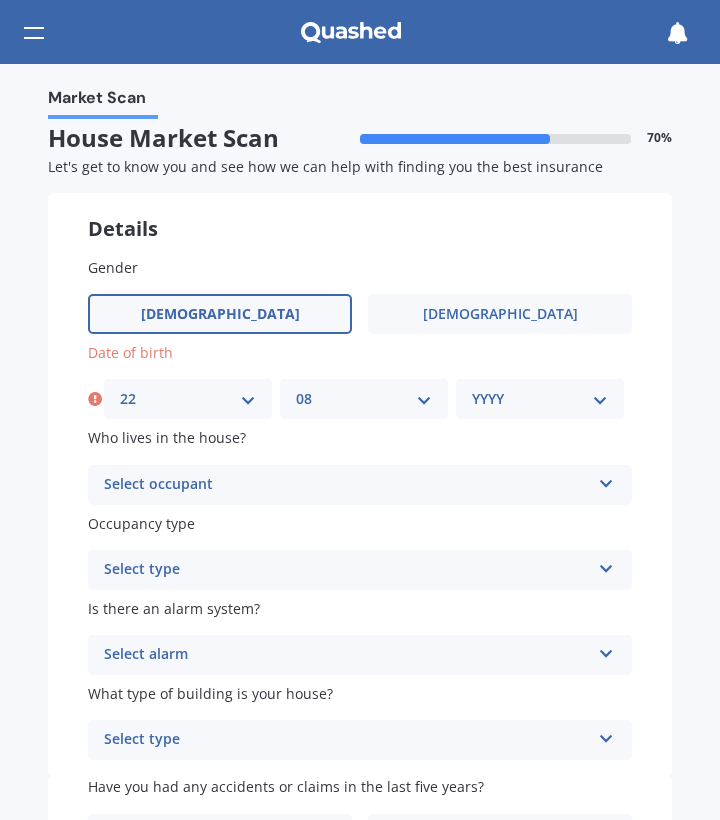 select on "1987" 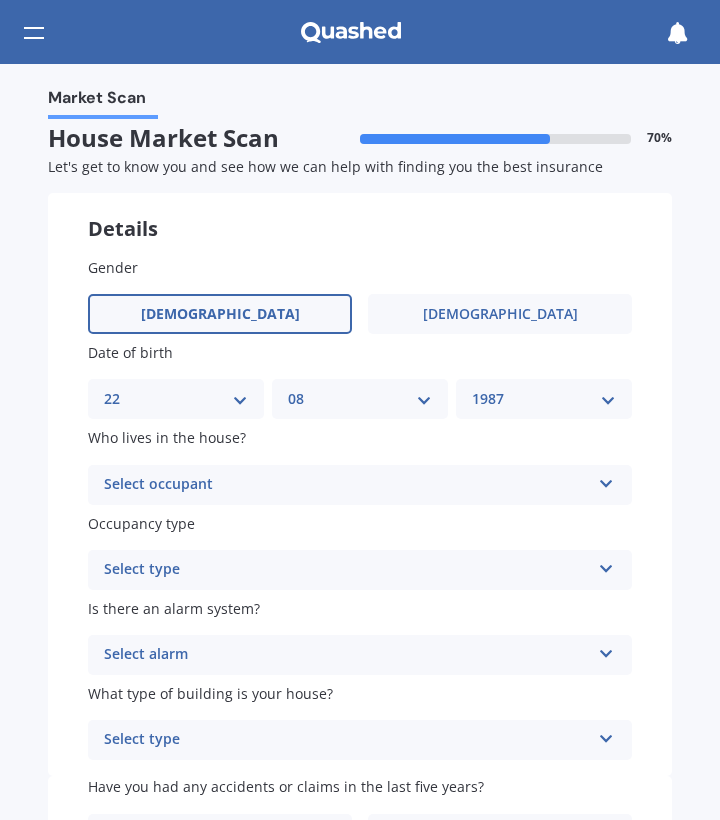 click on "Select occupant" at bounding box center (347, 485) 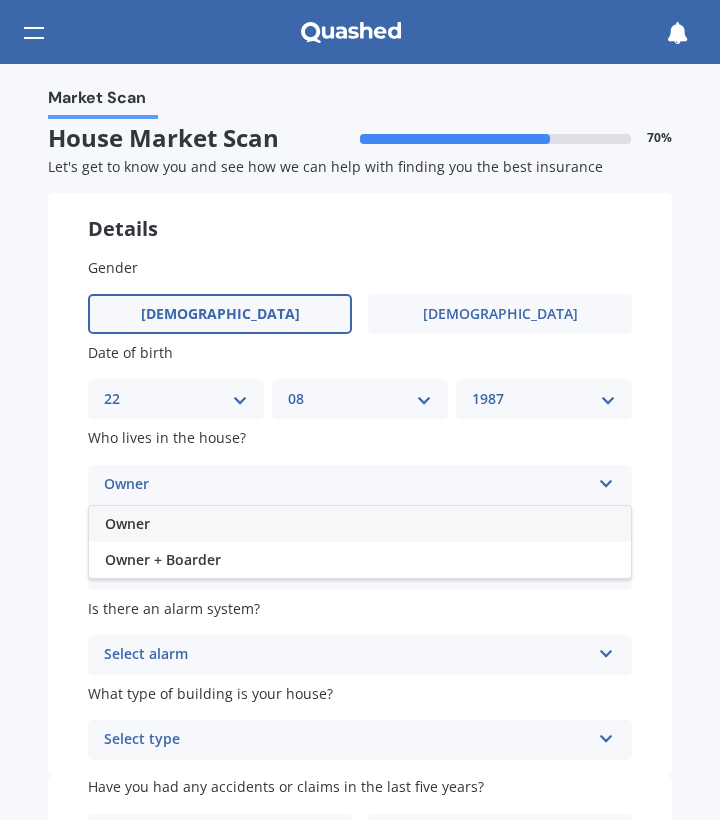click on "Owner" at bounding box center (360, 524) 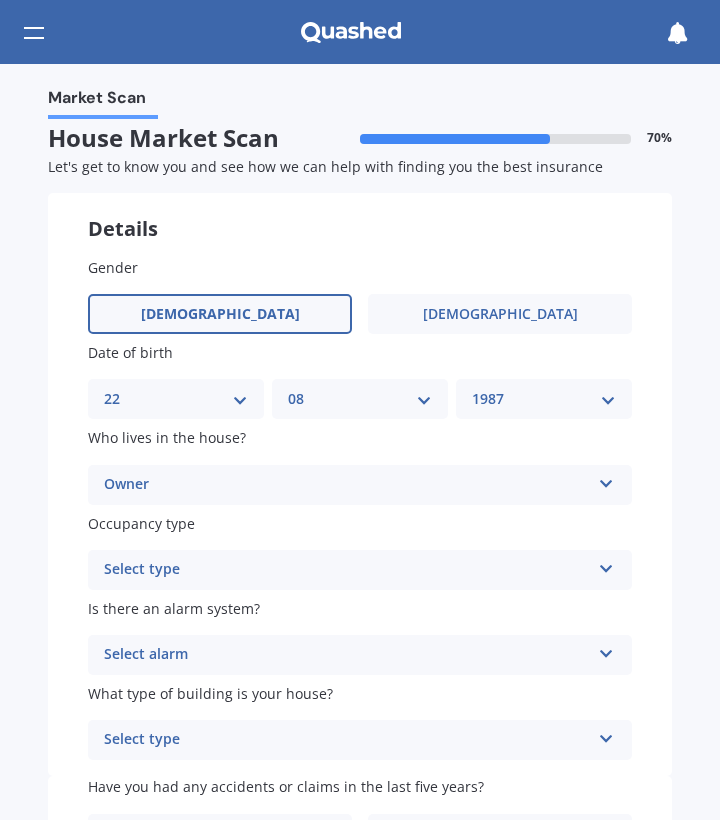 click on "Select type Permanent Holiday (without tenancy)" at bounding box center (360, 570) 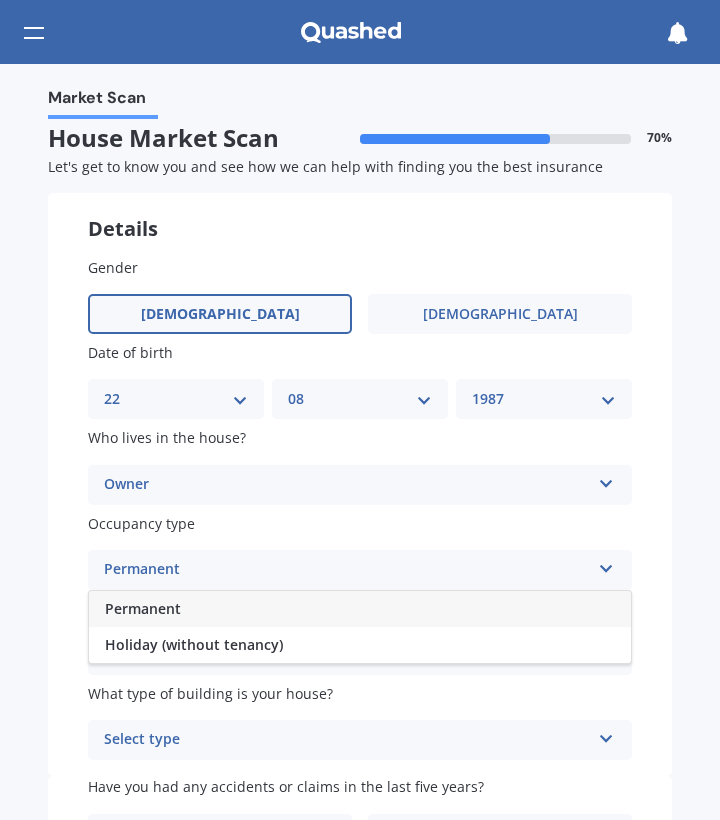 click on "Permanent" at bounding box center (360, 609) 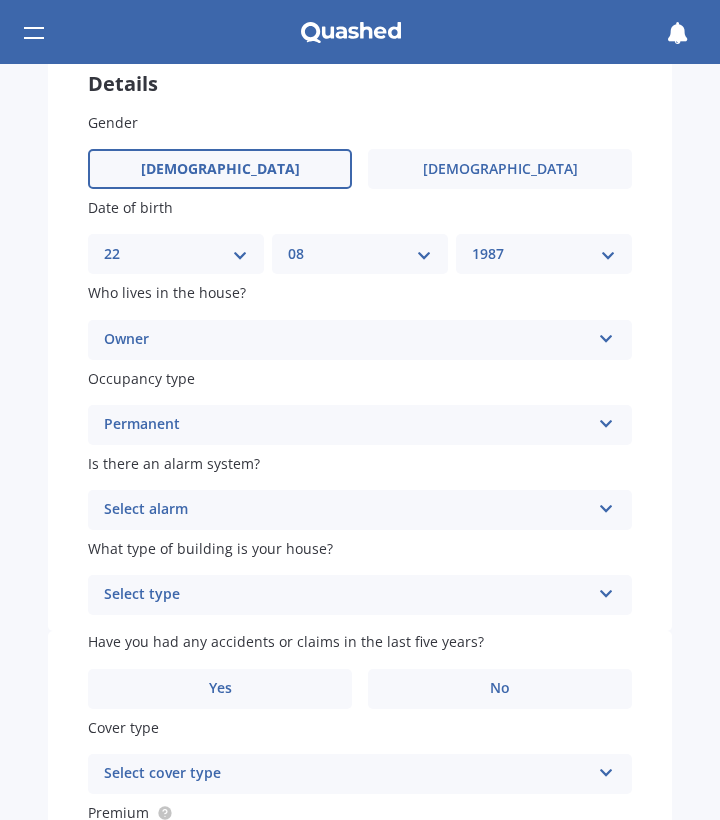 scroll, scrollTop: 157, scrollLeft: 0, axis: vertical 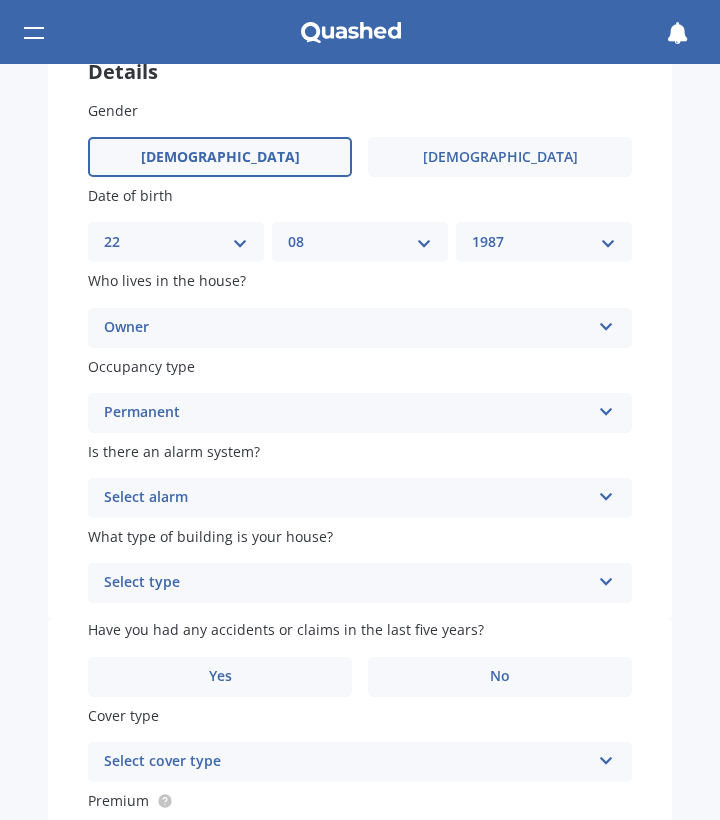 click on "Select alarm" at bounding box center [347, 498] 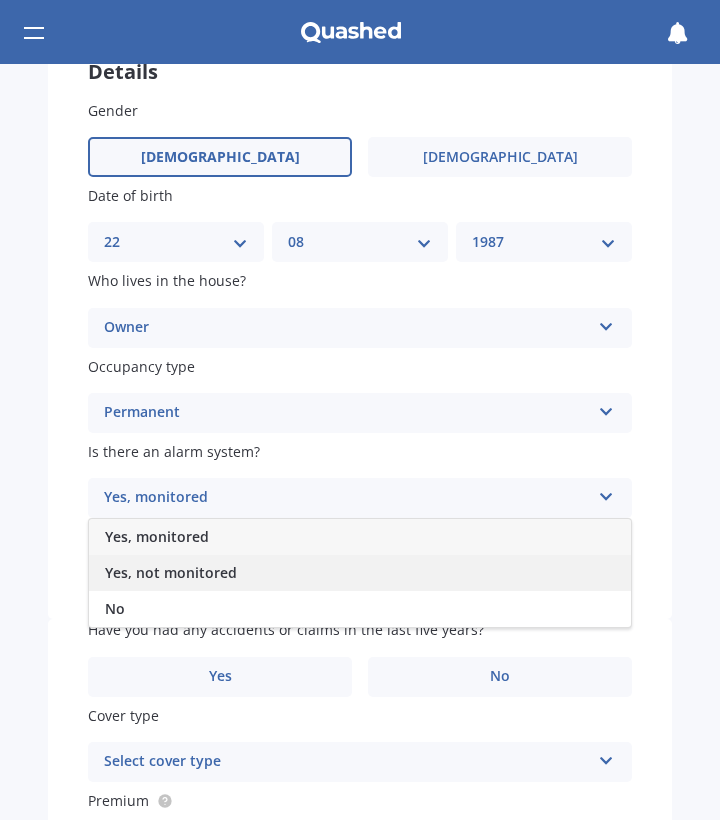 click on "Yes, not monitored" at bounding box center (360, 573) 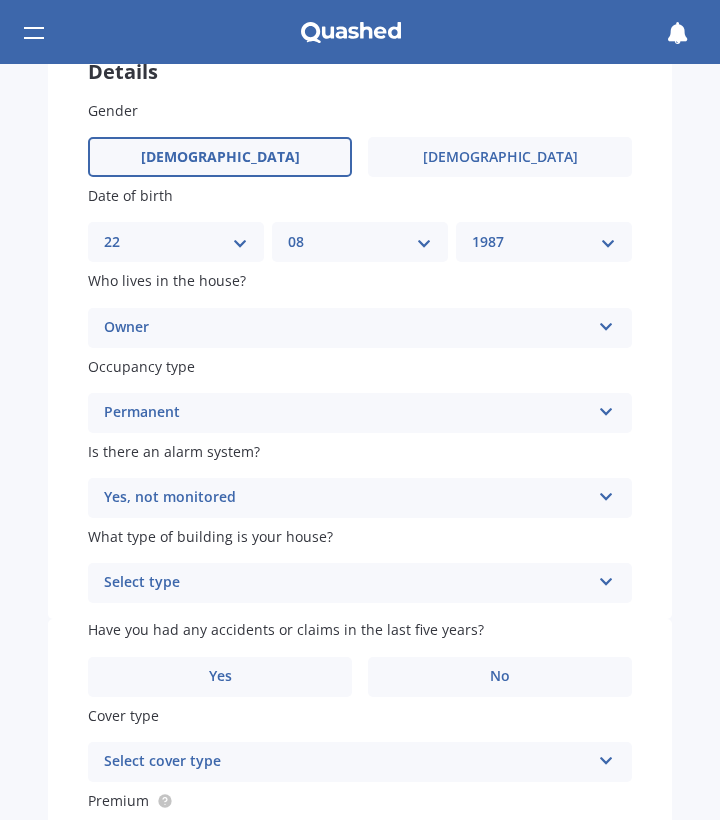 click on "Select type" at bounding box center [347, 583] 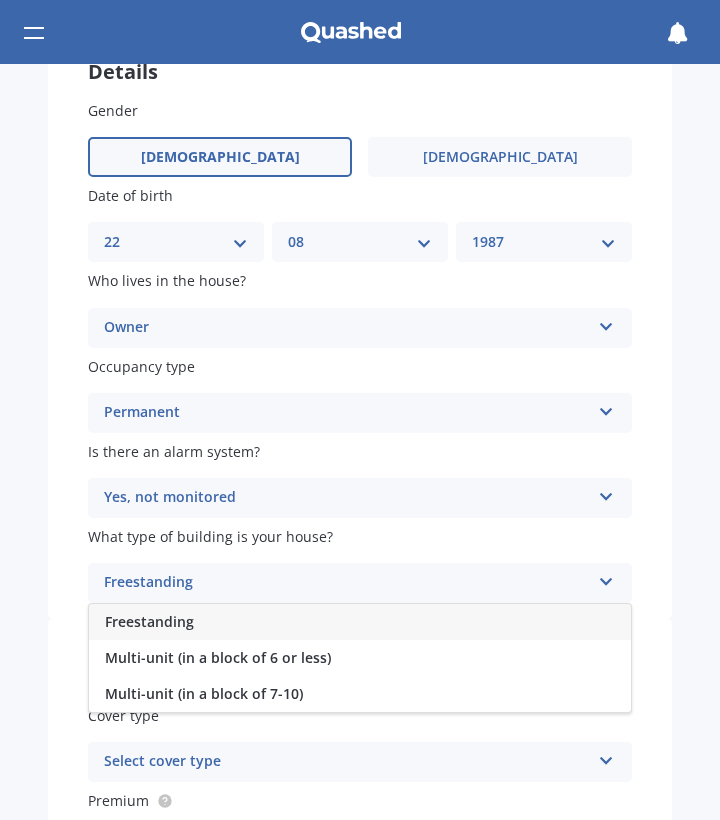 click on "Freestanding" at bounding box center [360, 622] 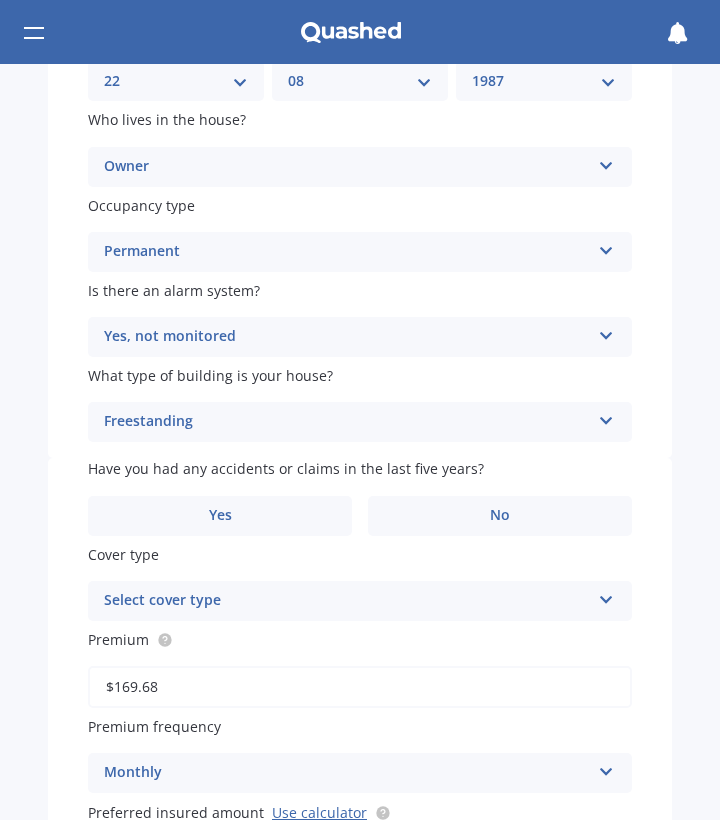 scroll, scrollTop: 337, scrollLeft: 0, axis: vertical 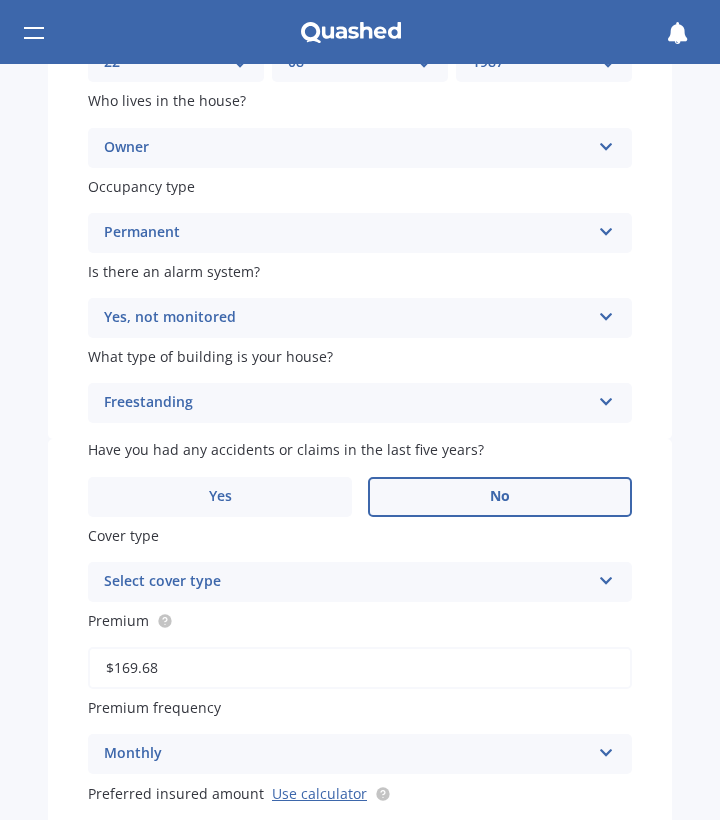 click on "No" at bounding box center [500, 497] 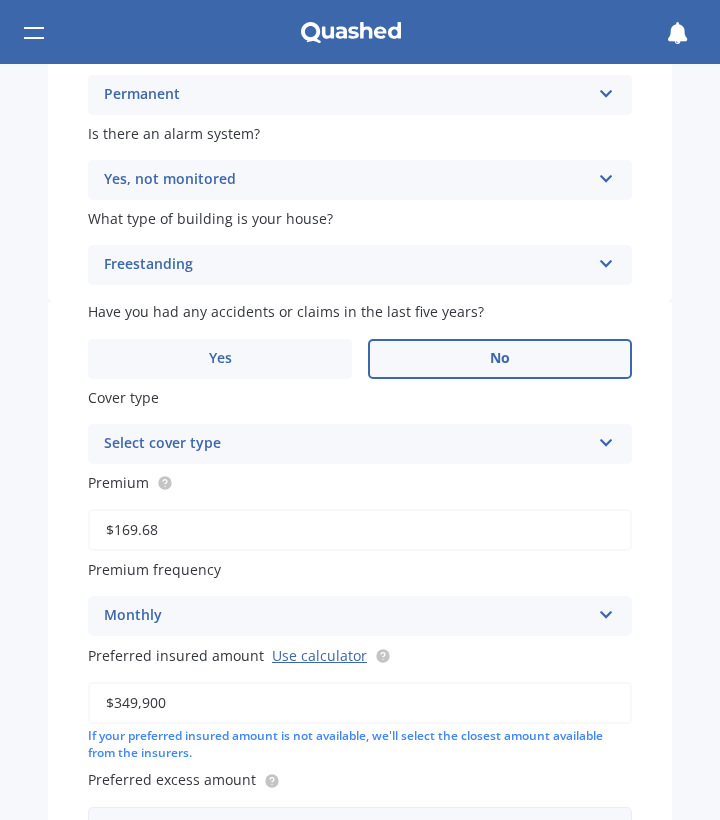scroll, scrollTop: 477, scrollLeft: 0, axis: vertical 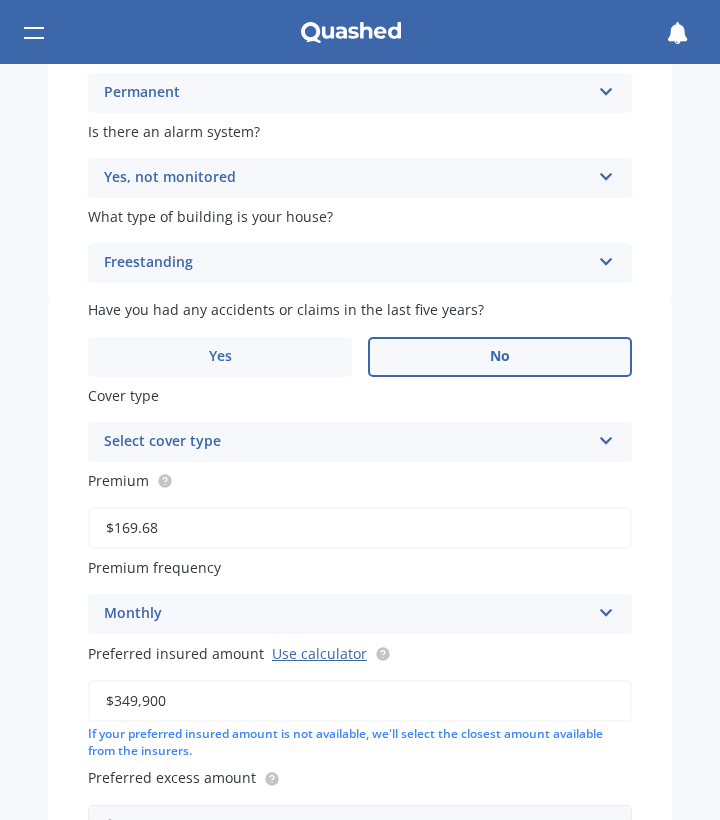 click on "Select cover type" at bounding box center (347, 442) 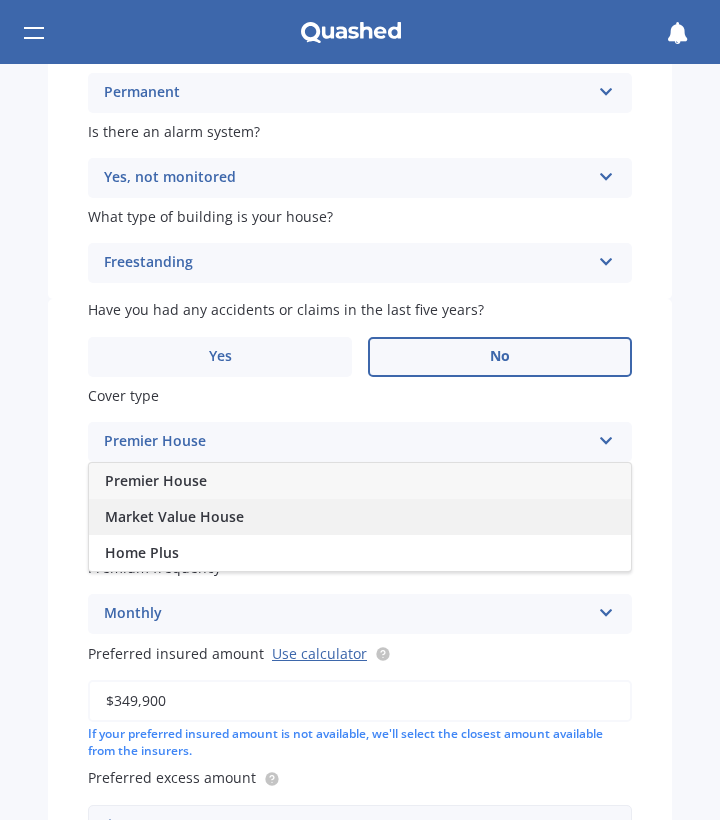 click on "Market Value House" at bounding box center (360, 517) 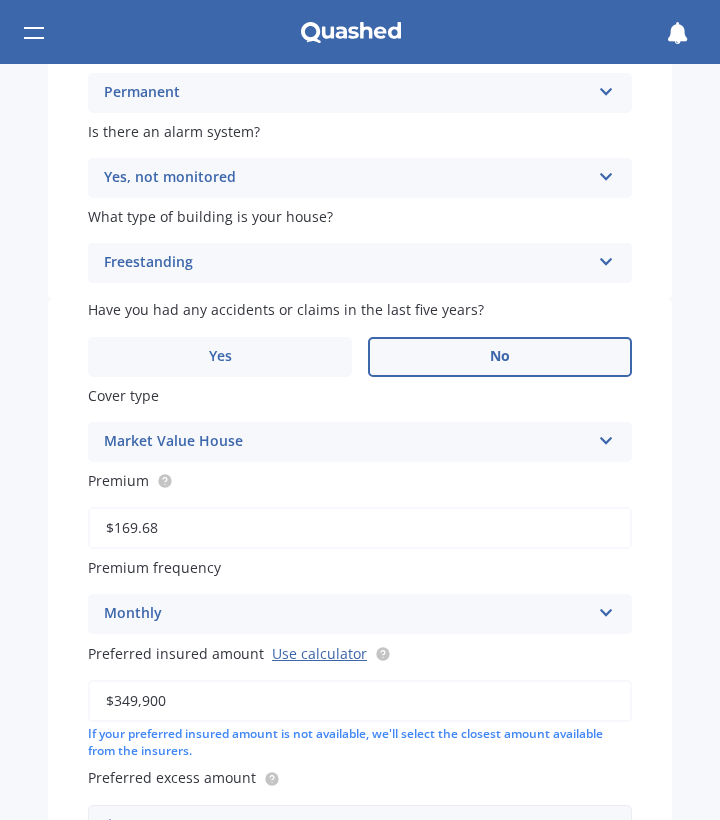 click on "Market Value House Premier House Market Value House Home Plus" at bounding box center (360, 442) 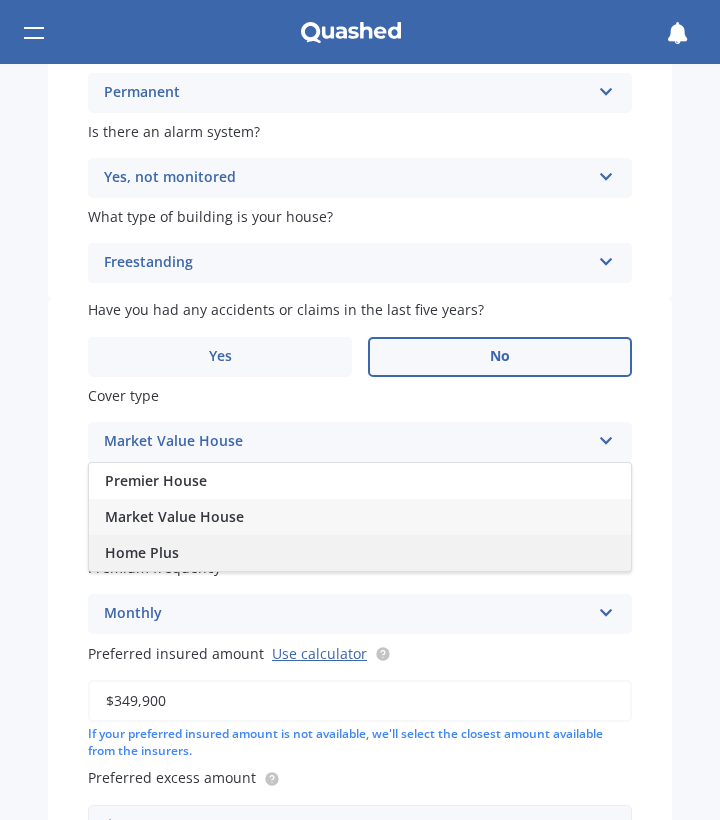 click on "Home Plus" at bounding box center [360, 553] 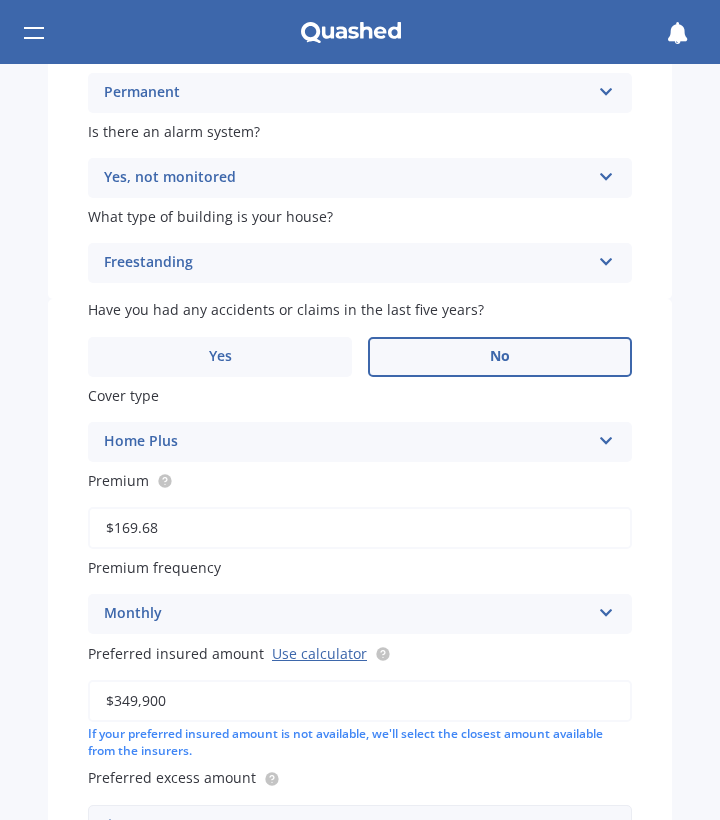 click on "Home Plus" at bounding box center (347, 442) 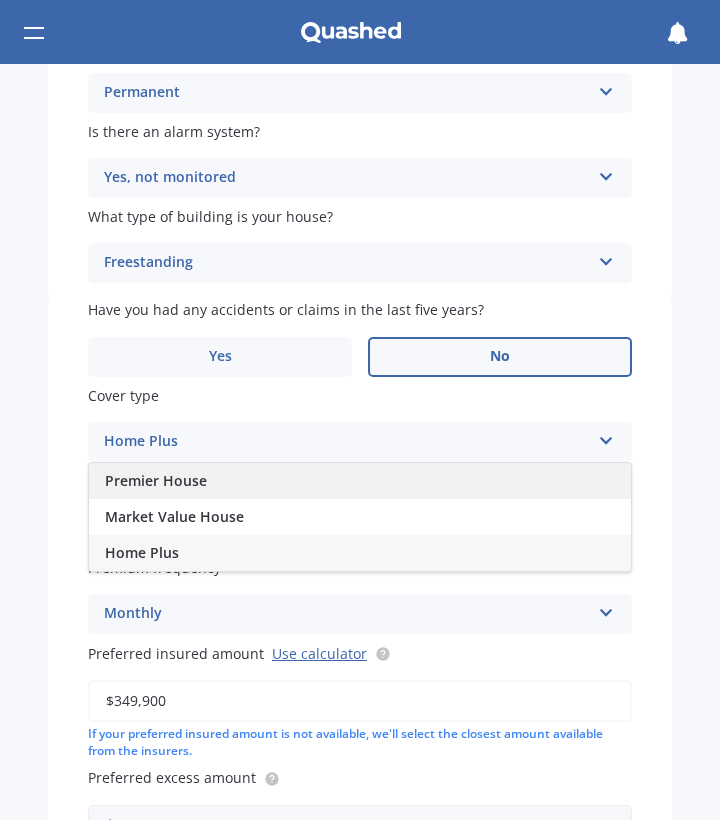 click on "Premier House" at bounding box center [360, 481] 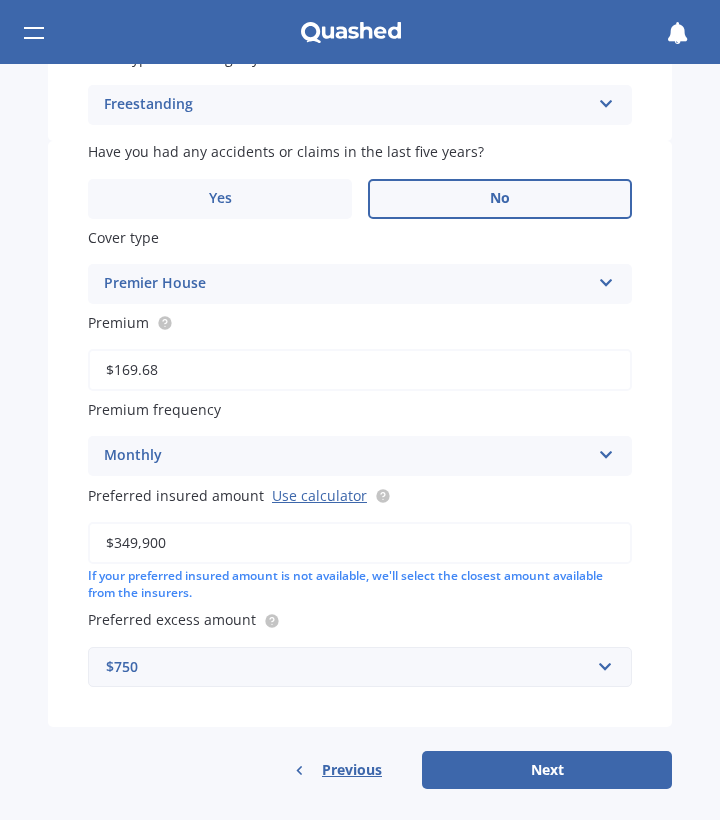 scroll, scrollTop: 634, scrollLeft: 0, axis: vertical 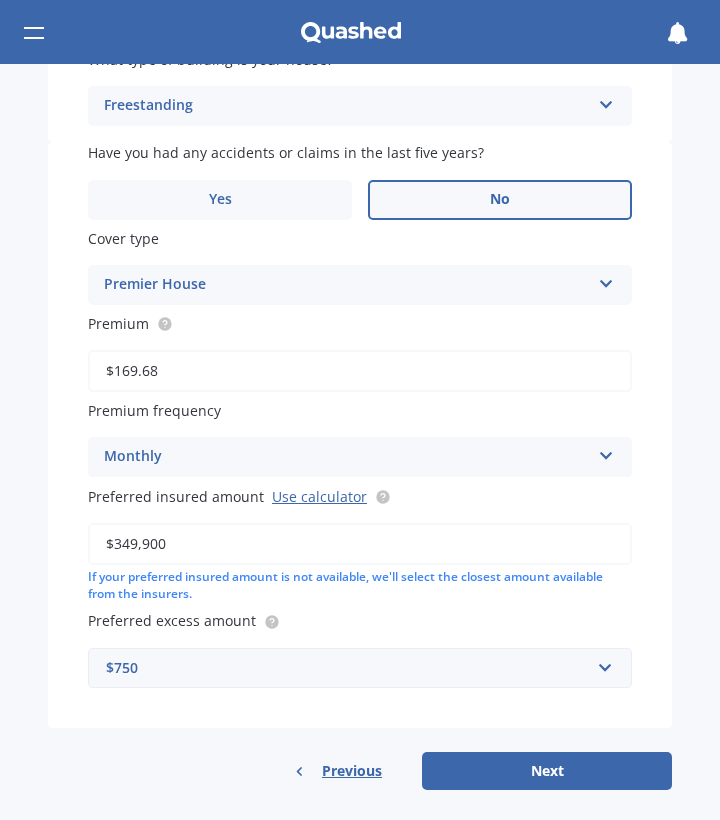 click on "$750" at bounding box center [348, 668] 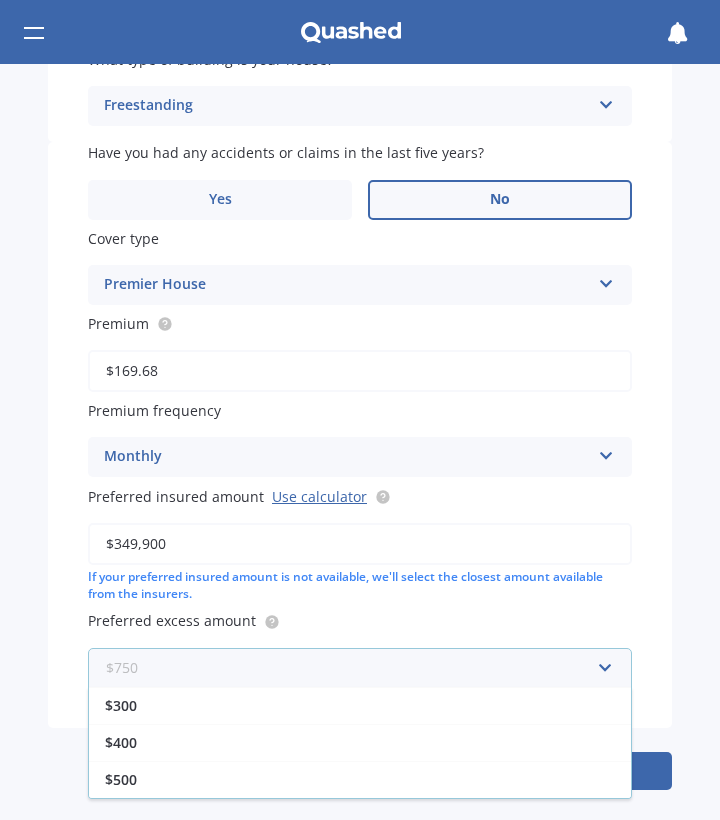 scroll, scrollTop: 36, scrollLeft: 0, axis: vertical 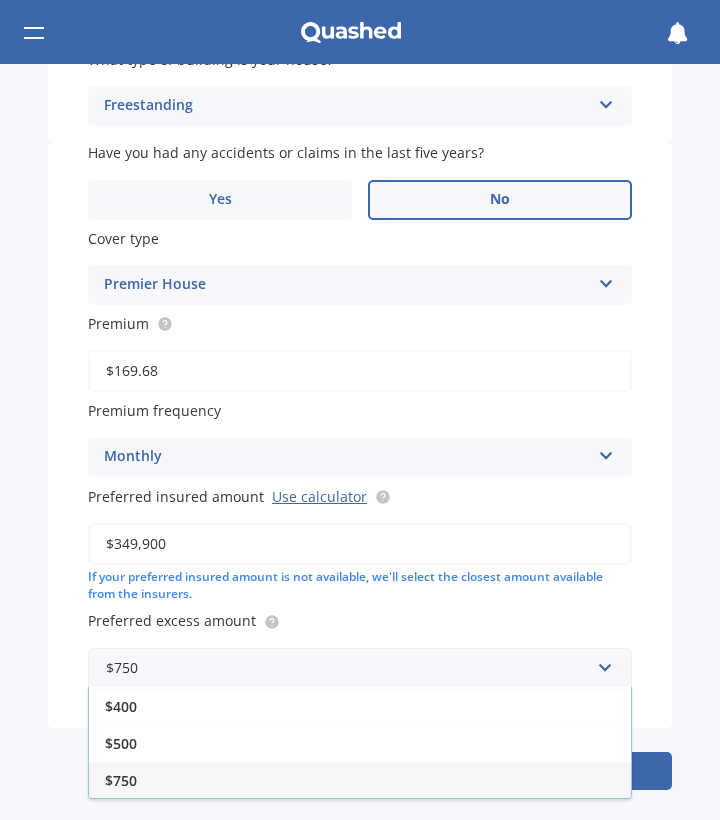 click on "Preferred excess amount" at bounding box center (360, 620) 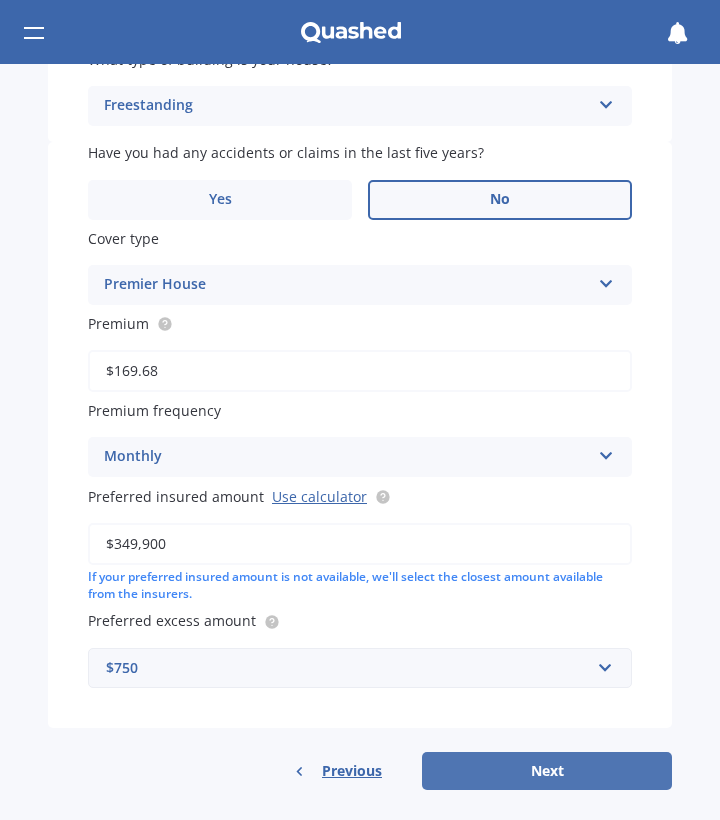 click on "Next" at bounding box center (547, 771) 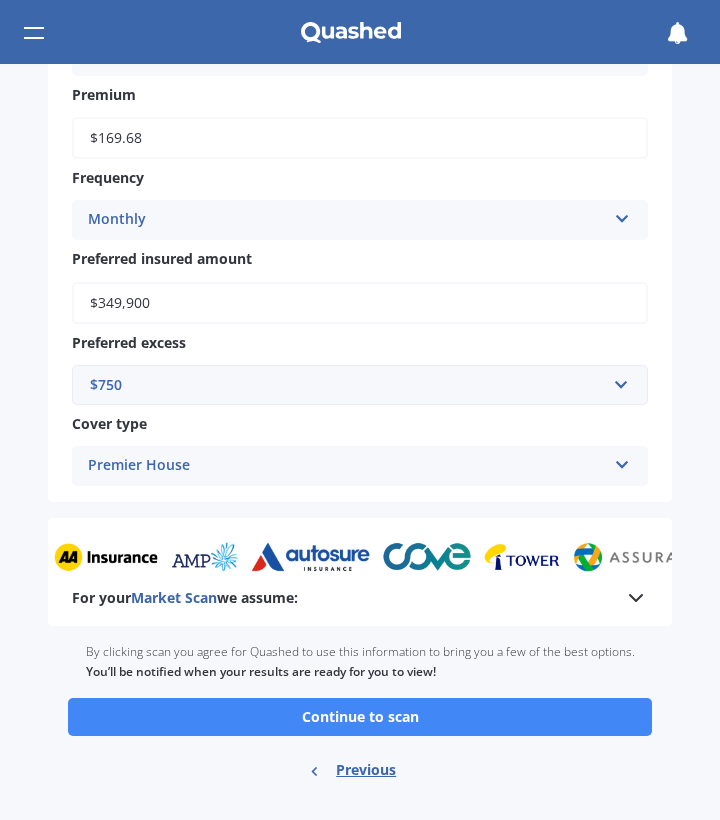scroll, scrollTop: 1467, scrollLeft: 0, axis: vertical 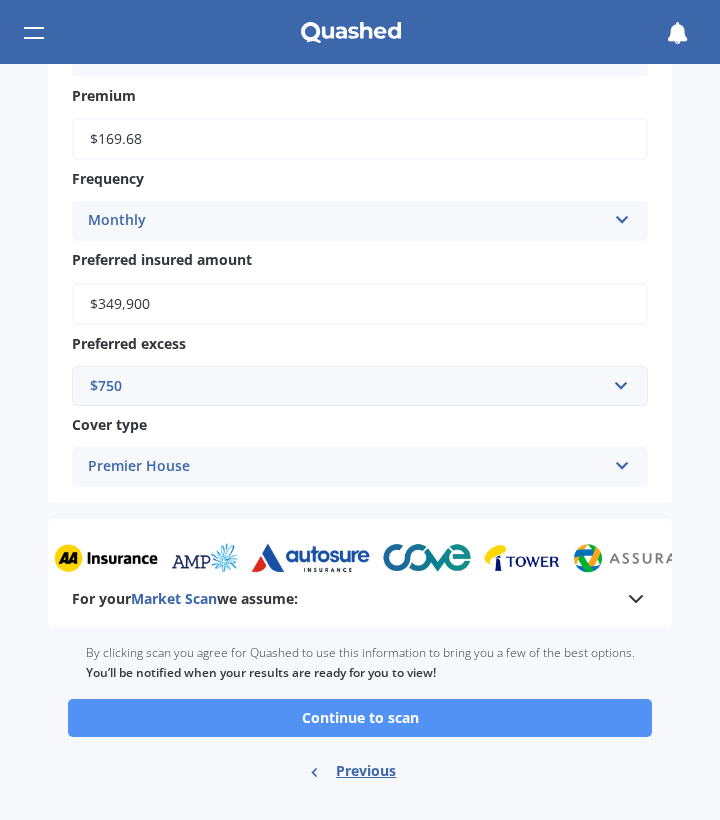 click on "Continue to scan" at bounding box center (360, 718) 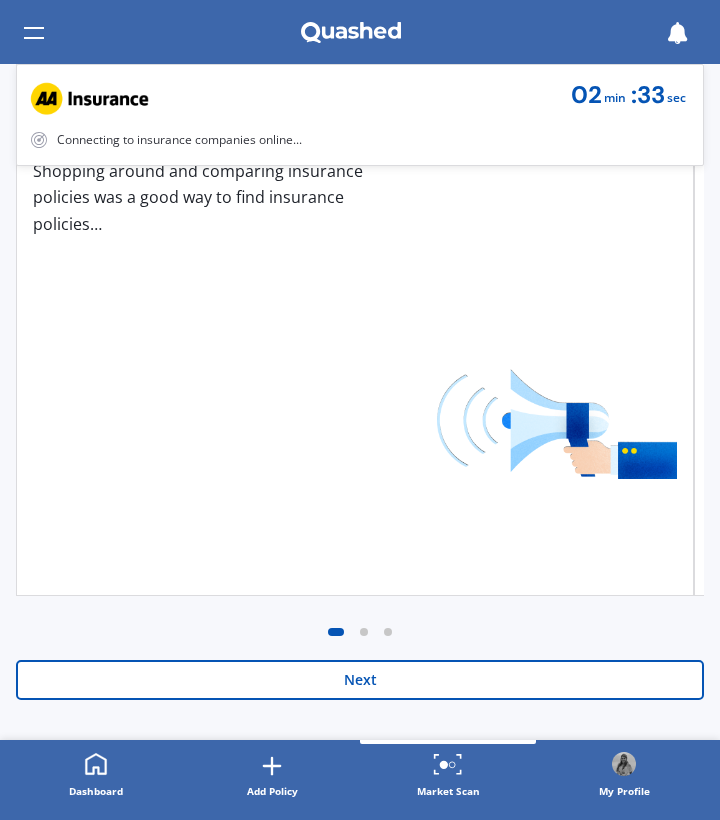 scroll, scrollTop: 0, scrollLeft: 0, axis: both 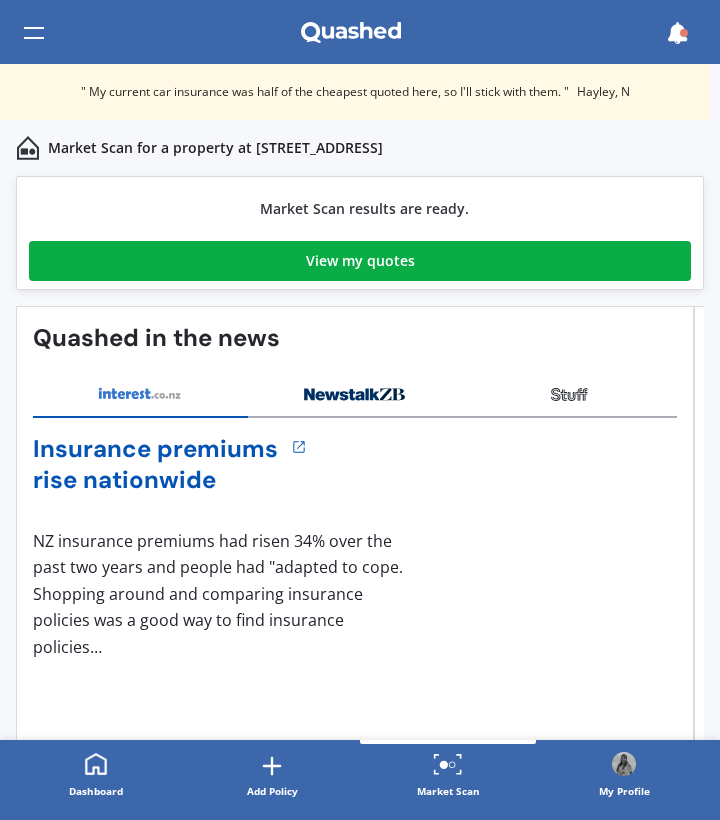 click on "View my quotes" at bounding box center [360, 261] 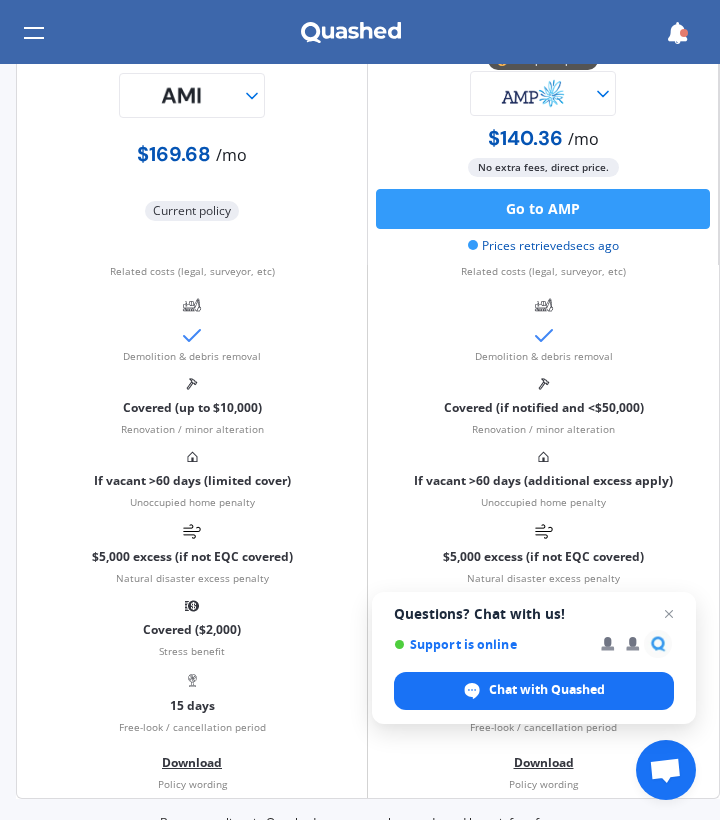 scroll, scrollTop: 1617, scrollLeft: 0, axis: vertical 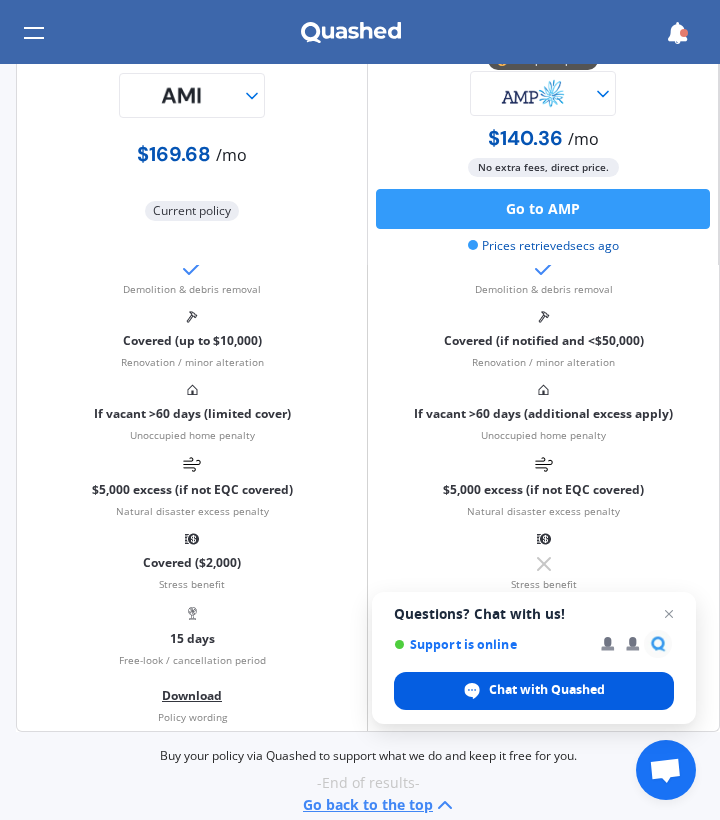 click on "Chat with Quashed" at bounding box center (547, 690) 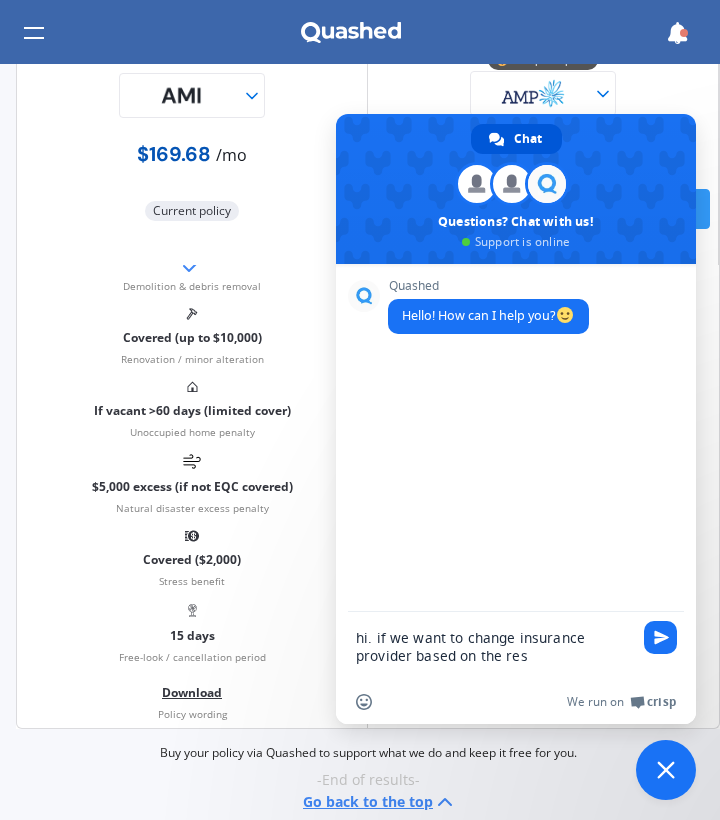 scroll, scrollTop: 1670, scrollLeft: 0, axis: vertical 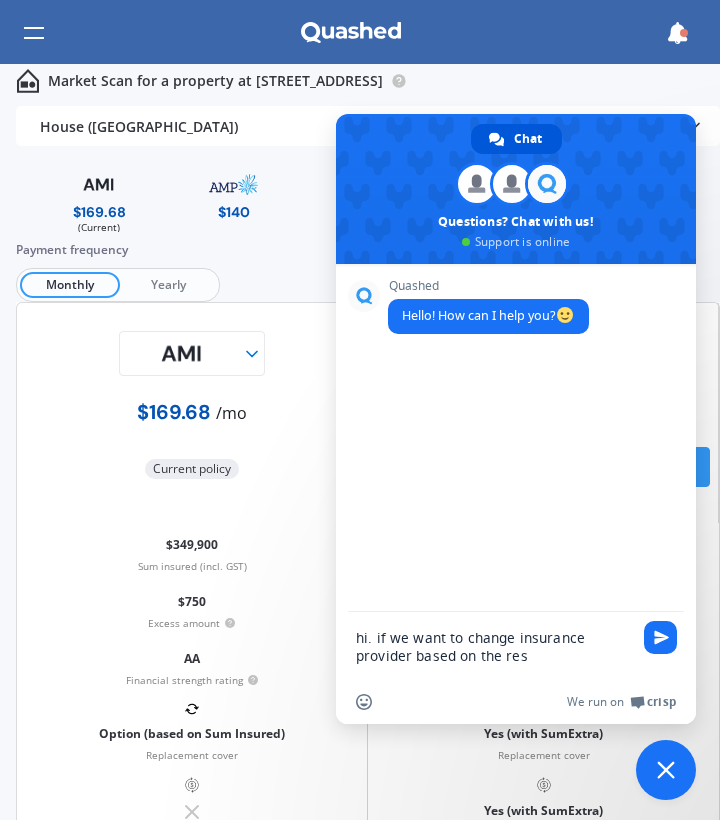type on "hi. if we want to change insurance provider based on the res" 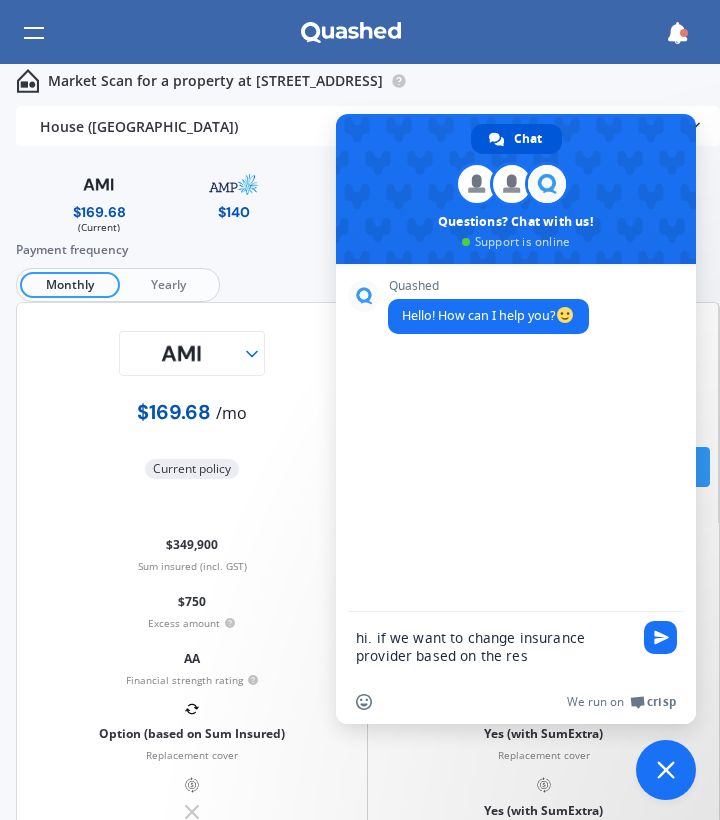 click on "Payment frequency Monthly Yearly" at bounding box center (368, 271) 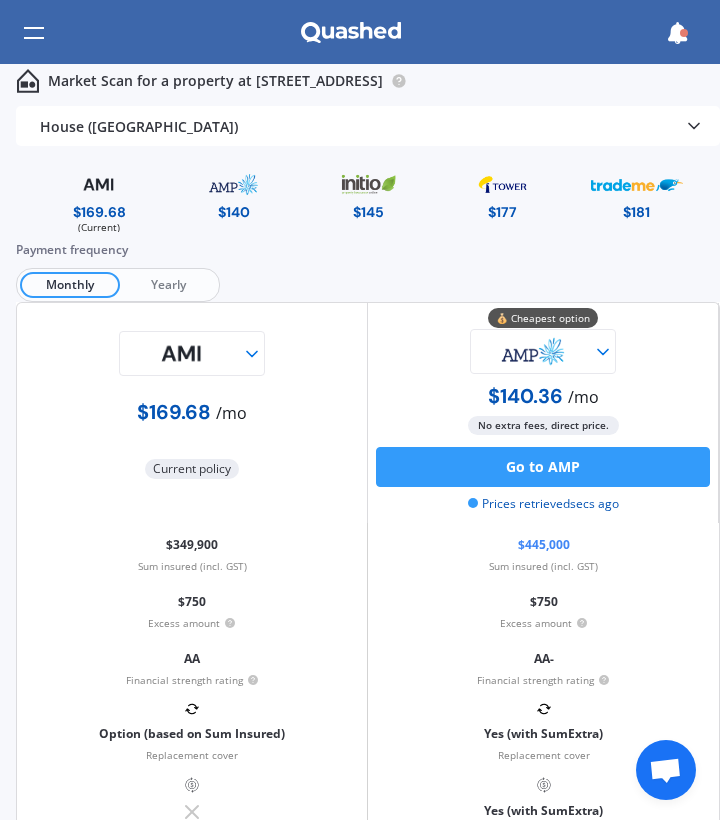 click 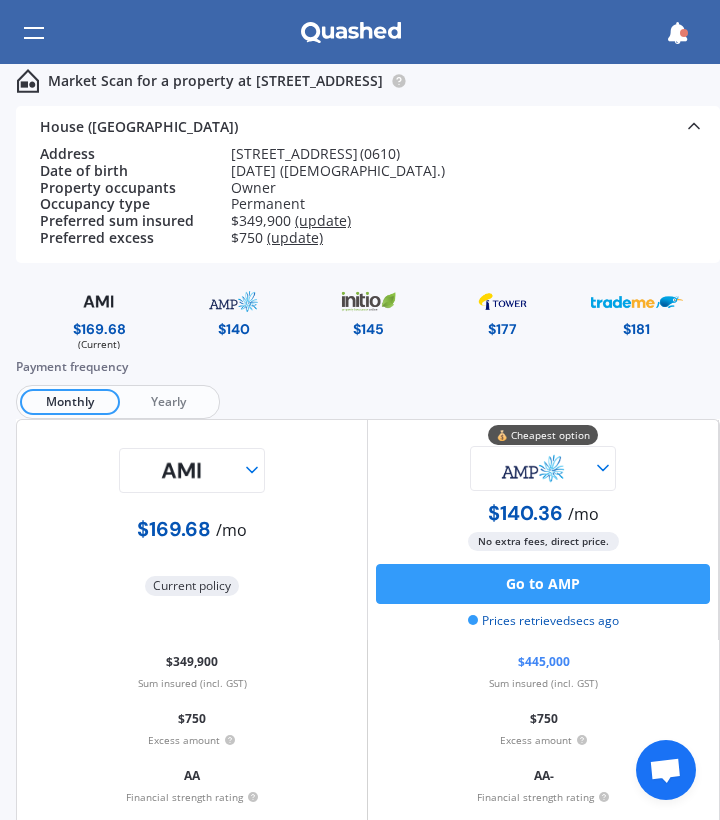 click 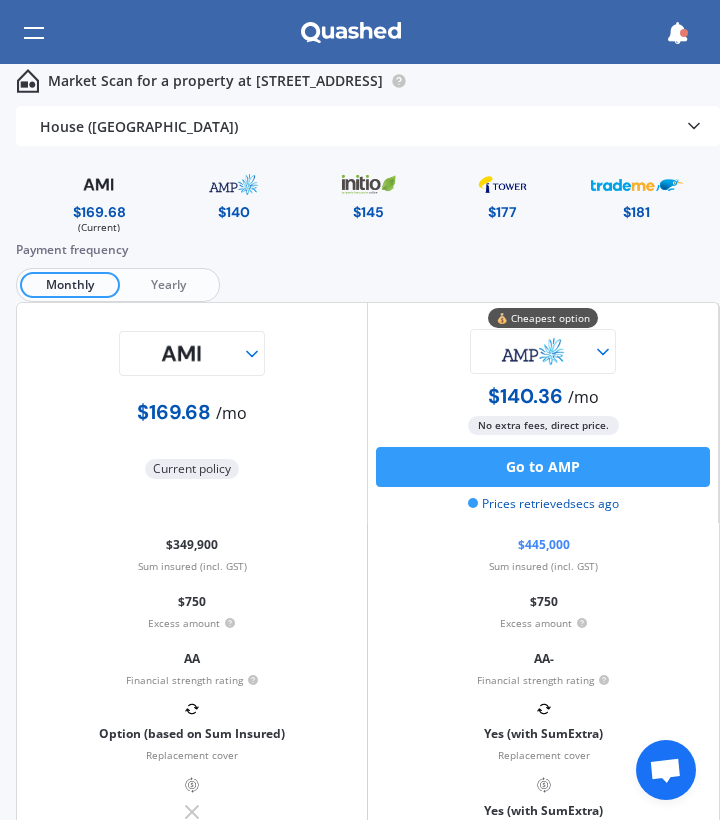 scroll, scrollTop: 0, scrollLeft: 0, axis: both 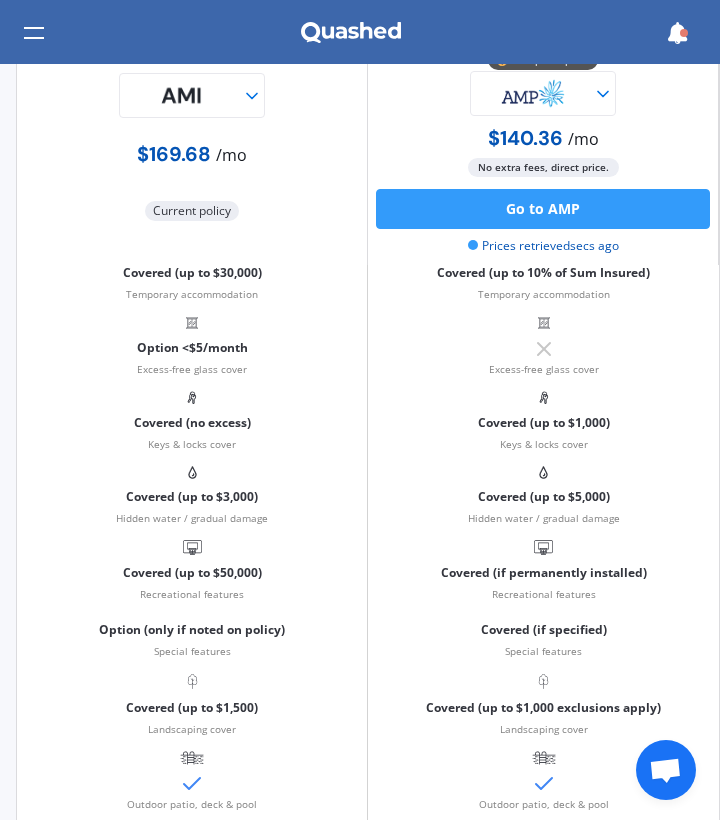 click at bounding box center [665, 772] 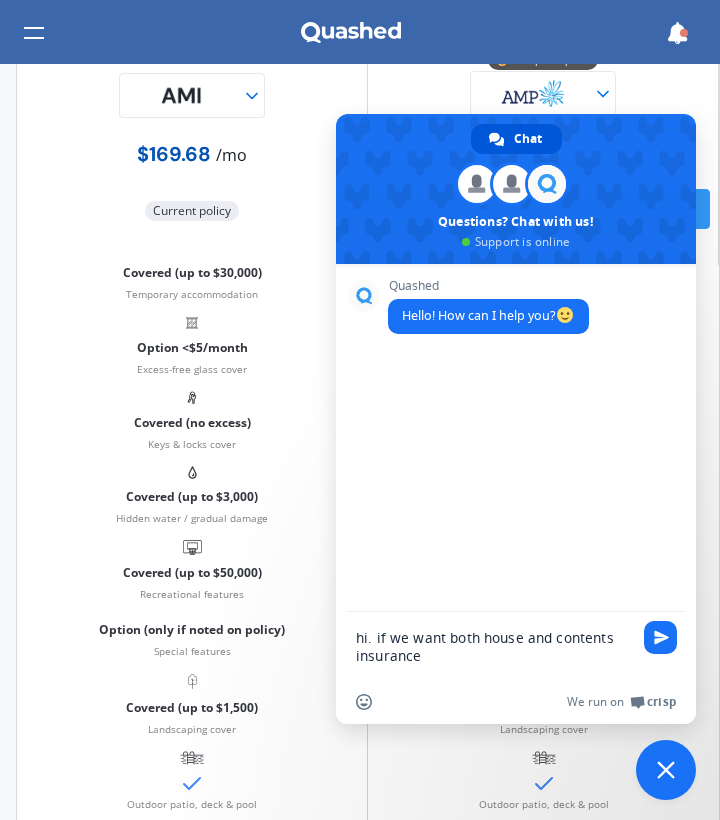 click on "hi. if we want both house and contents insurance" at bounding box center [496, 646] 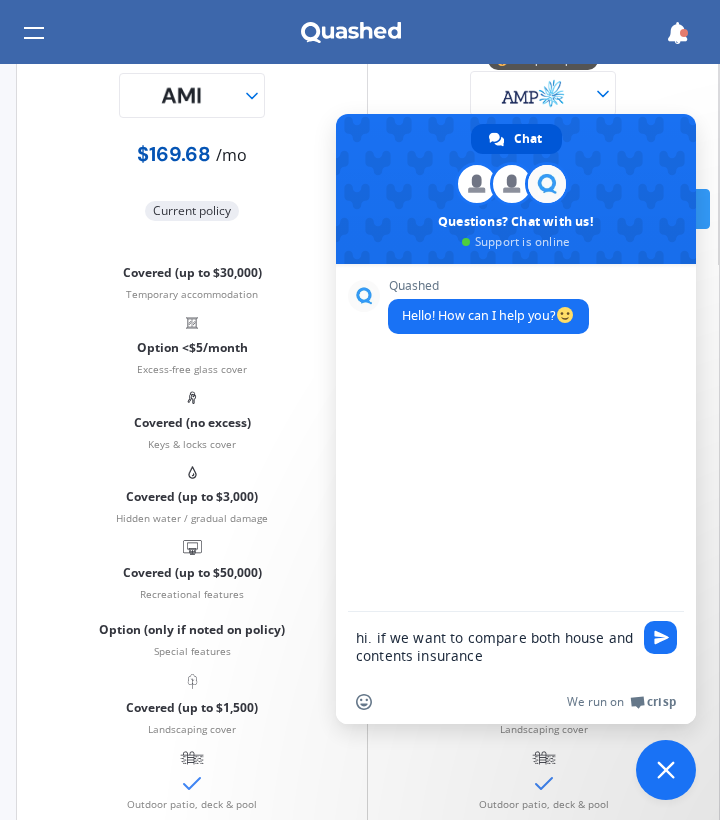 click on "hi. if we want to compare both house and contents insurance" at bounding box center [496, 646] 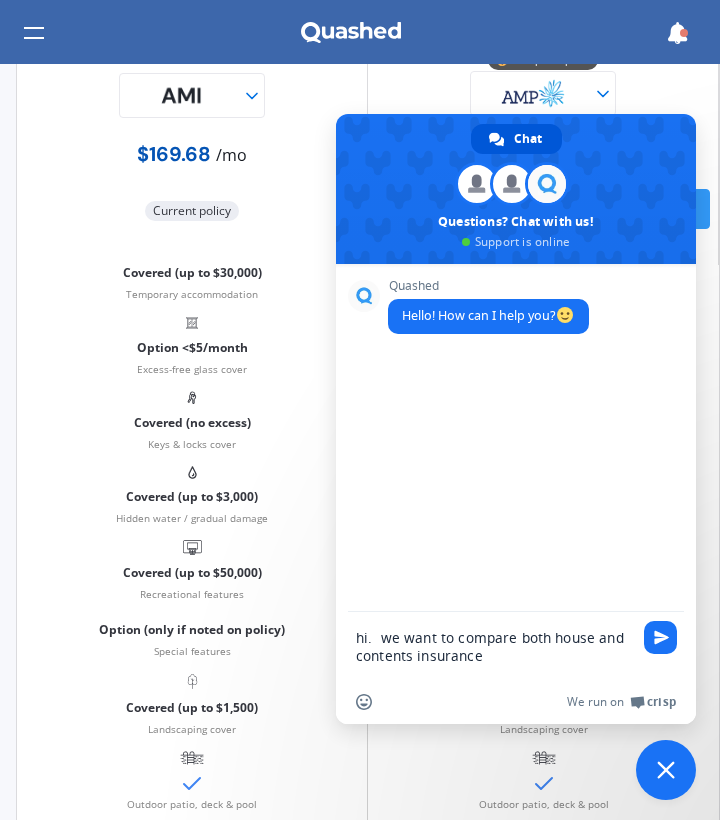 click on "hi.  we want to compare both house and contents insurance" at bounding box center (496, 646) 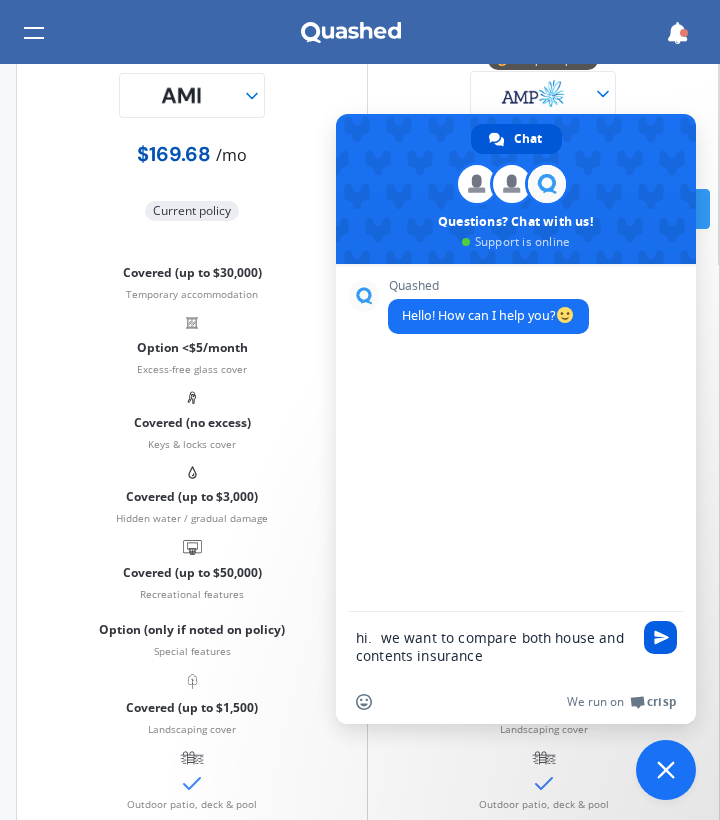 type on "hi.  we want to compare both house and contents insurance" 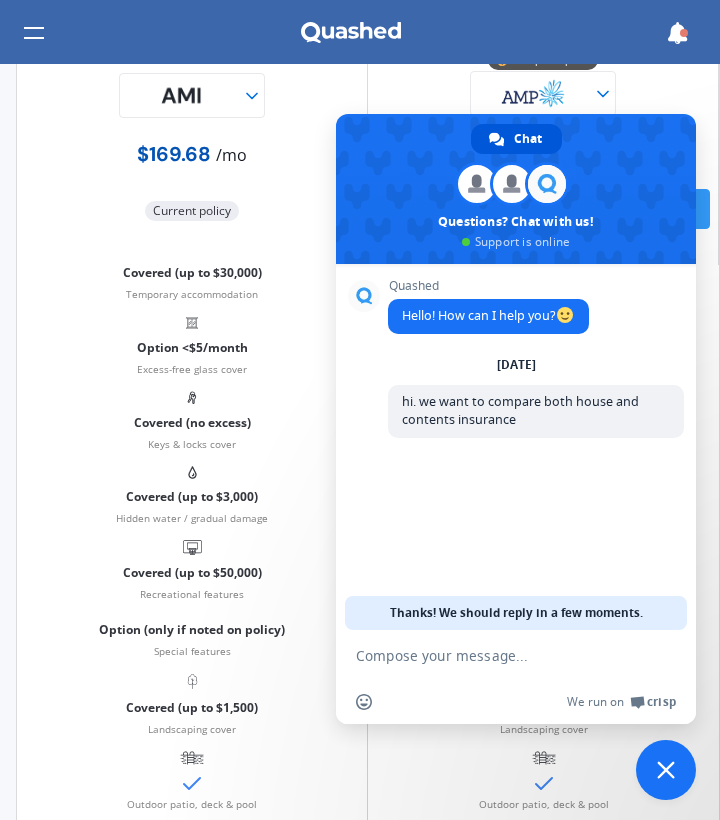 click at bounding box center [666, 770] 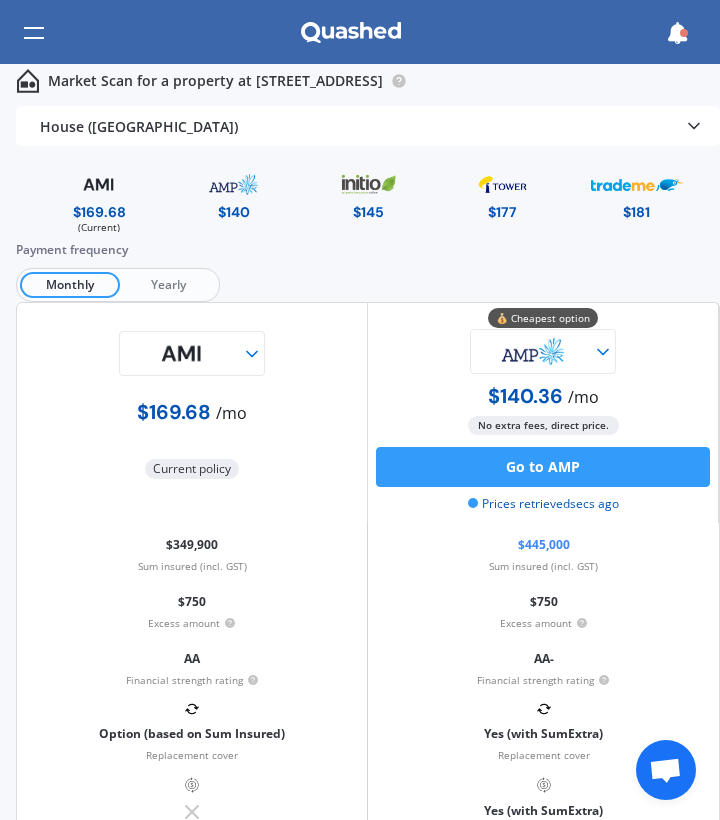 scroll, scrollTop: 0, scrollLeft: 0, axis: both 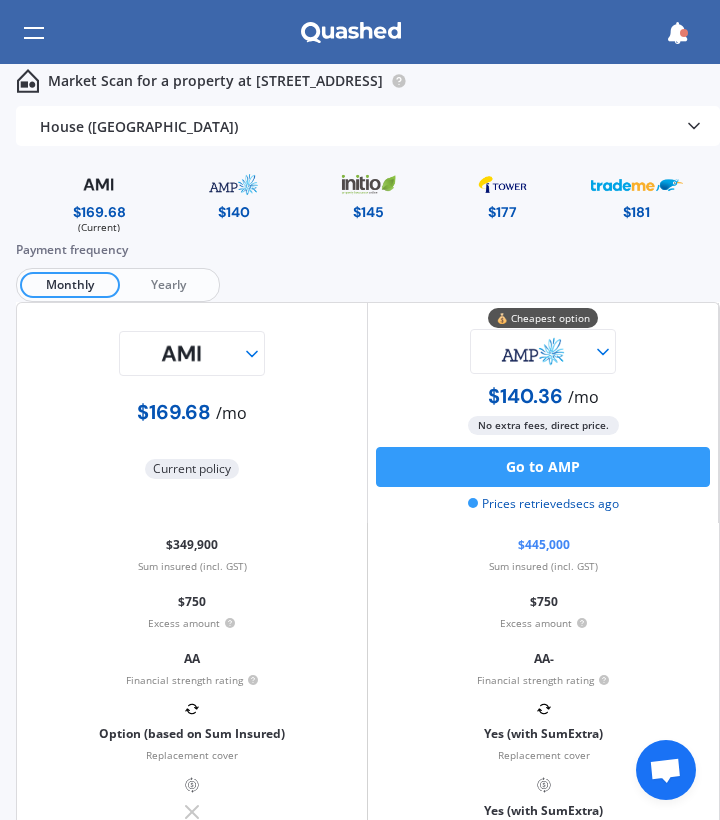 click at bounding box center (34, 33) 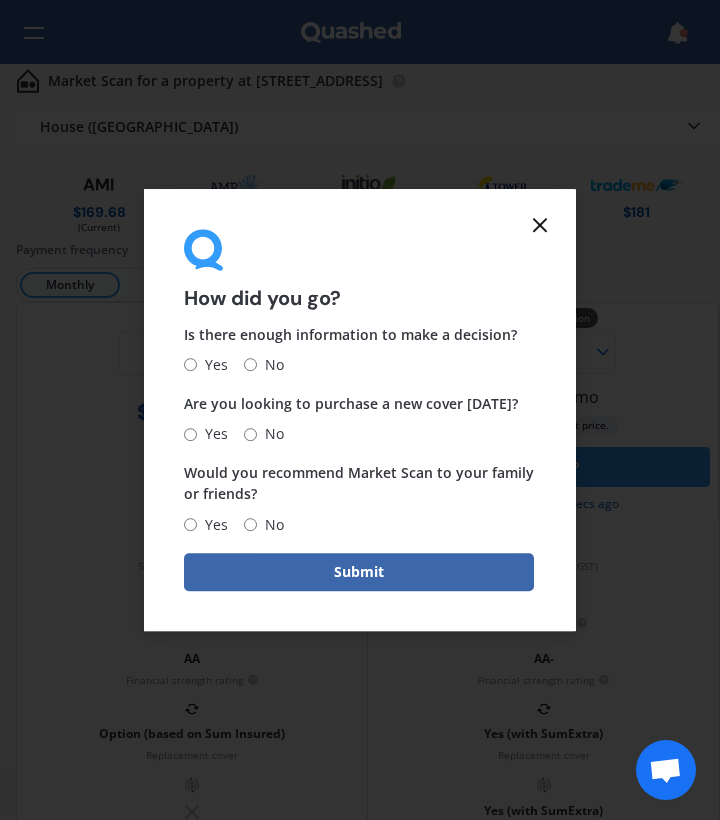 click 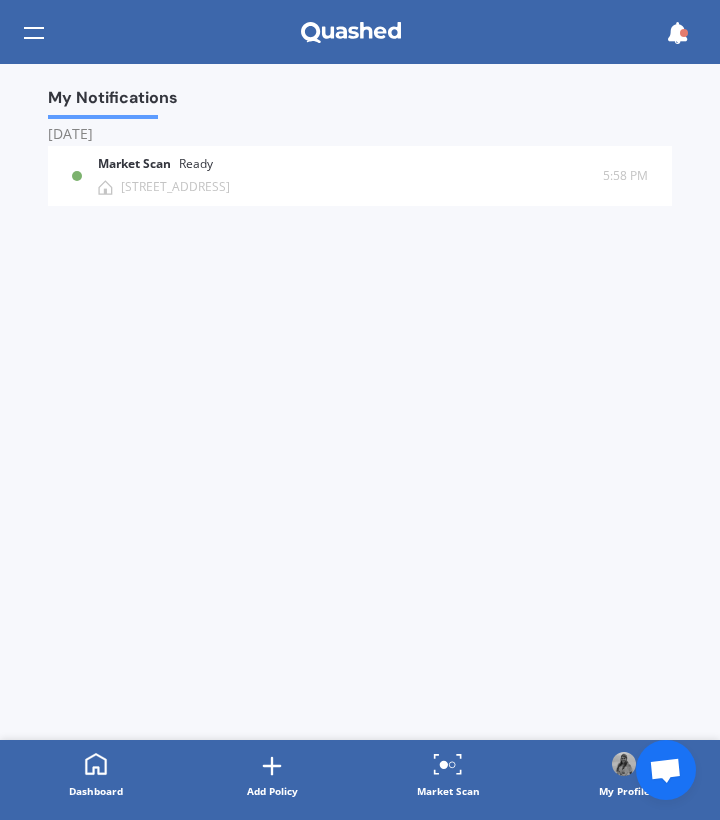 click on "My Notifications [DATE] Market Scan Ready [STREET_ADDRESS] 5:58 PM 5:58 PM" at bounding box center [360, 402] 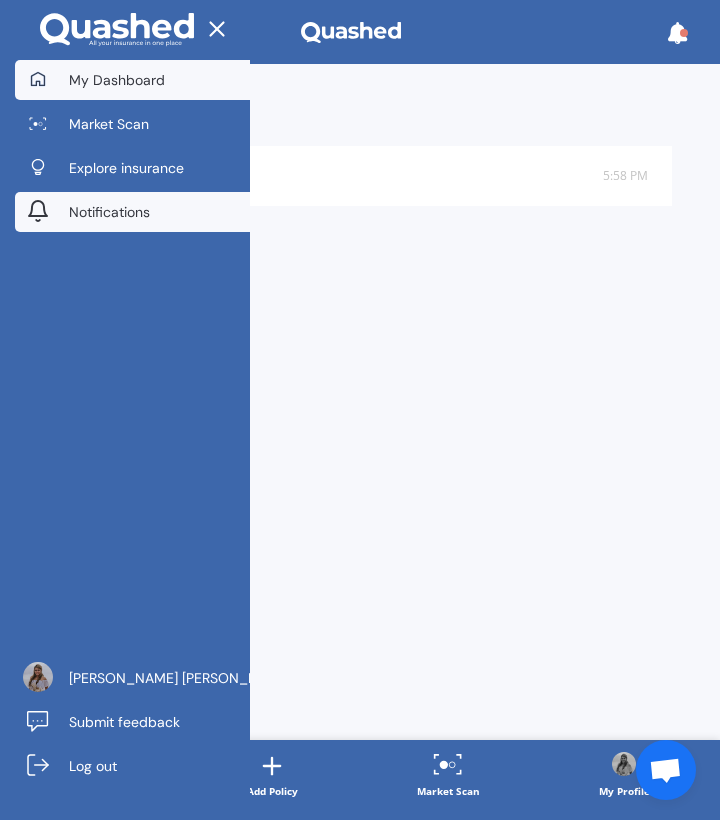 click on "My Dashboard" at bounding box center [132, 80] 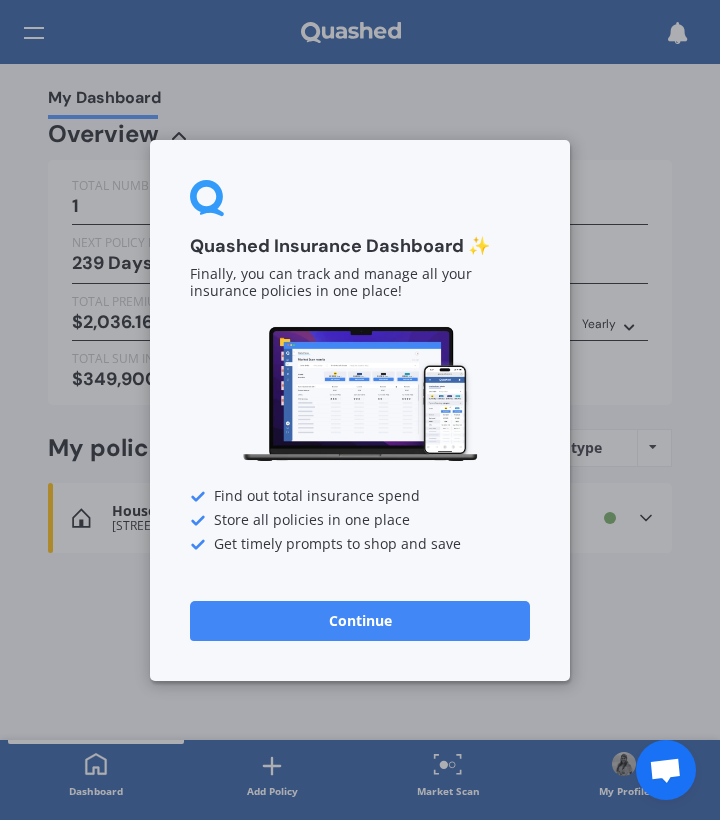click on "Continue" at bounding box center [360, 620] 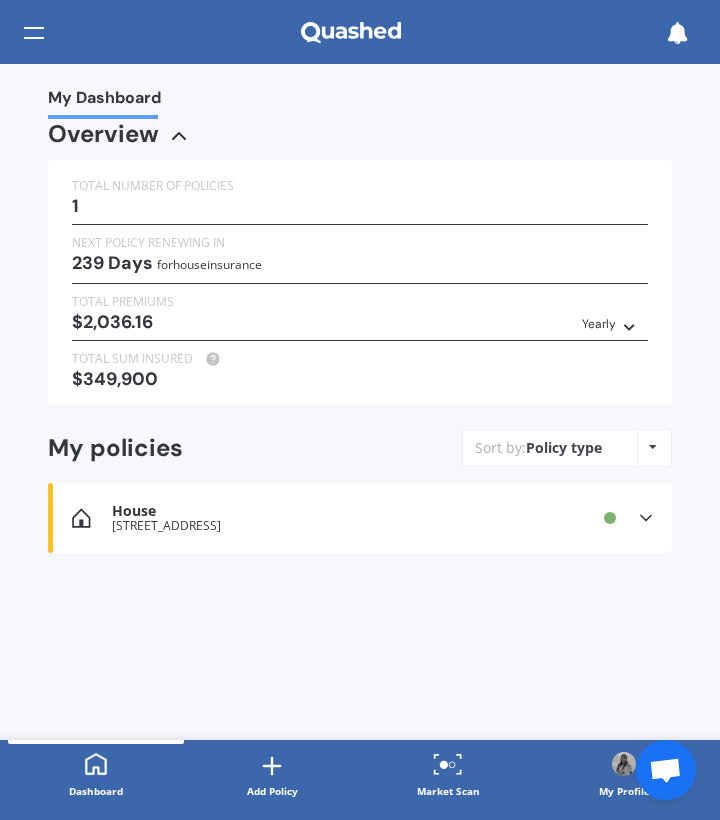 scroll, scrollTop: 0, scrollLeft: 0, axis: both 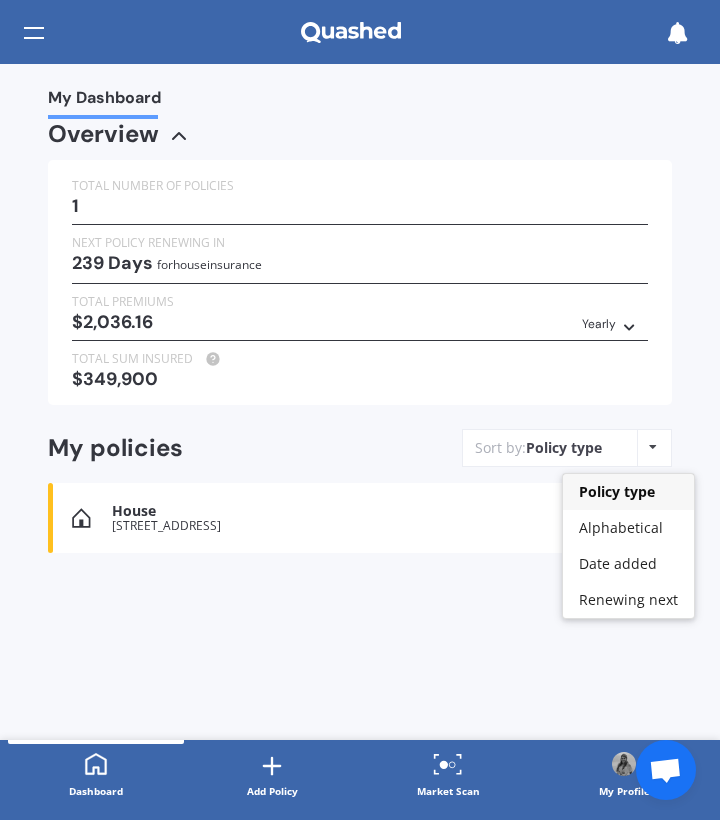 click at bounding box center (653, 447) 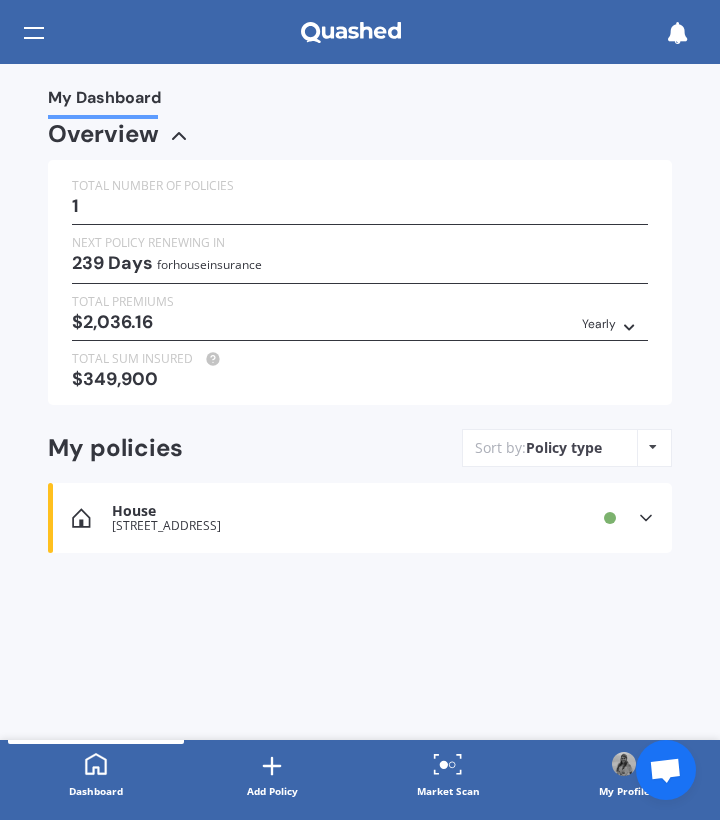 scroll, scrollTop: 0, scrollLeft: 0, axis: both 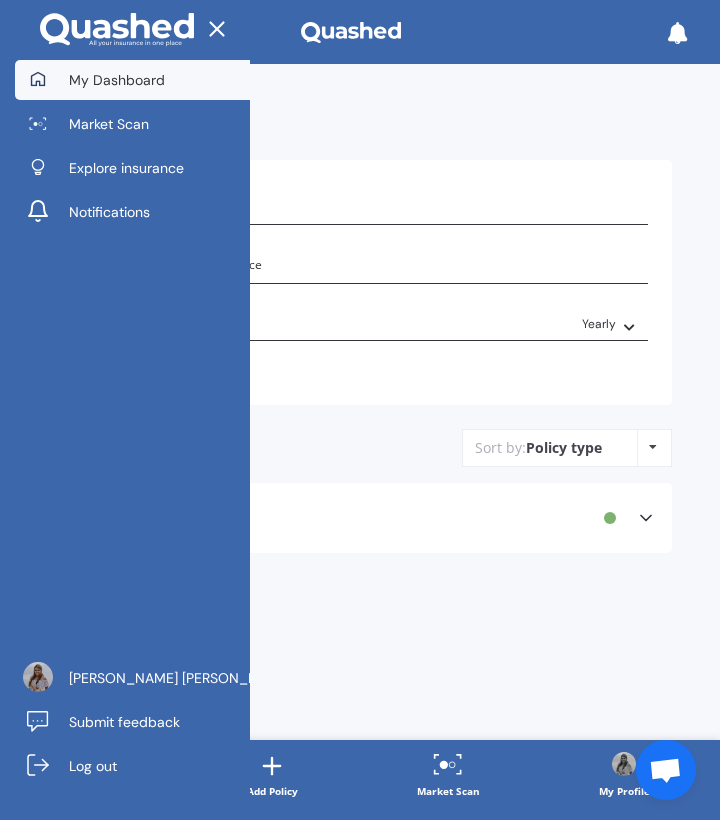 click at bounding box center (666, 770) 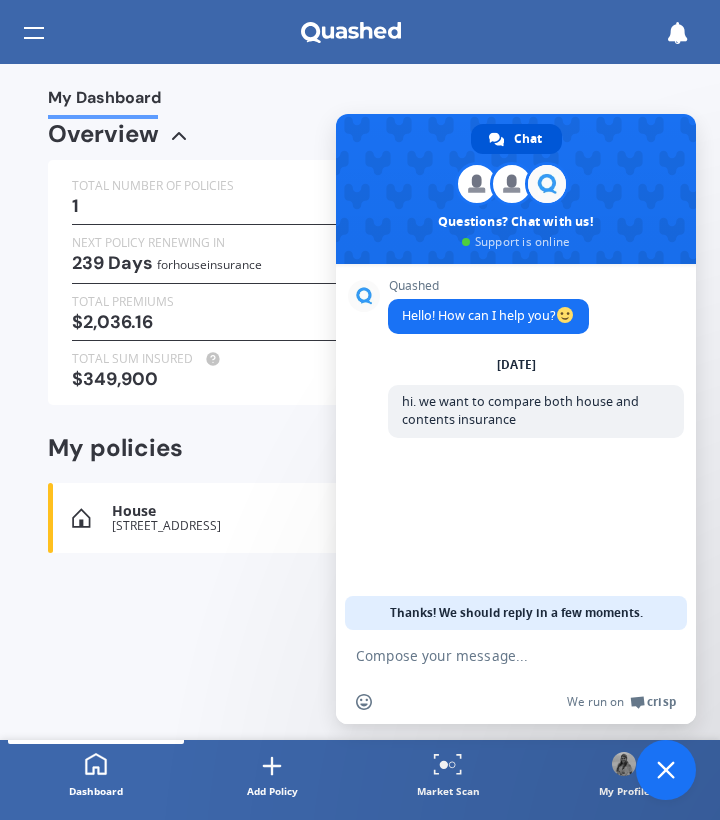 click at bounding box center [666, 770] 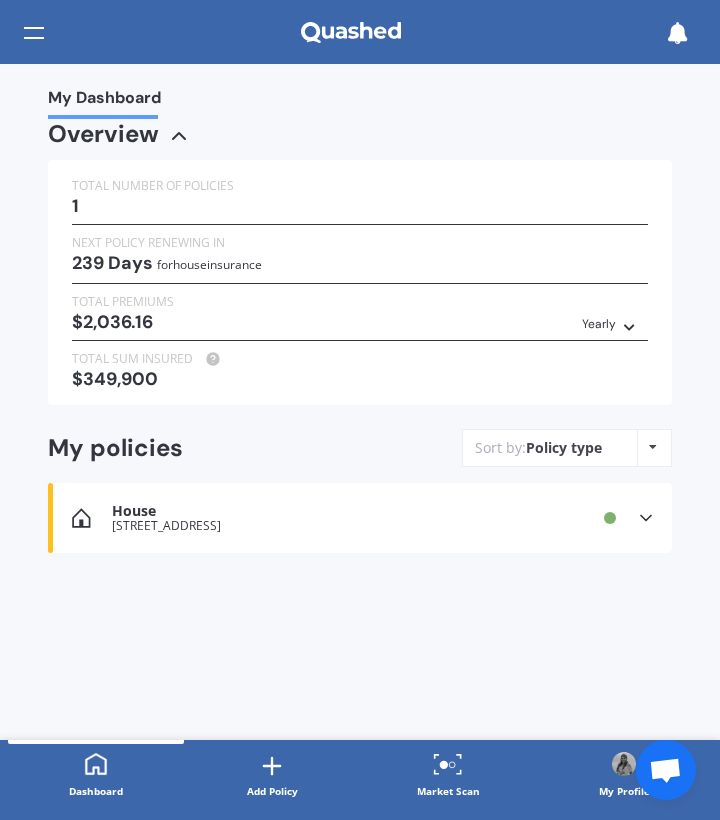 click at bounding box center [34, 33] 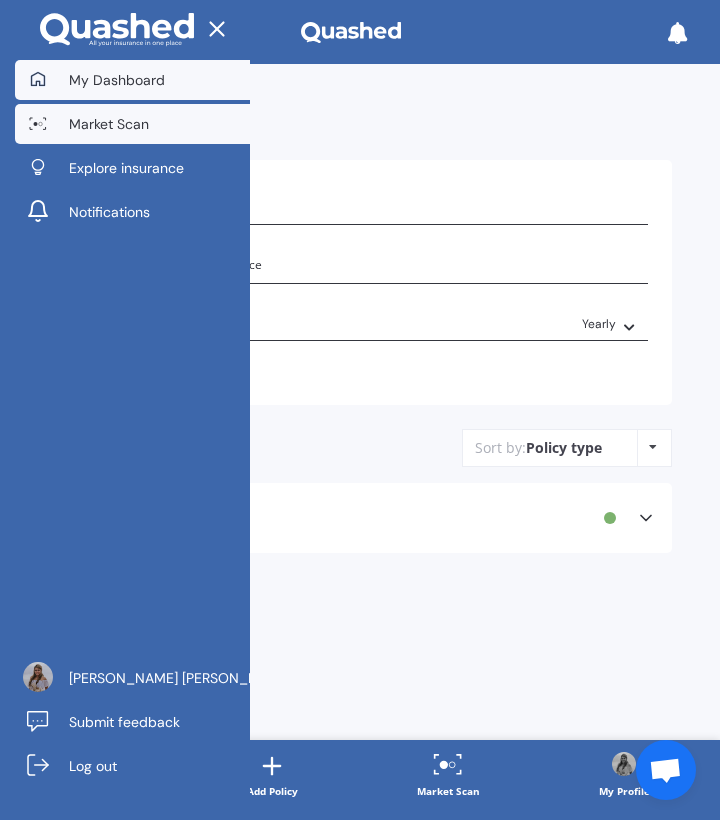 click on "Market Scan" at bounding box center [132, 124] 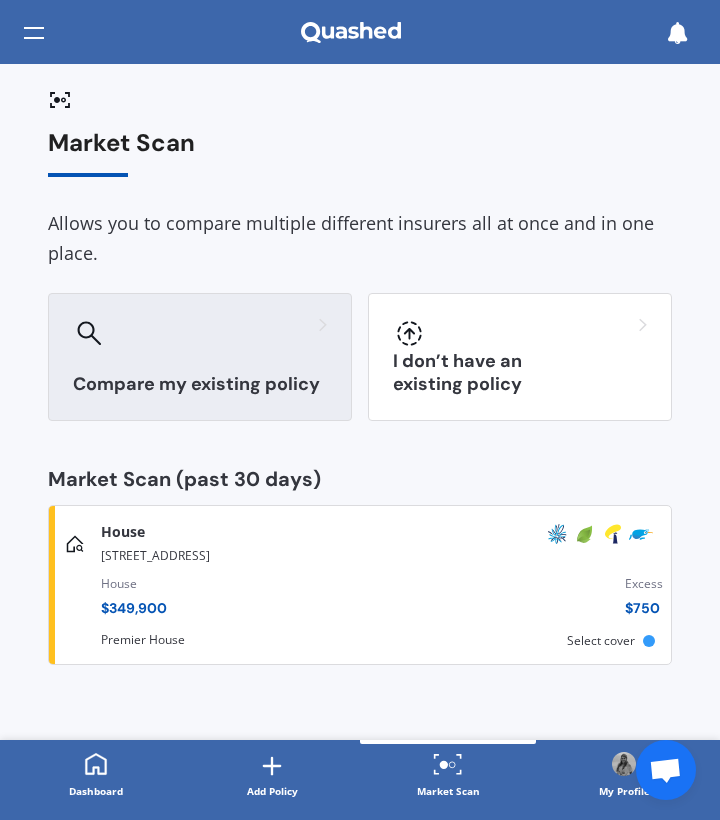 click on "Compare my existing policy" at bounding box center (200, 357) 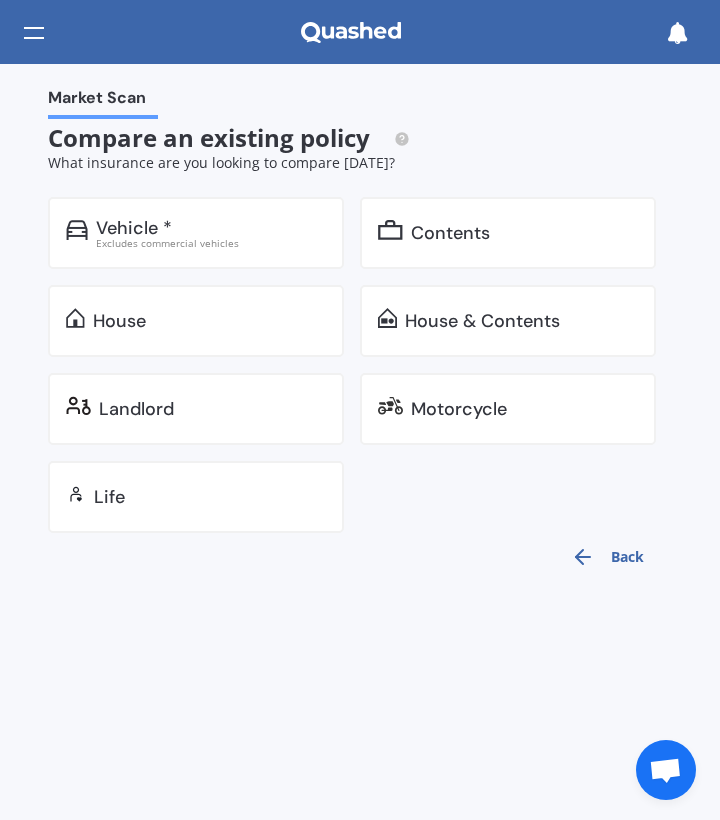 click on "House & Contents" at bounding box center [482, 321] 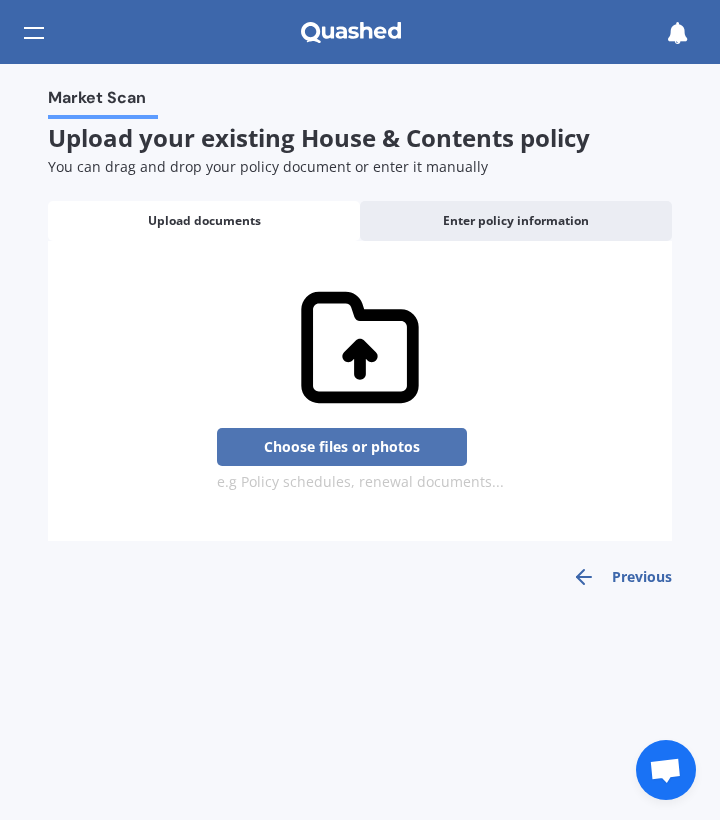 click on "Choose files or photos" at bounding box center [342, 447] 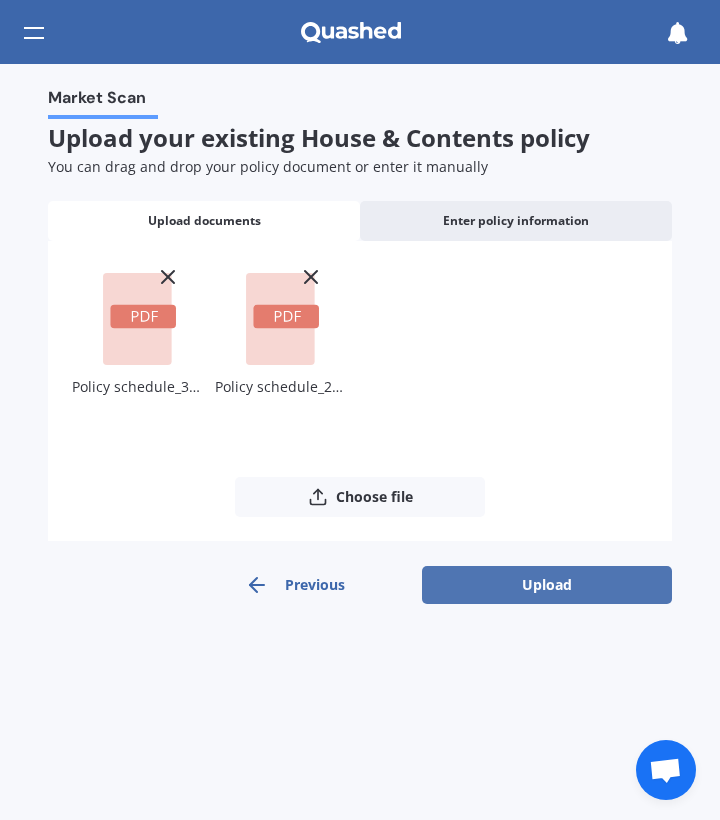 click on "Upload" at bounding box center [547, 585] 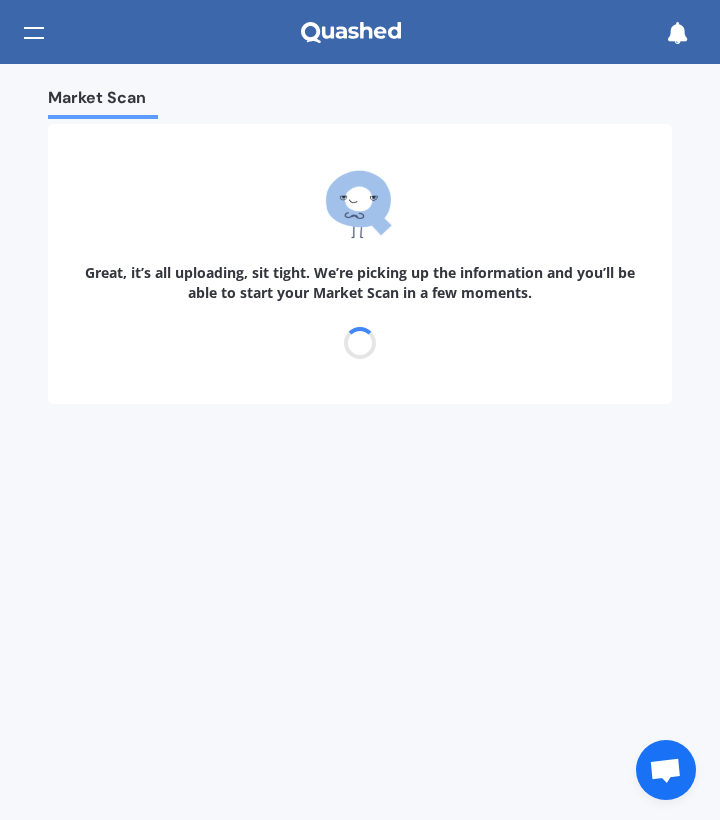 click at bounding box center (665, 772) 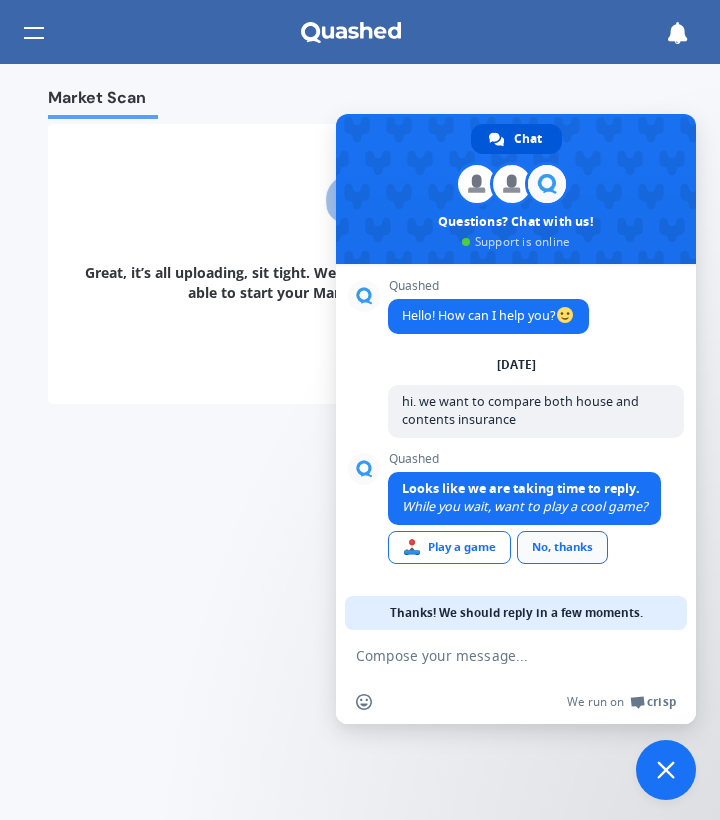 click on "No, thanks" at bounding box center (562, 547) 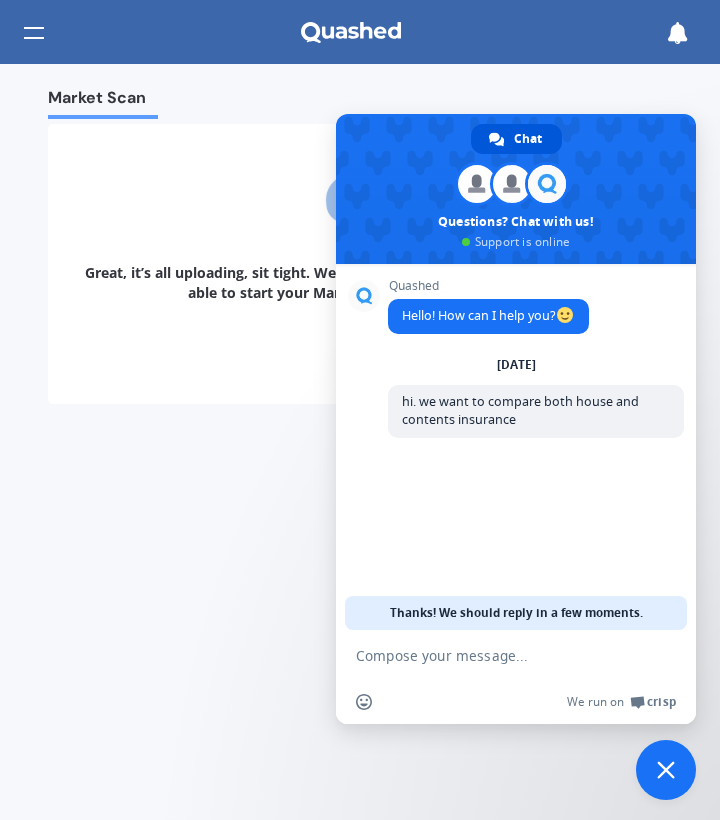 click at bounding box center [496, 655] 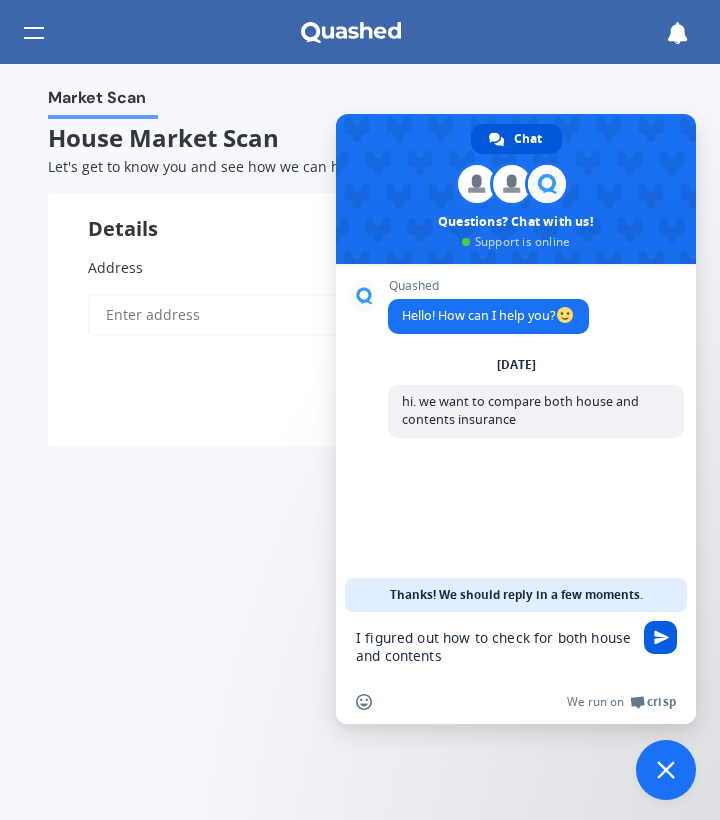 type on "I figured out how to check for both house and contents" 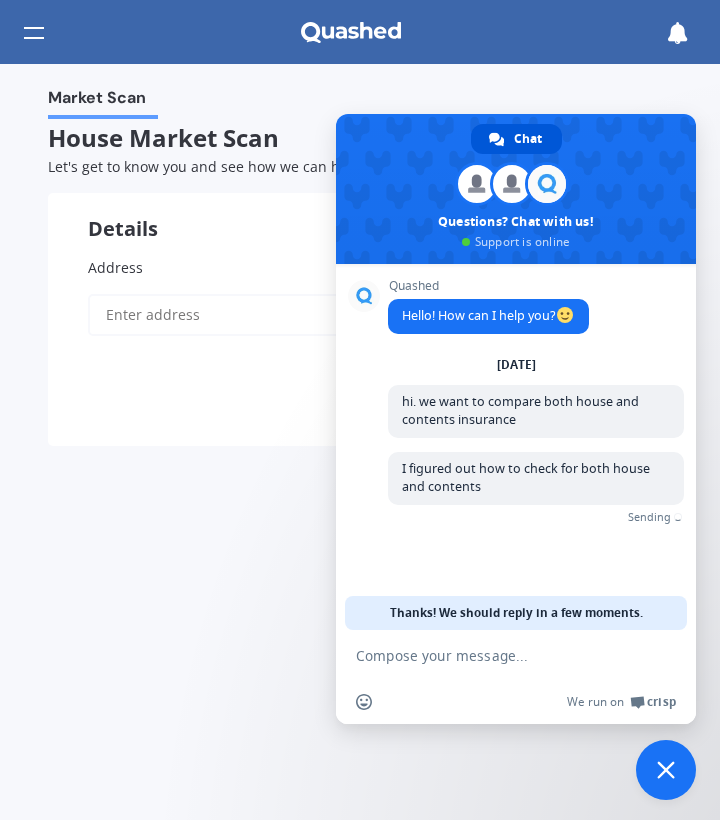 click on "Enter address manually Search" at bounding box center [360, 342] 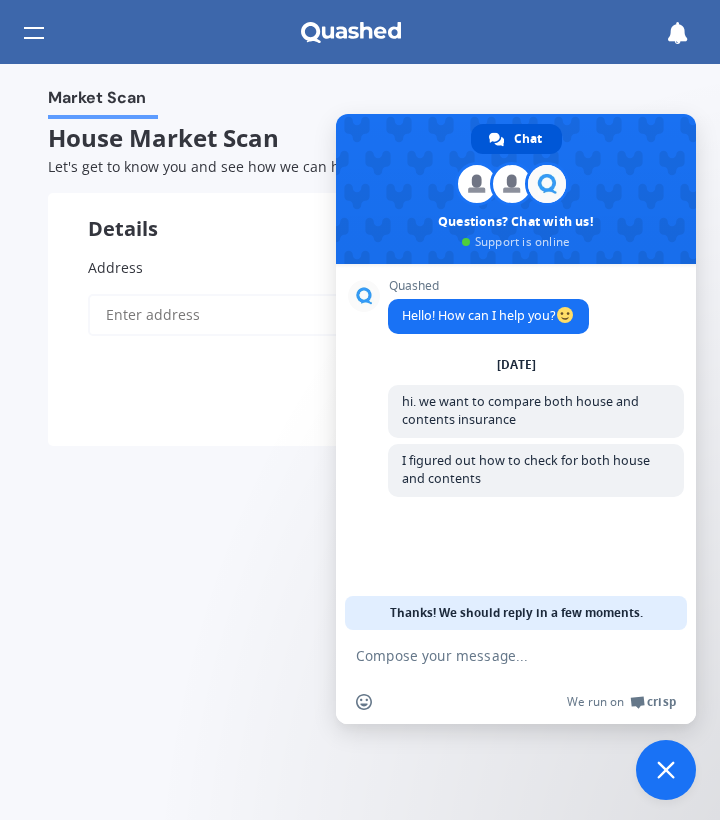 click at bounding box center [666, 770] 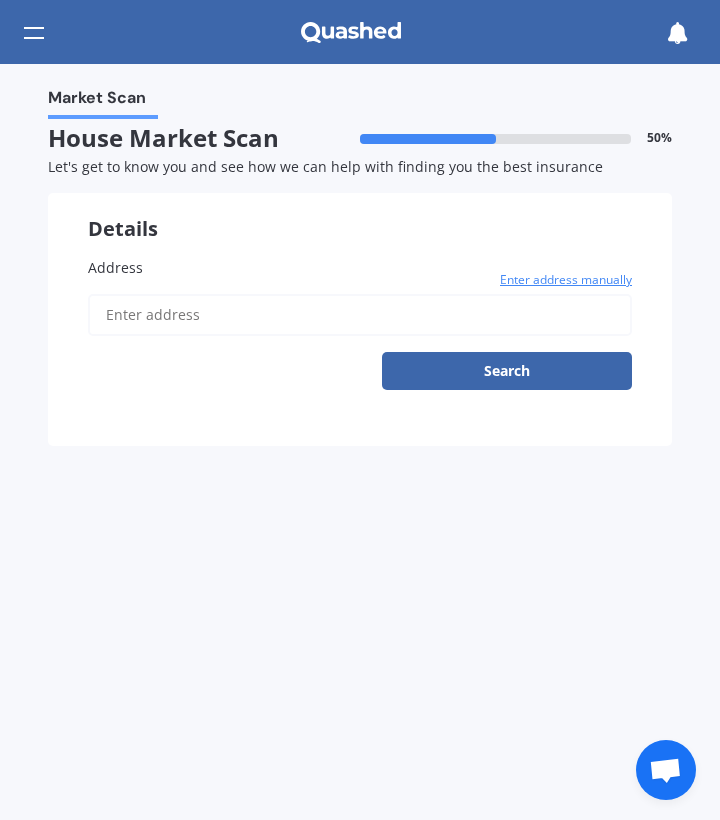click on "Address" at bounding box center (360, 315) 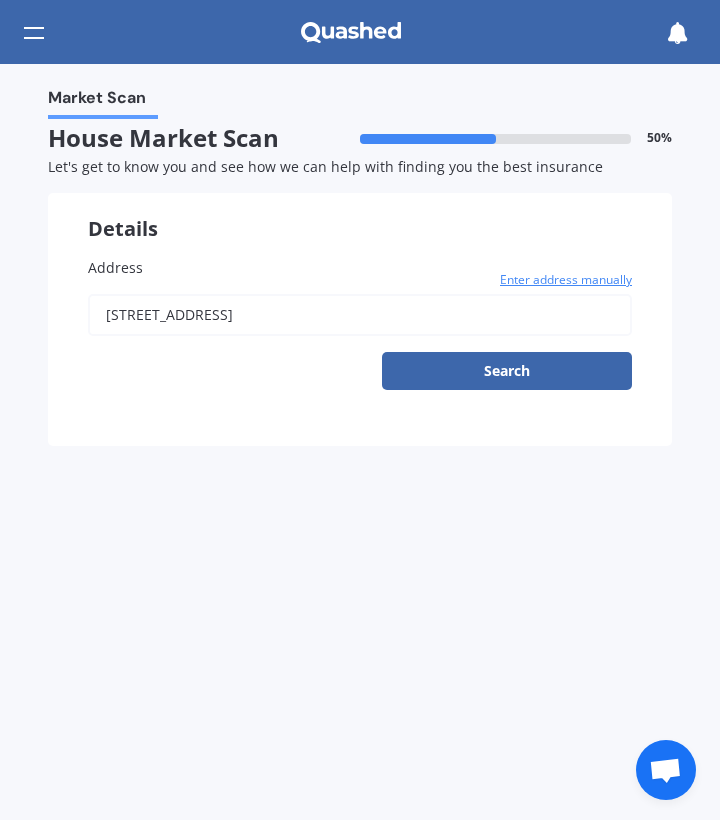 type on "[STREET_ADDRESS]" 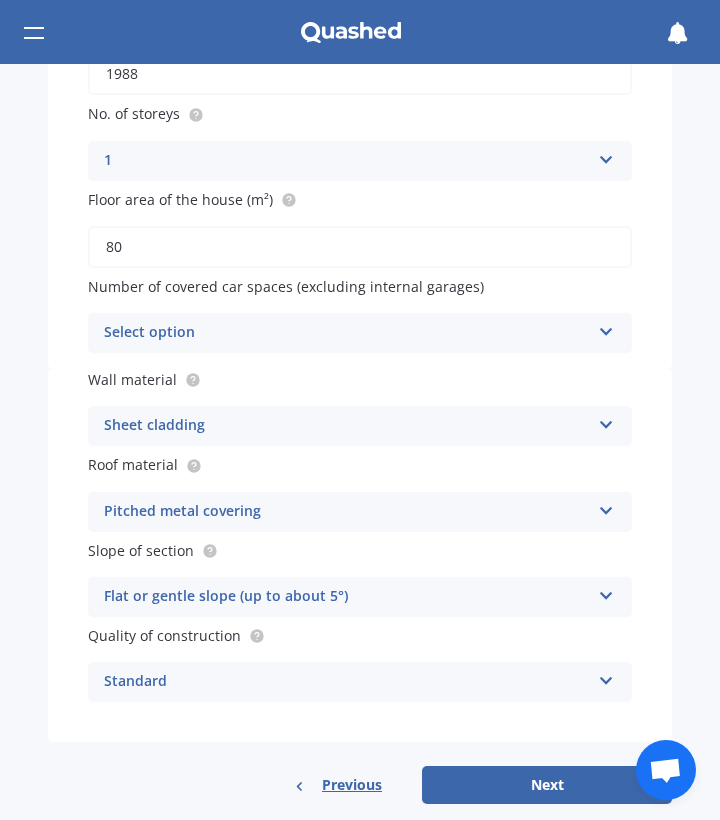 scroll, scrollTop: 345, scrollLeft: 0, axis: vertical 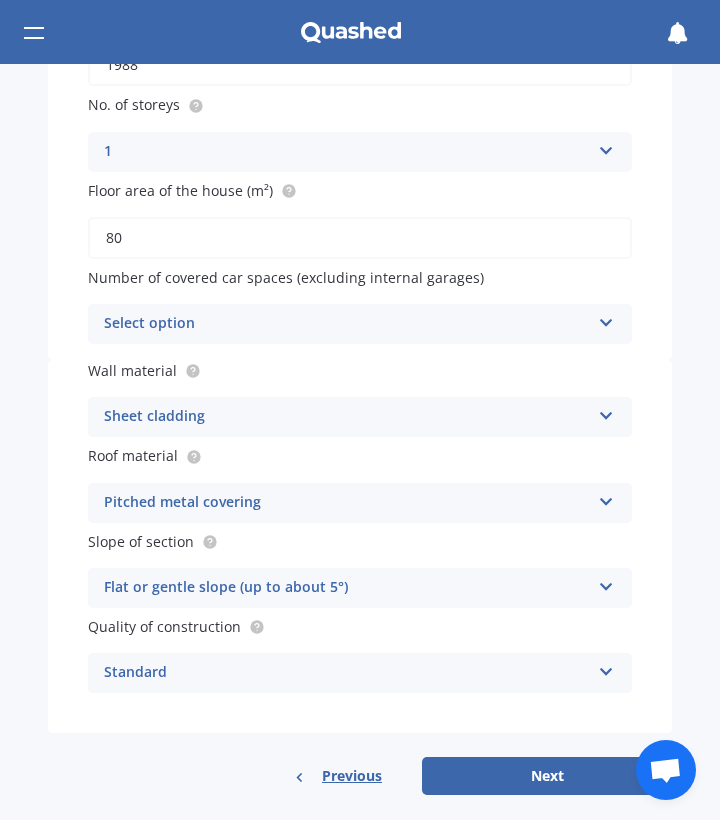 click on "Select option" at bounding box center [347, 324] 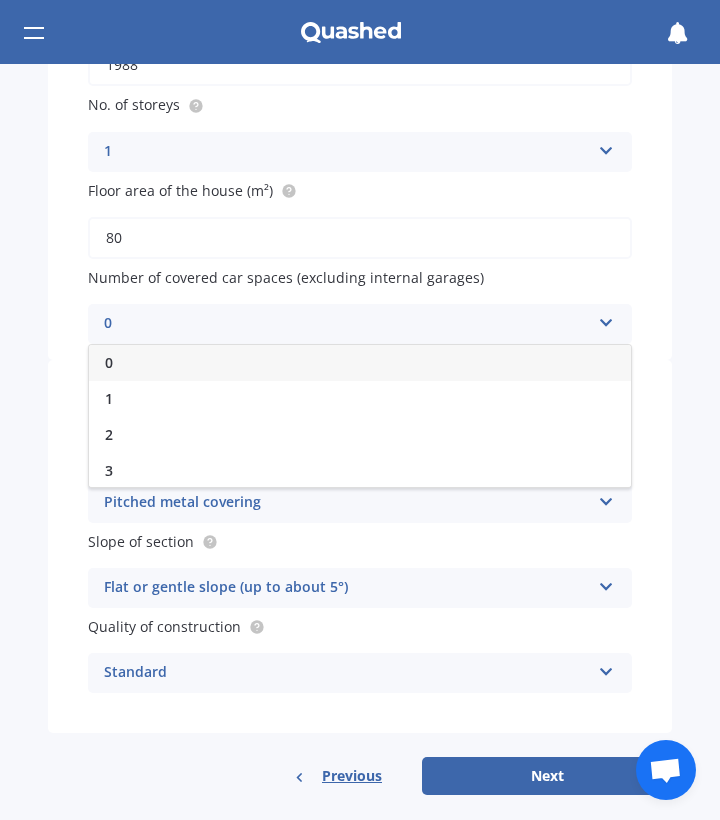 click on "0" at bounding box center (360, 363) 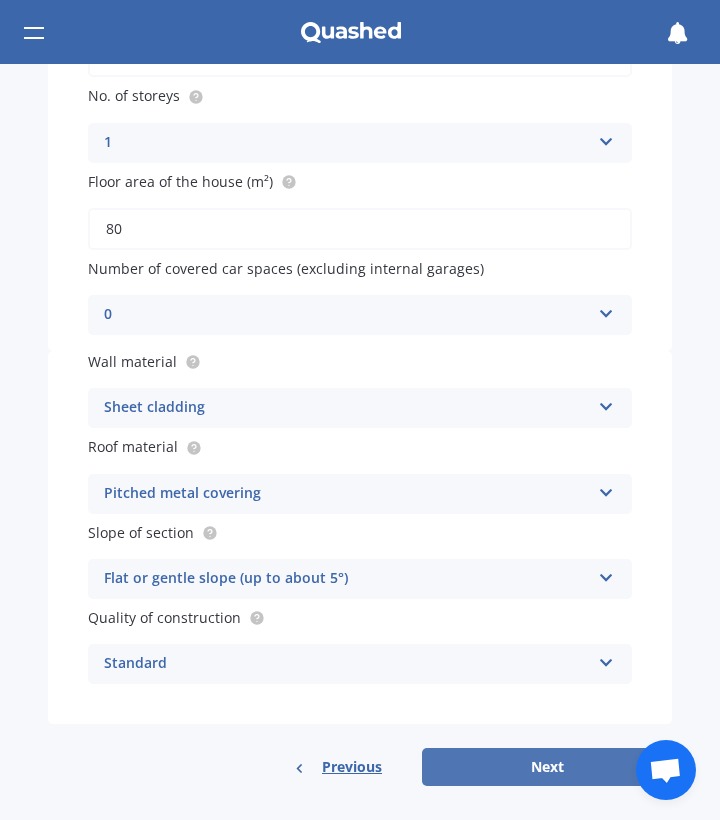 click on "Next" at bounding box center [547, 767] 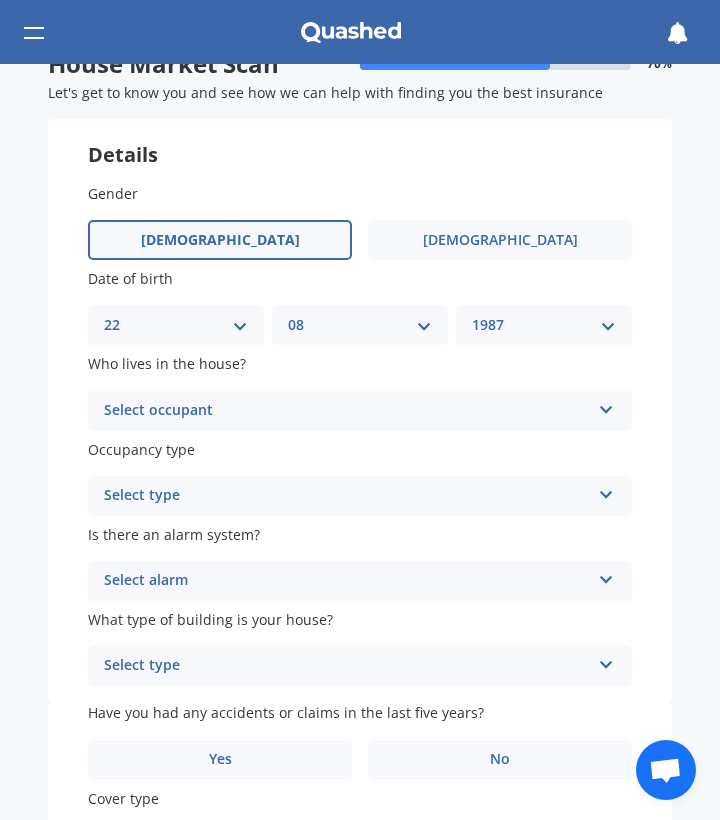scroll, scrollTop: 75, scrollLeft: 0, axis: vertical 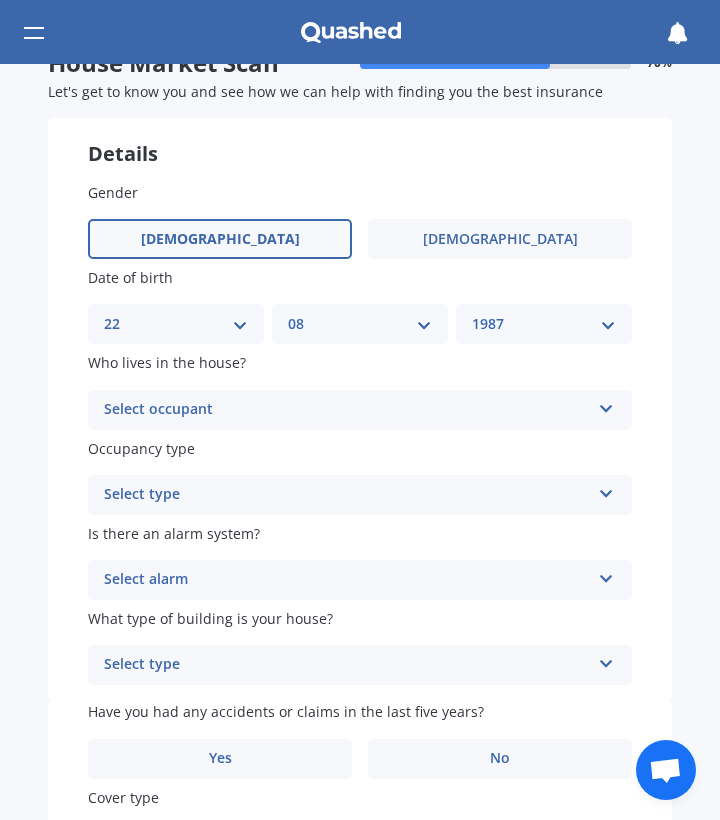 click on "Select occupant" at bounding box center [347, 410] 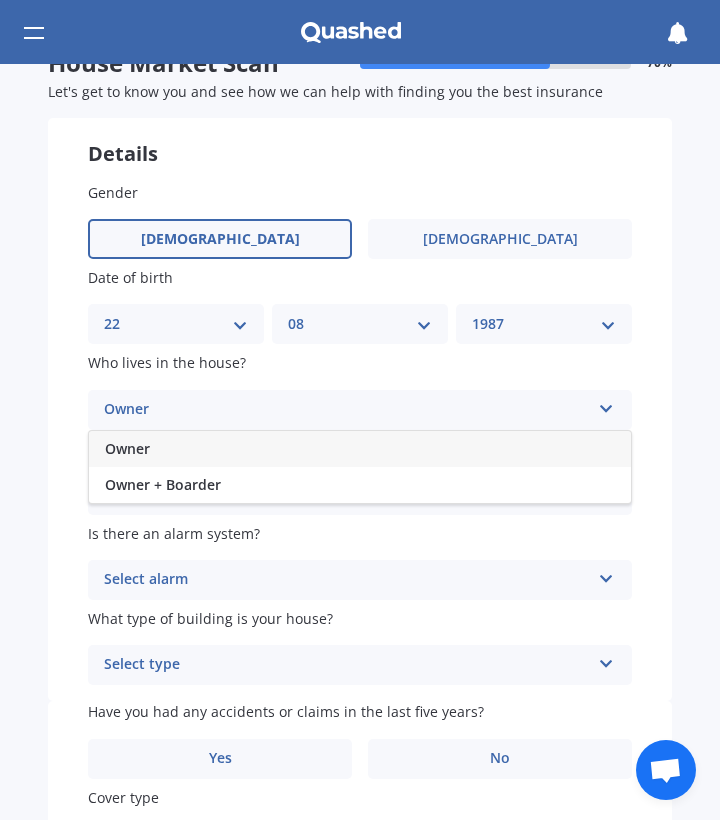 click on "Owner" at bounding box center [360, 449] 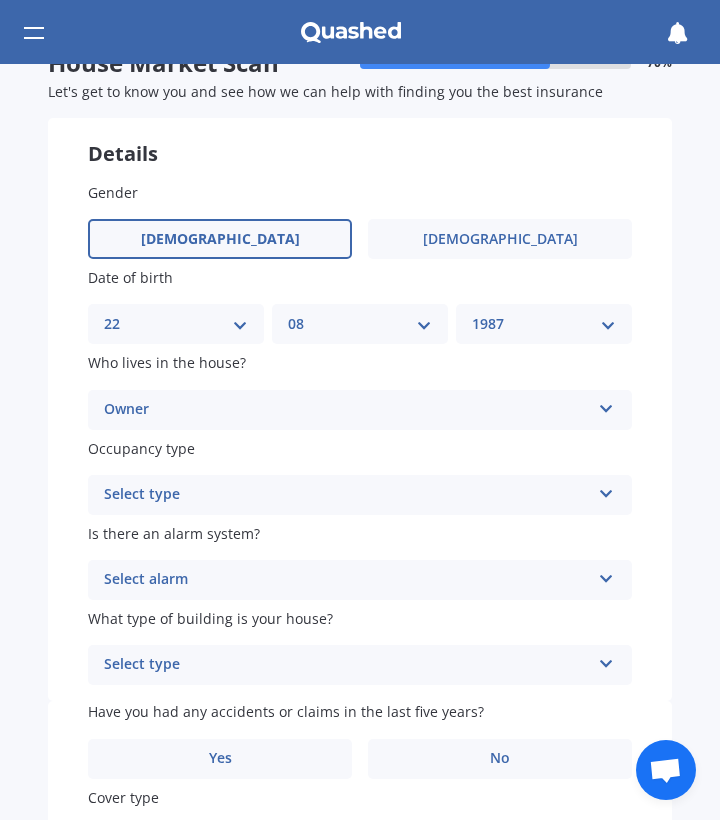 click on "Select type" at bounding box center (347, 495) 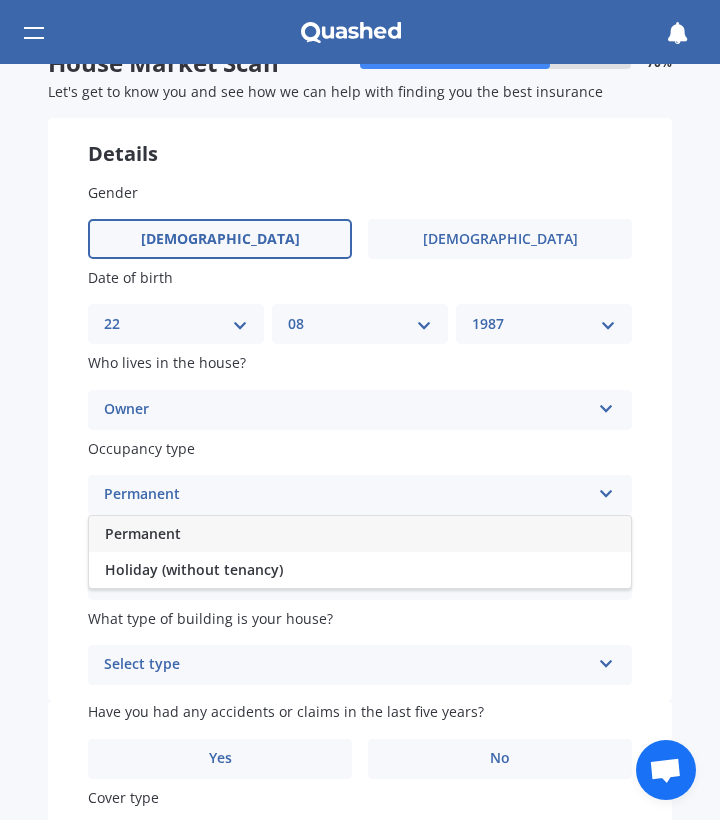 click on "Permanent" at bounding box center [360, 534] 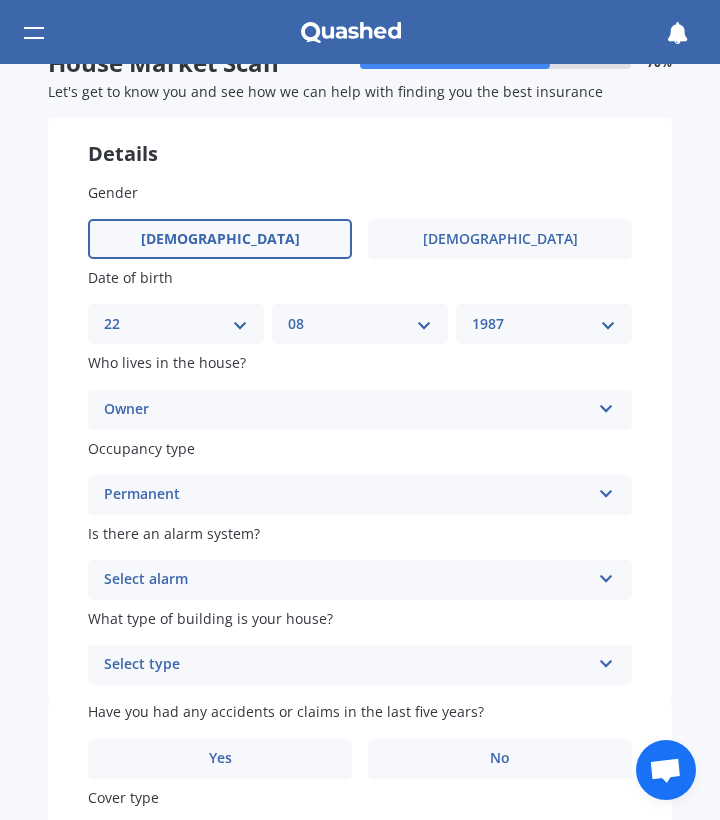 click on "Select alarm" at bounding box center [347, 580] 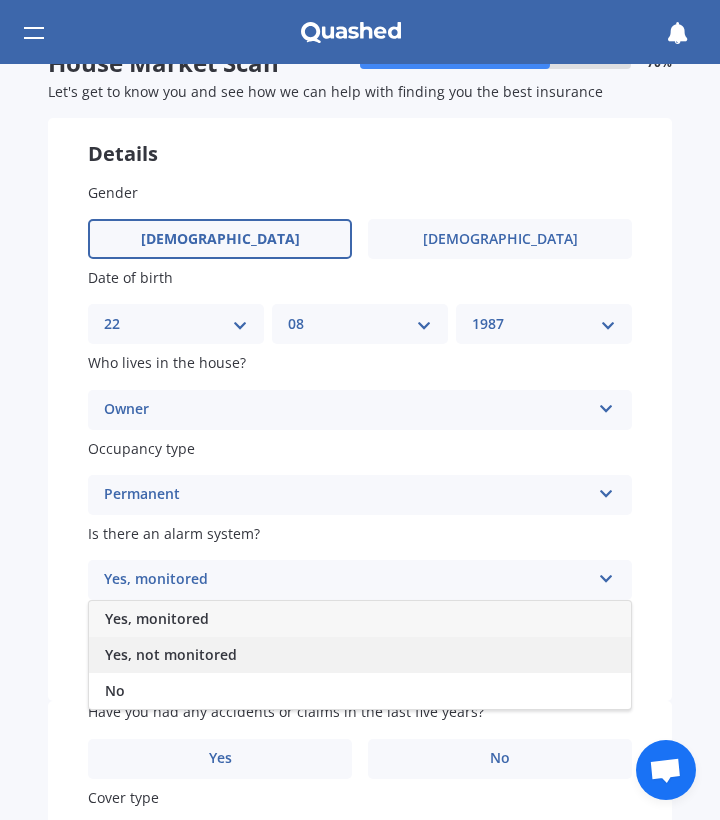 click on "Yes, not monitored" at bounding box center (360, 655) 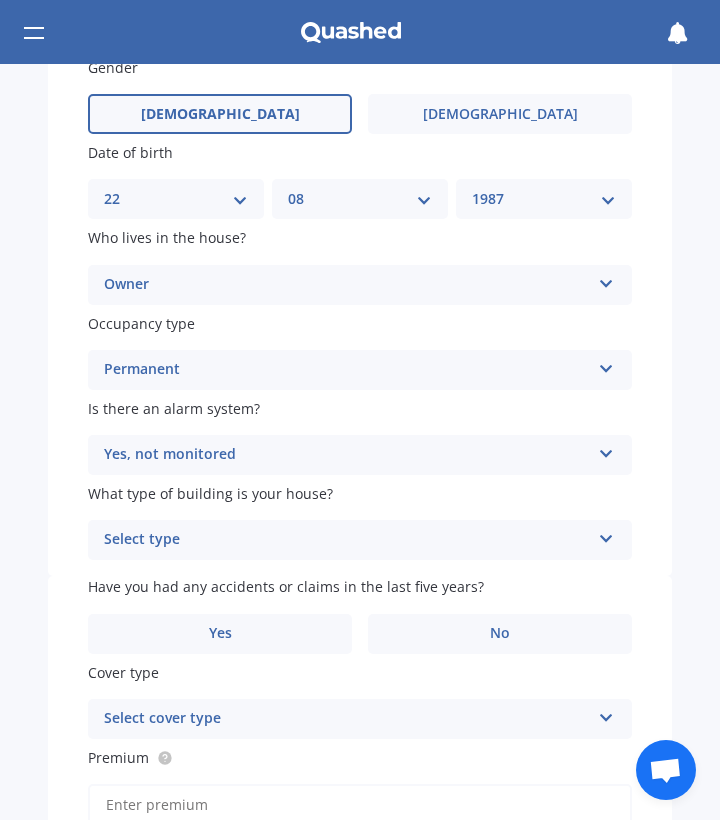 scroll, scrollTop: 221, scrollLeft: 0, axis: vertical 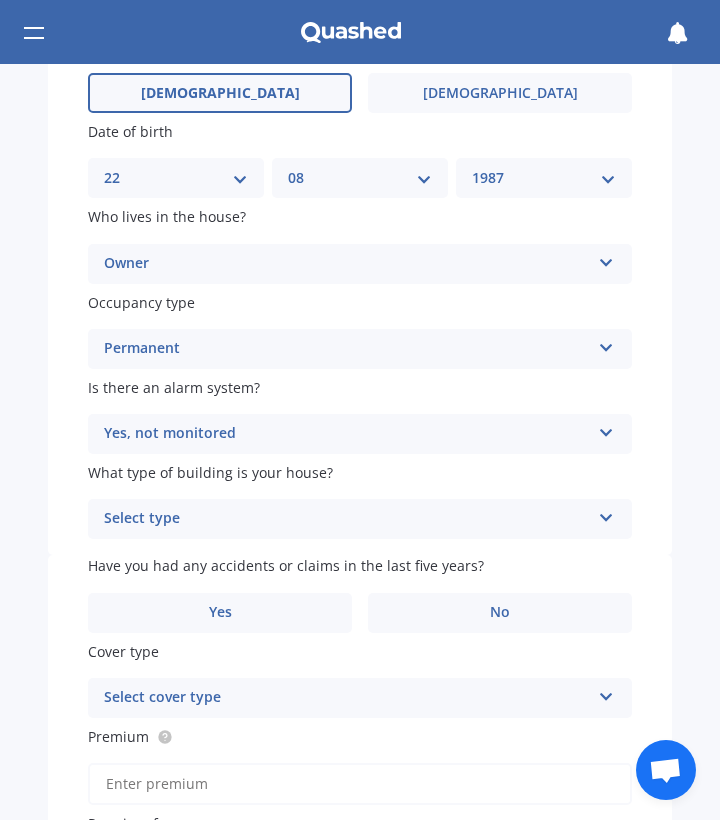 click on "Select type" at bounding box center [347, 519] 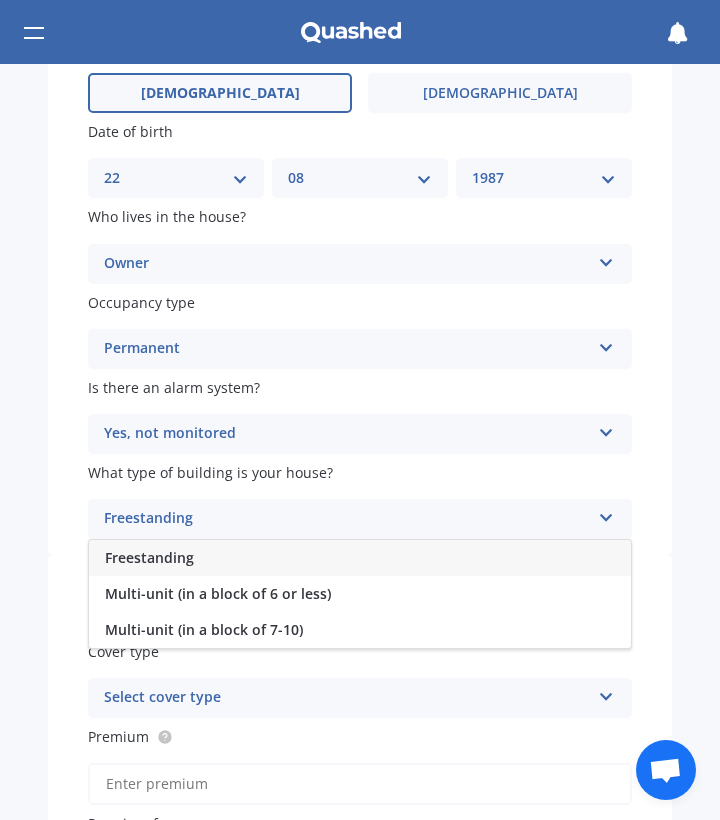 click on "Freestanding" at bounding box center [360, 558] 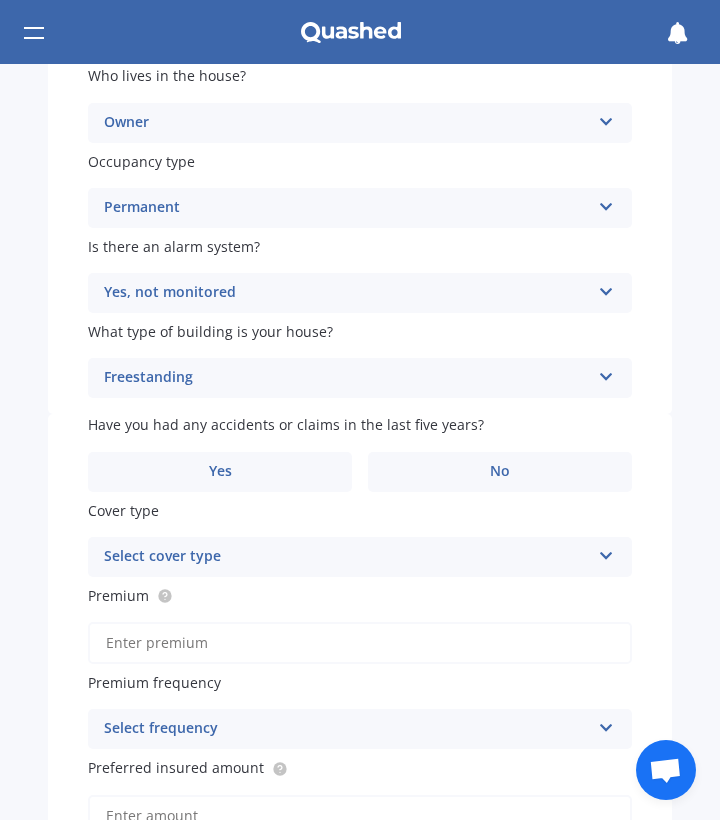 scroll, scrollTop: 407, scrollLeft: 0, axis: vertical 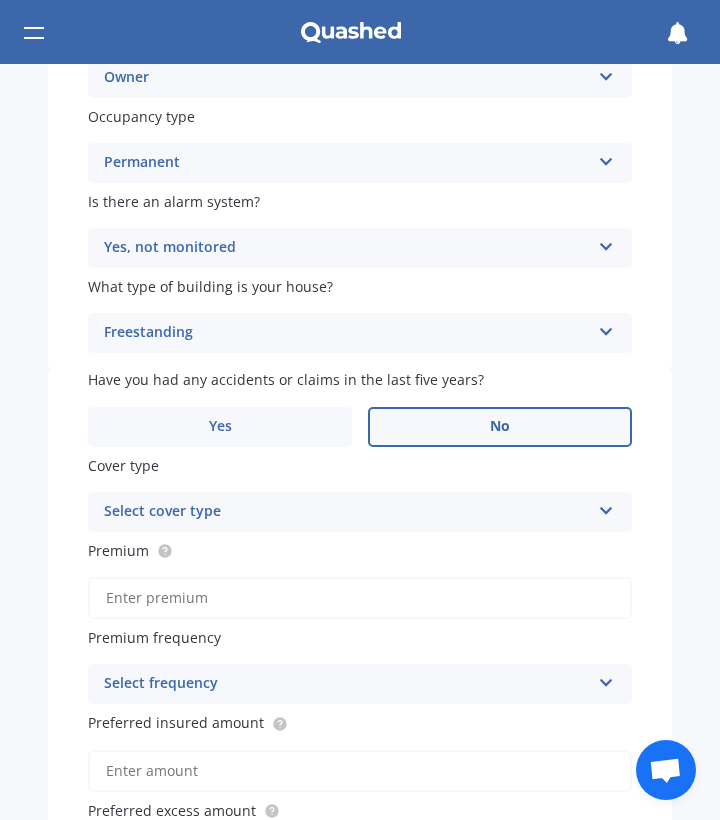 click on "No" at bounding box center (500, 427) 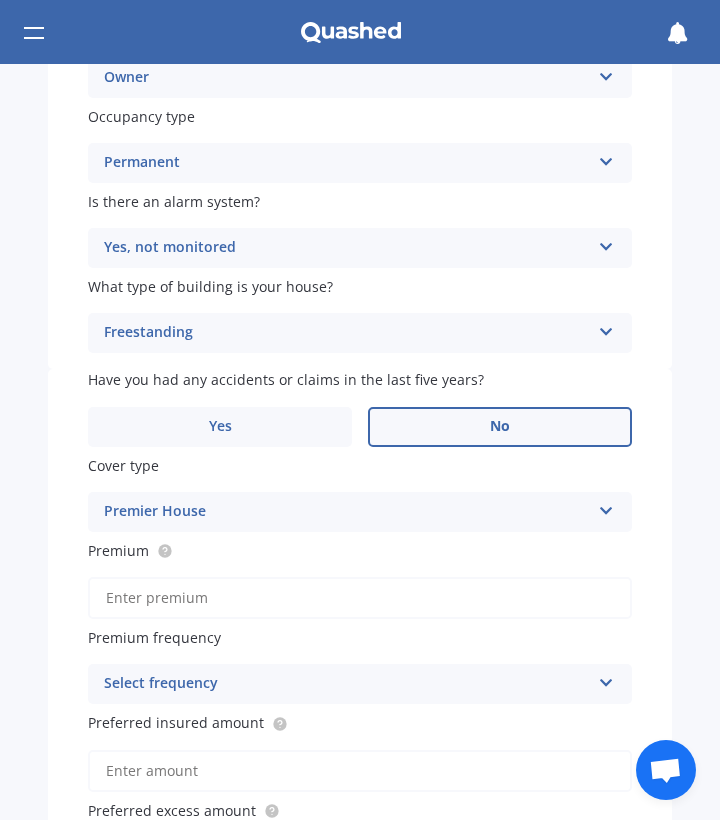 click on "Have you had any accidents or claims in the last five years? Yes No Cover type Premier House Premier House Market Value House Home Plus Premium Premium frequency Select frequency Yearly Six-Monthly Quarterly Monthly Fortnightly Weekly Preferred insured amount Preferred excess amount Enter amount $300 $400 $500 $750 $1,000 $2,000 $2,500" at bounding box center [360, 643] 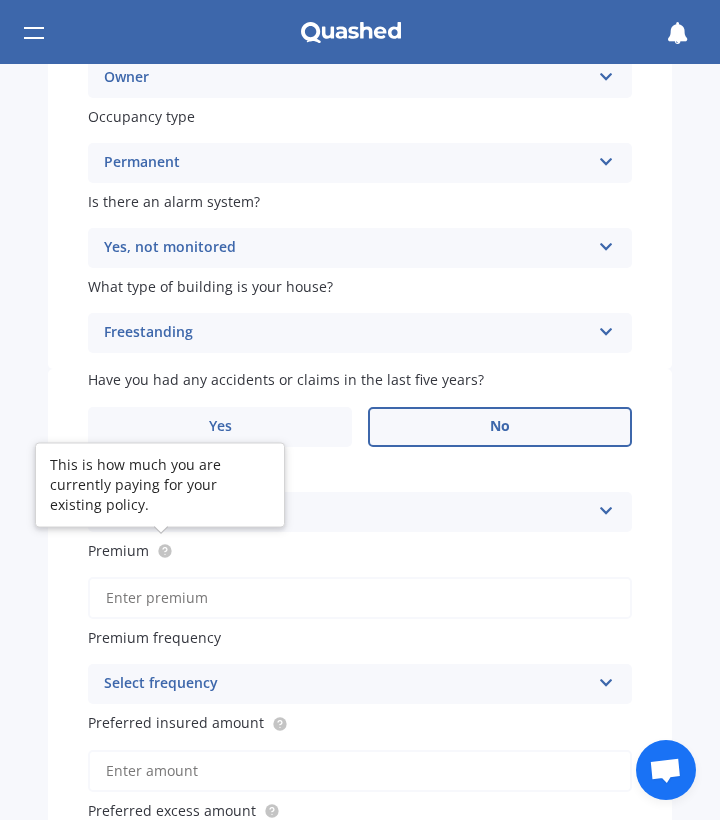 click 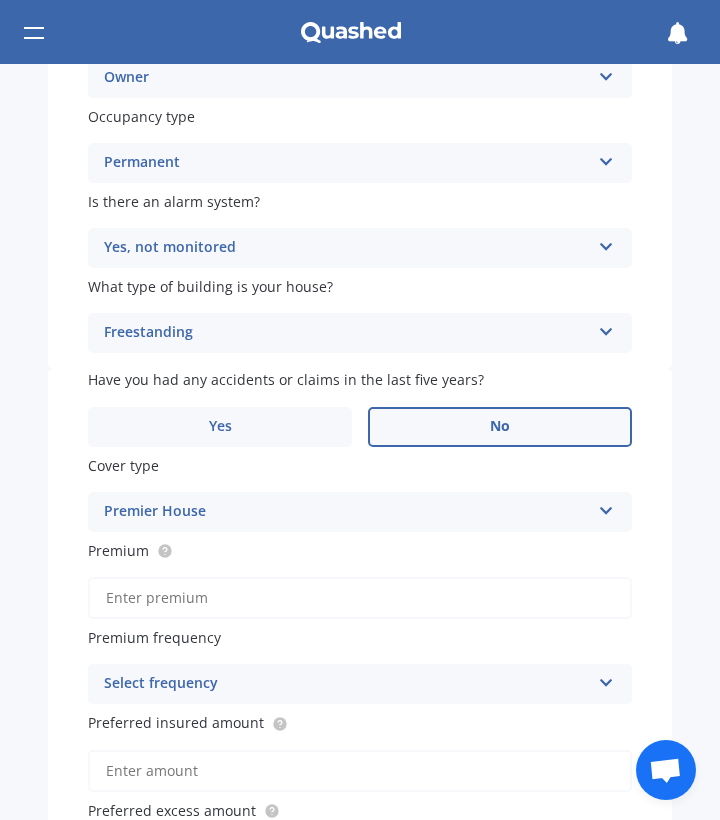 click on "Premier House" at bounding box center (347, 512) 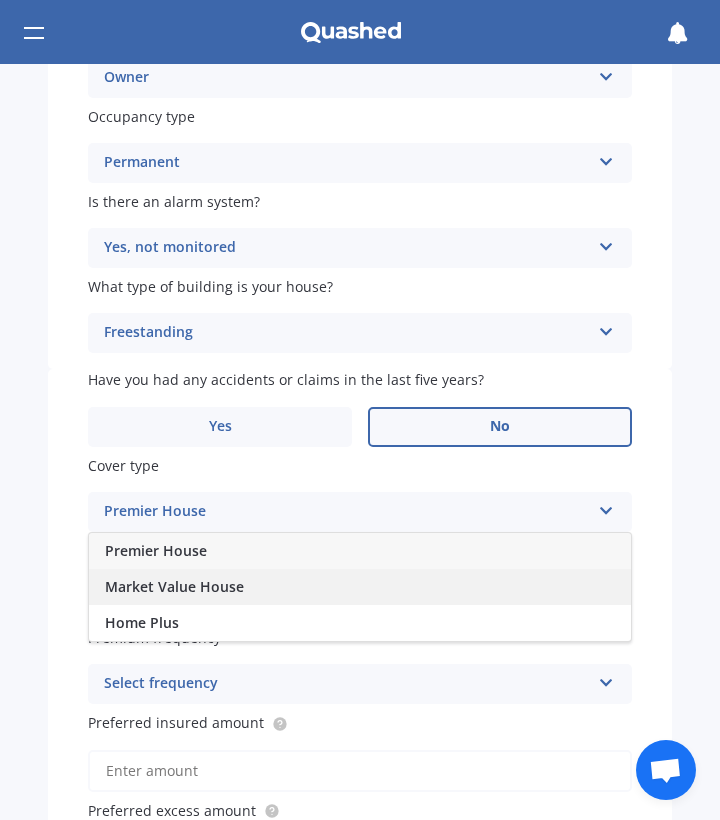 click on "Market Value House" at bounding box center (360, 587) 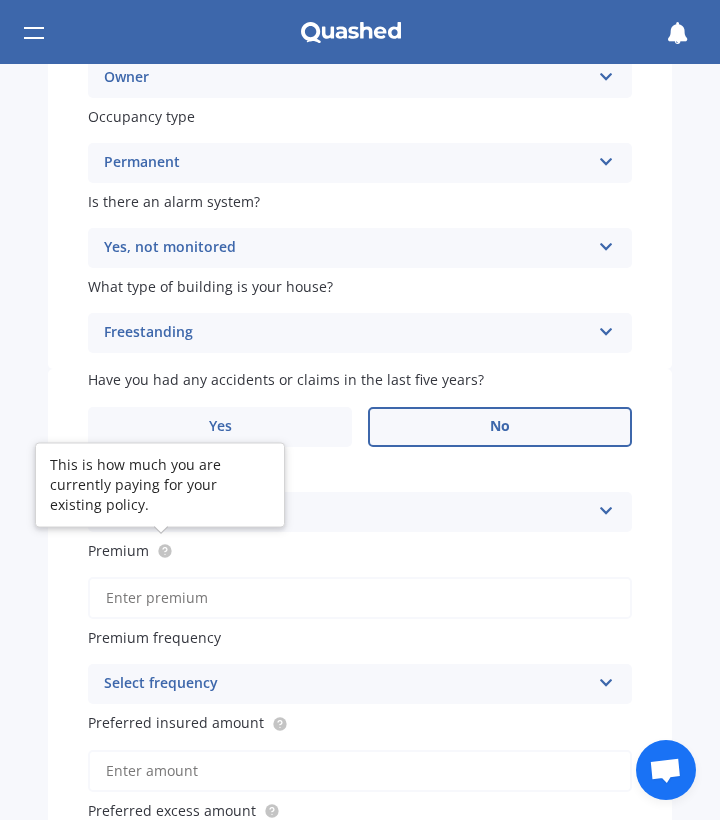 click 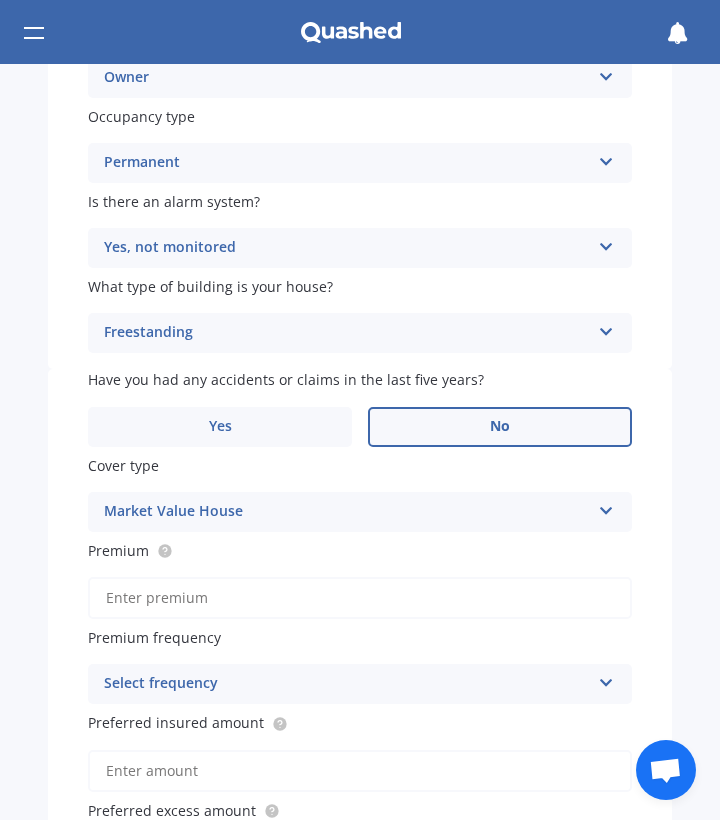 click on "Market Value House Premier House Market Value House Home Plus" at bounding box center (360, 512) 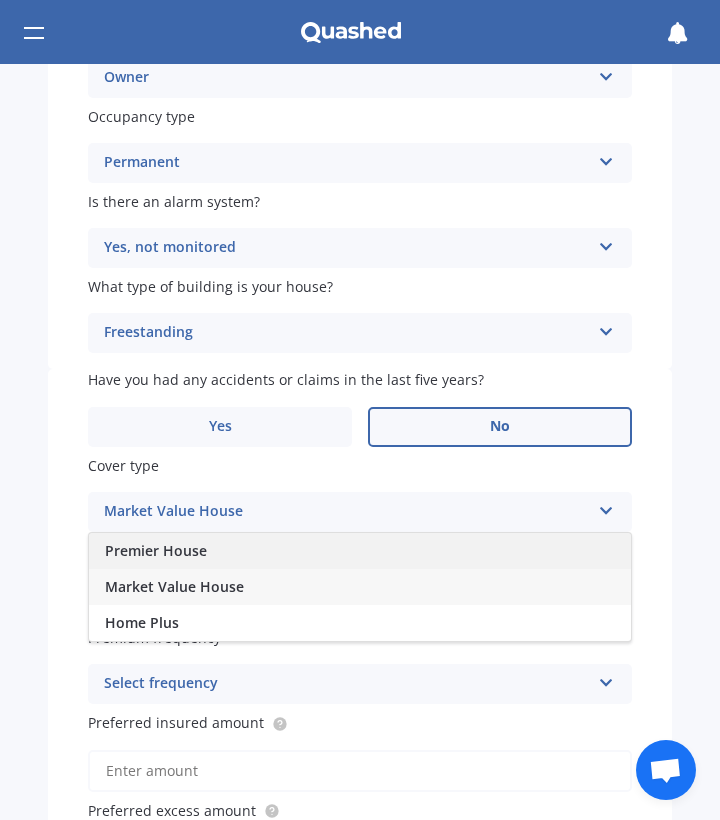 click on "Premier House" at bounding box center [360, 551] 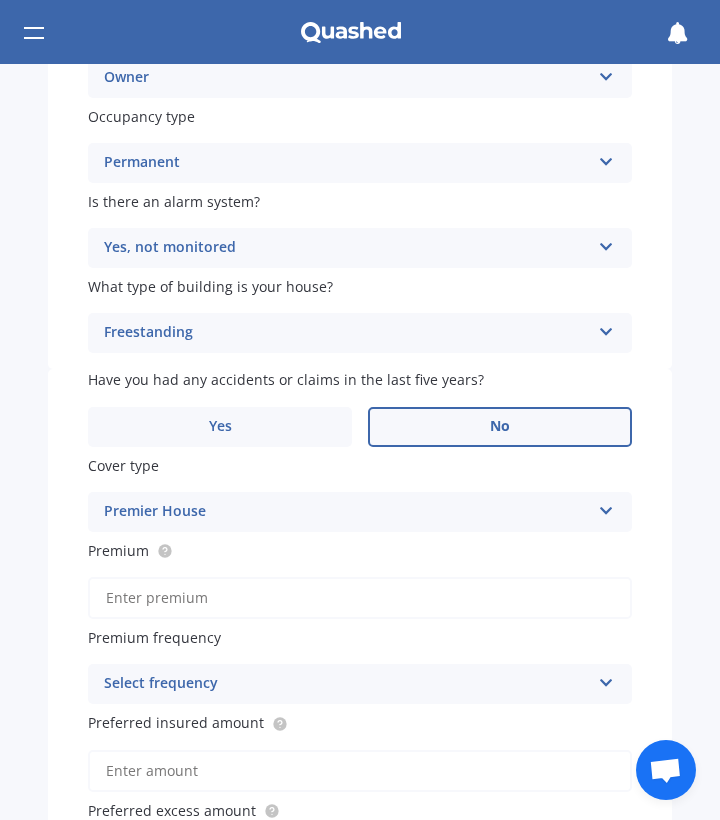click on "Premier House" at bounding box center (347, 512) 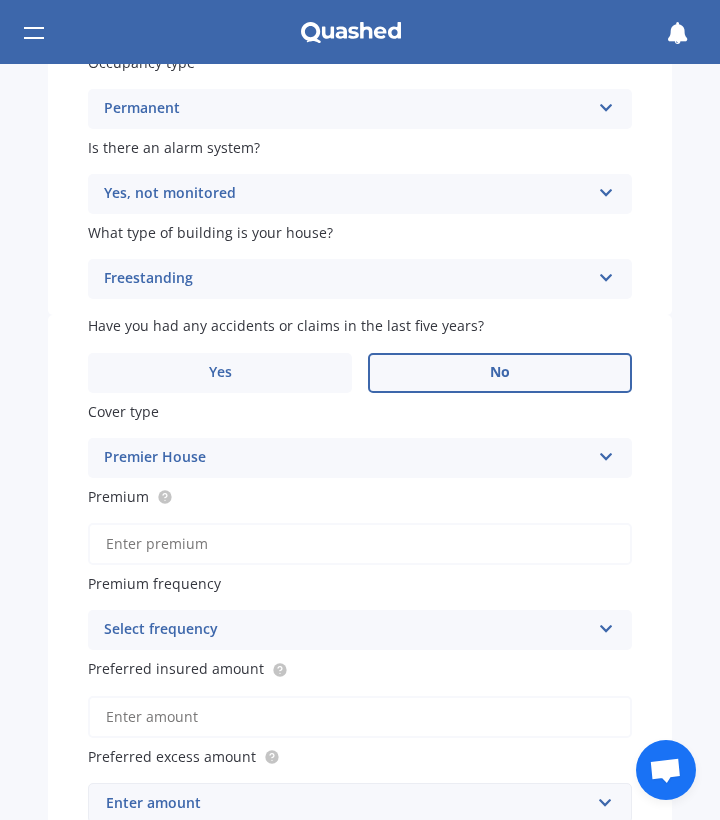 scroll, scrollTop: 463, scrollLeft: 0, axis: vertical 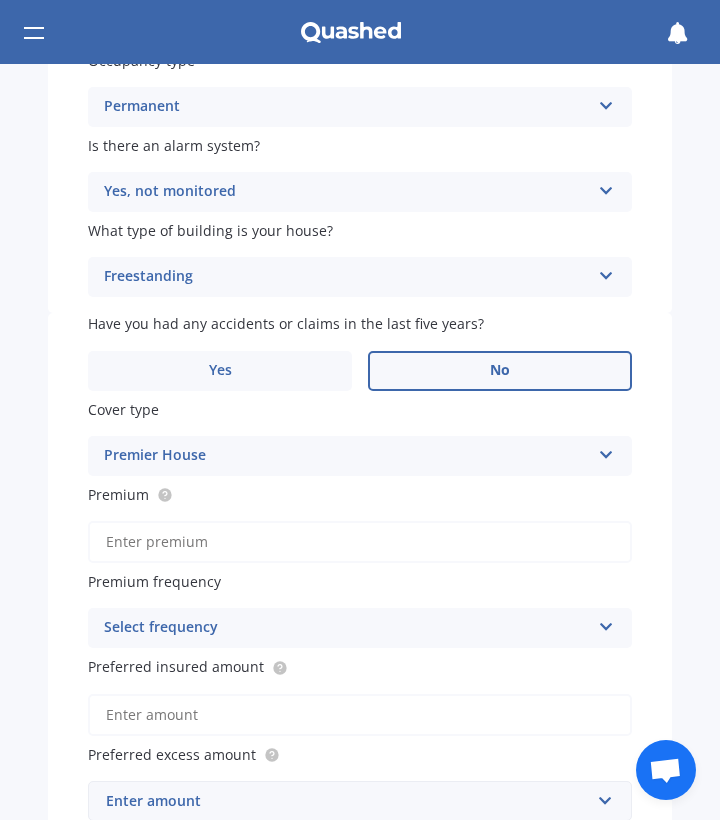 click on "Premium" at bounding box center [360, 542] 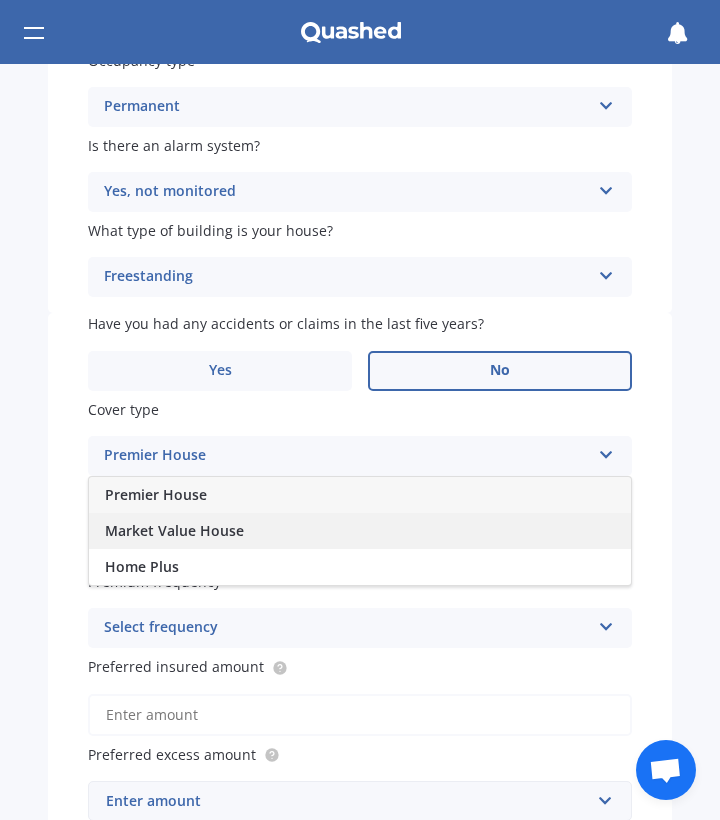 click on "Market Value House" at bounding box center (360, 531) 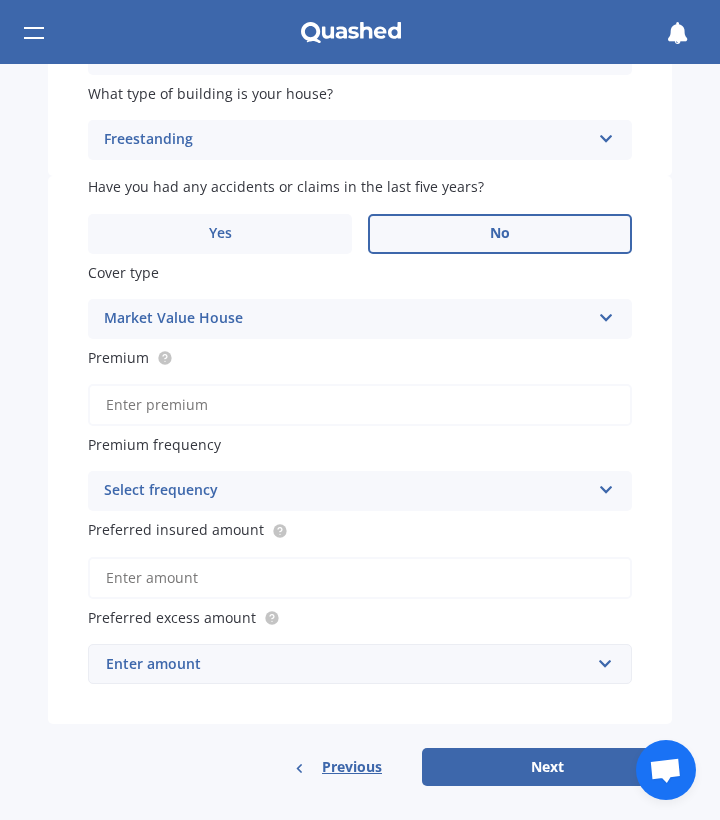scroll, scrollTop: 598, scrollLeft: 0, axis: vertical 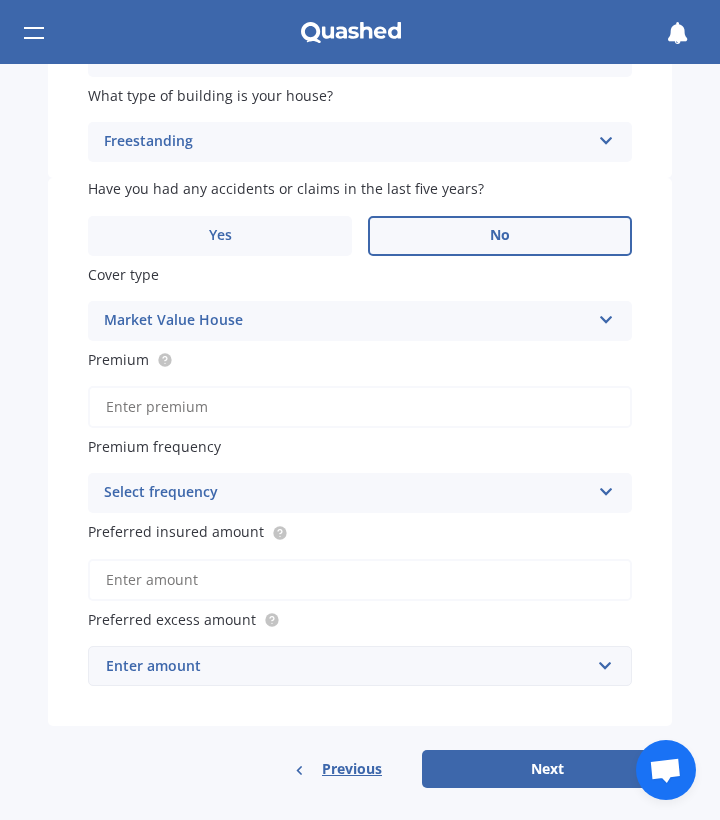 click on "Enter amount" at bounding box center [348, 666] 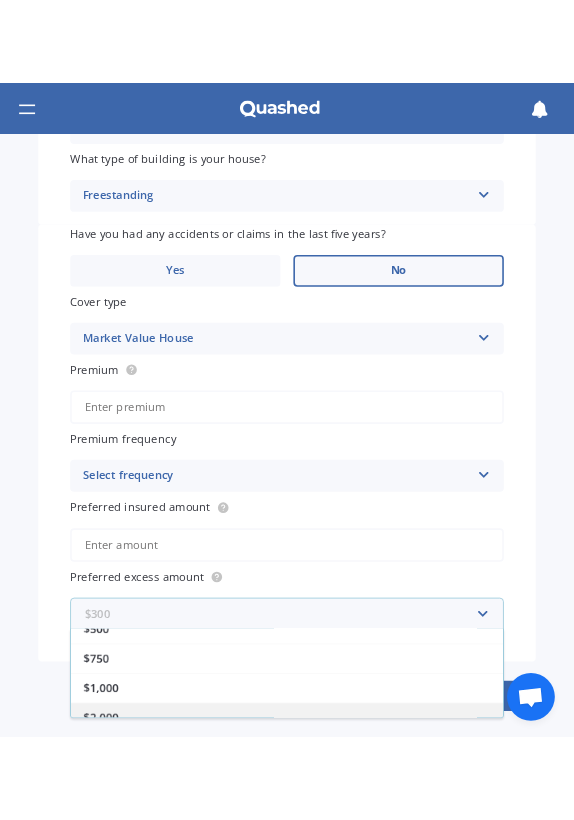 scroll, scrollTop: 84, scrollLeft: 0, axis: vertical 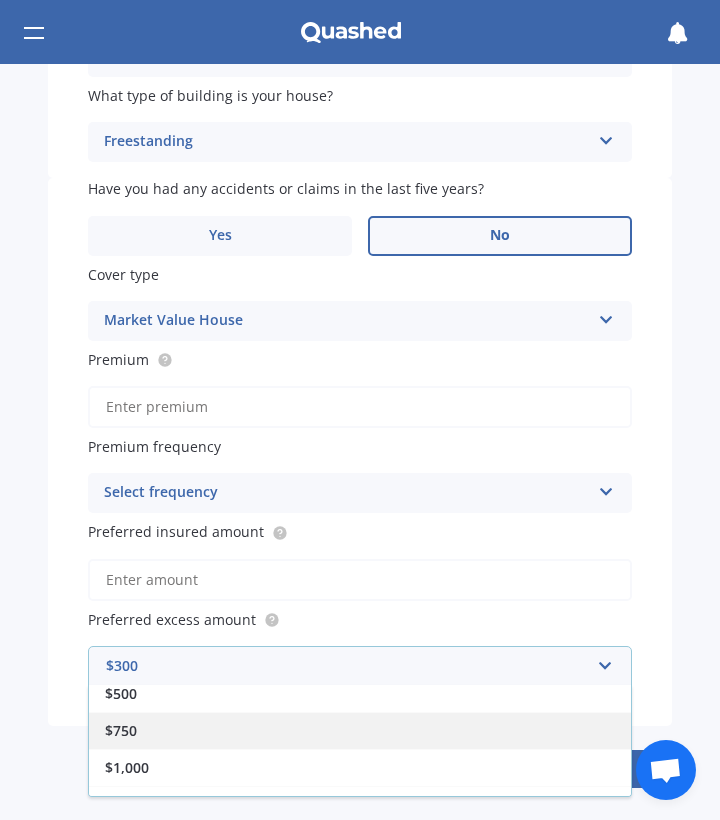 click on "$750" at bounding box center [360, 730] 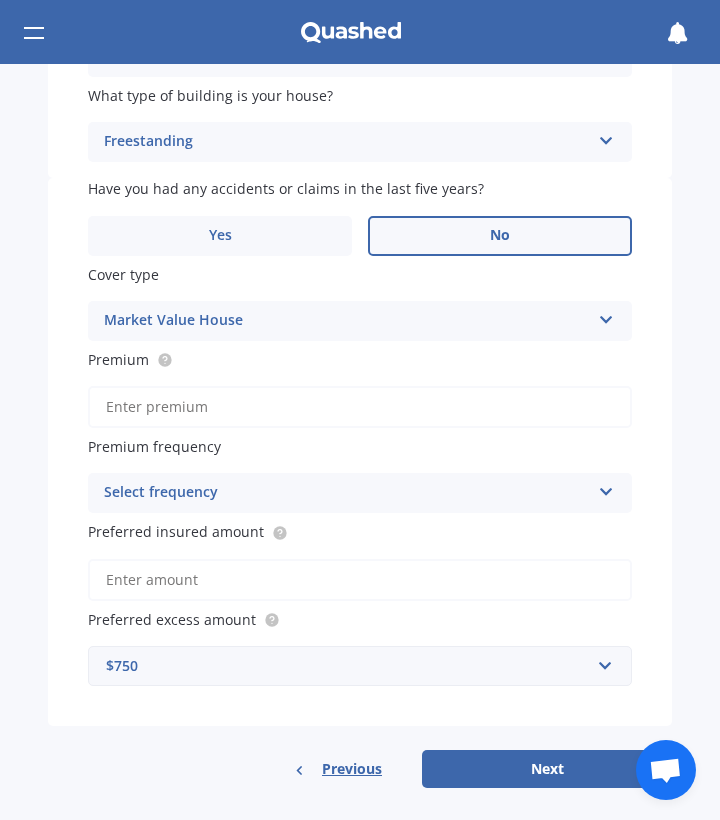 click on "Preferred insured amount" at bounding box center [360, 580] 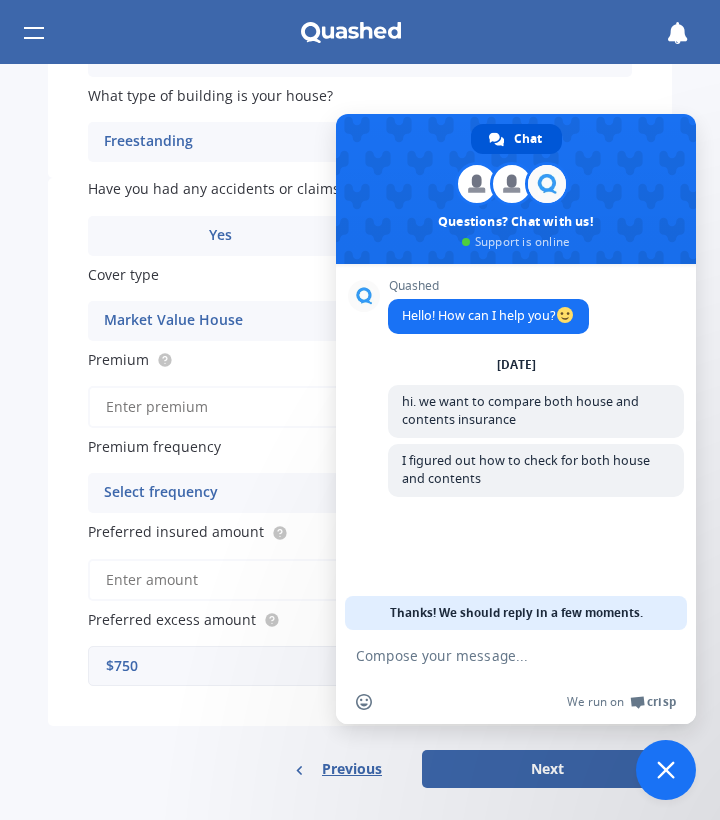 click on "Thanks! We should reply in a few moments." at bounding box center [516, 613] 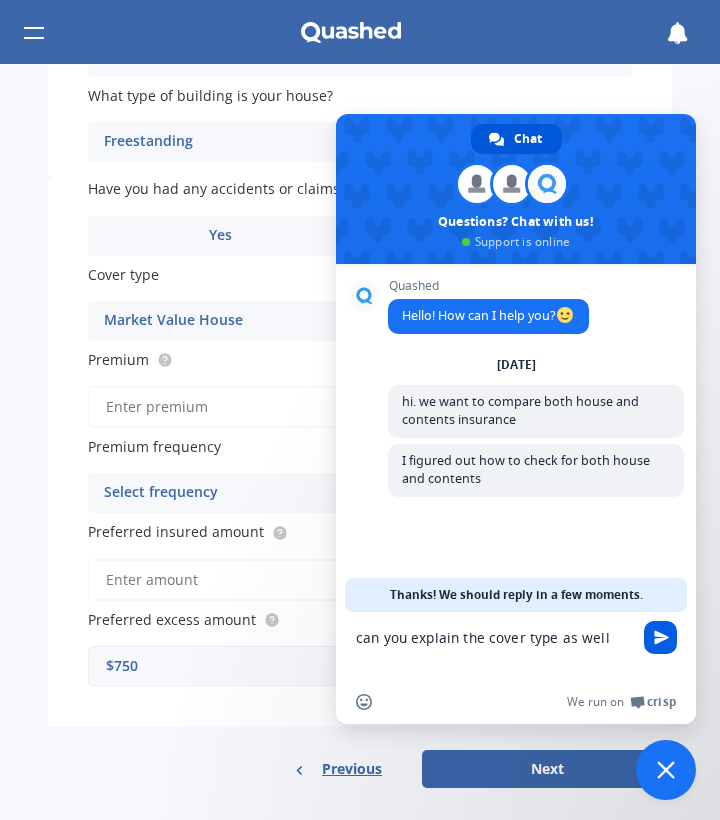 type on "can you explain the cover type as well" 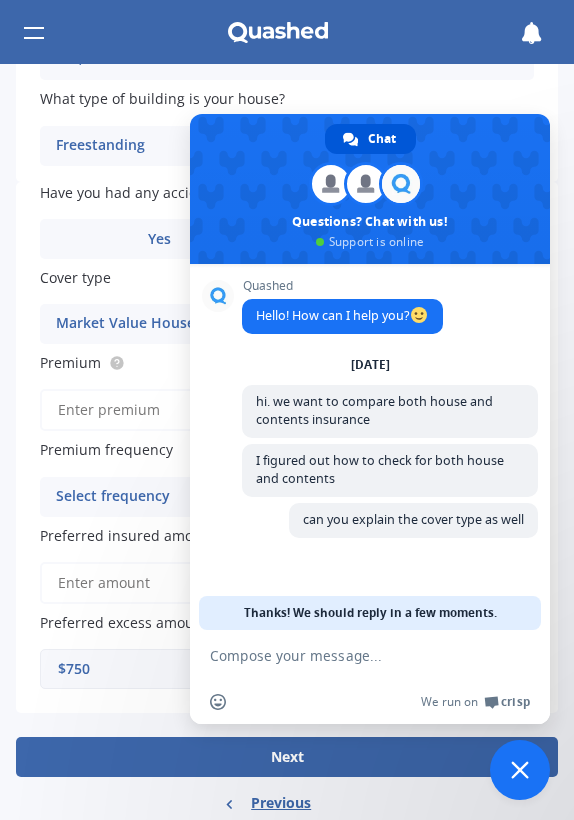 click on "Premium" at bounding box center [287, 391] 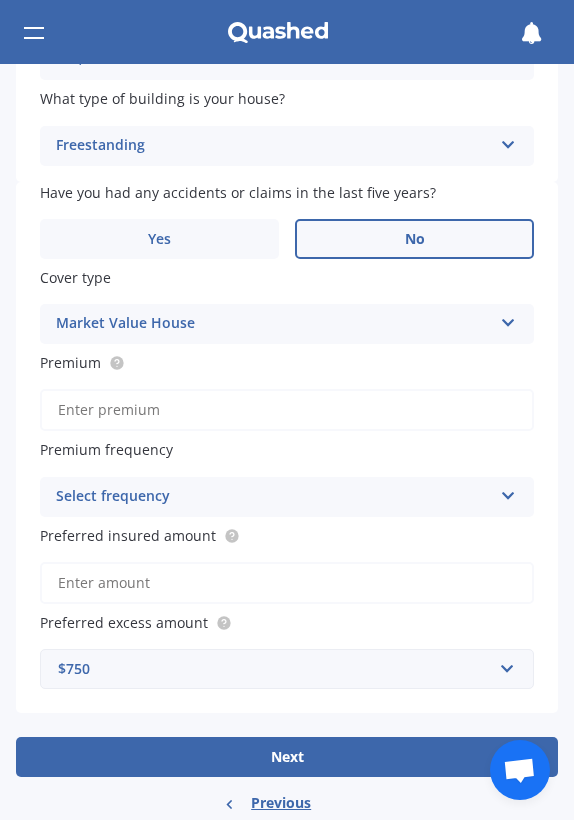 click on "Market Value House Premier House Market Value House Home Plus" at bounding box center (287, 324) 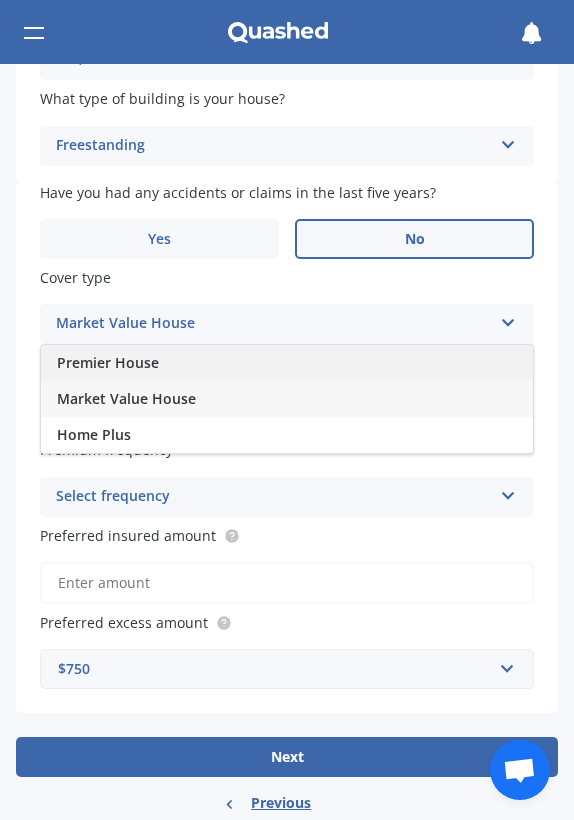click on "Premier House" at bounding box center [287, 363] 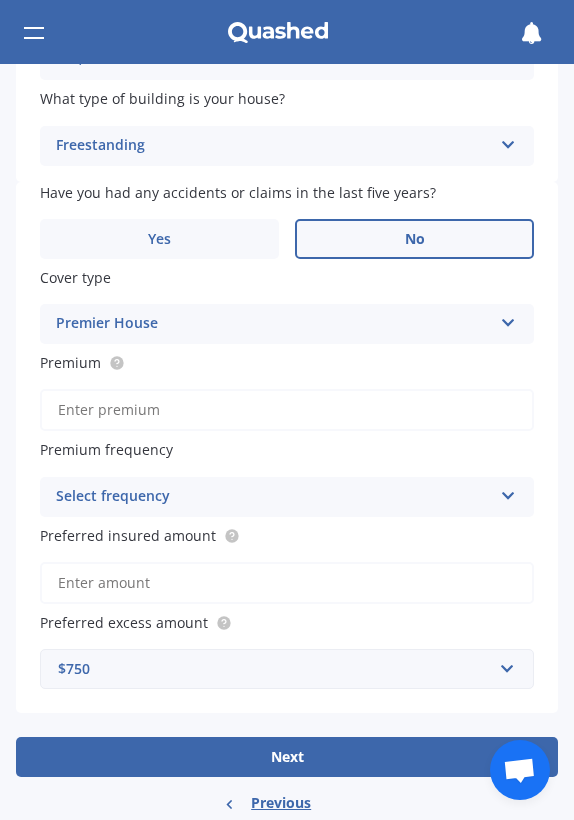 click on "Premium" at bounding box center [287, 410] 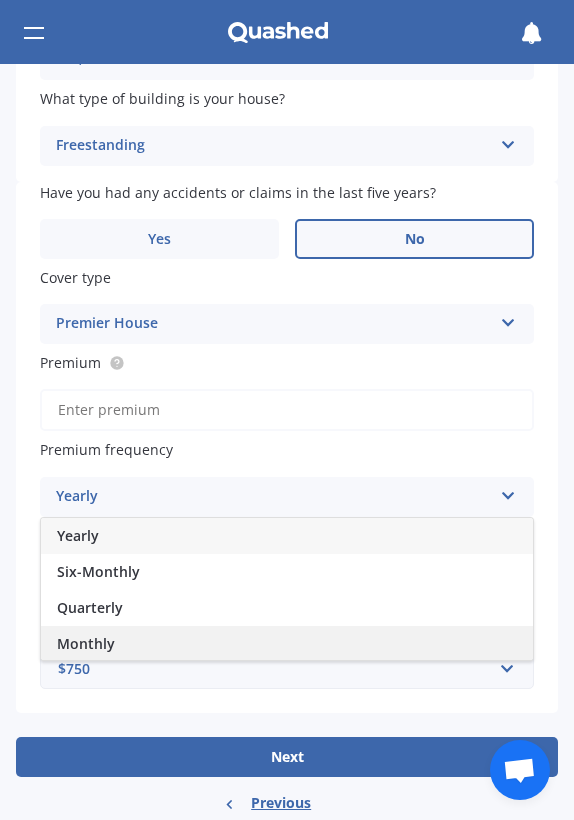 click on "Monthly" at bounding box center [287, 644] 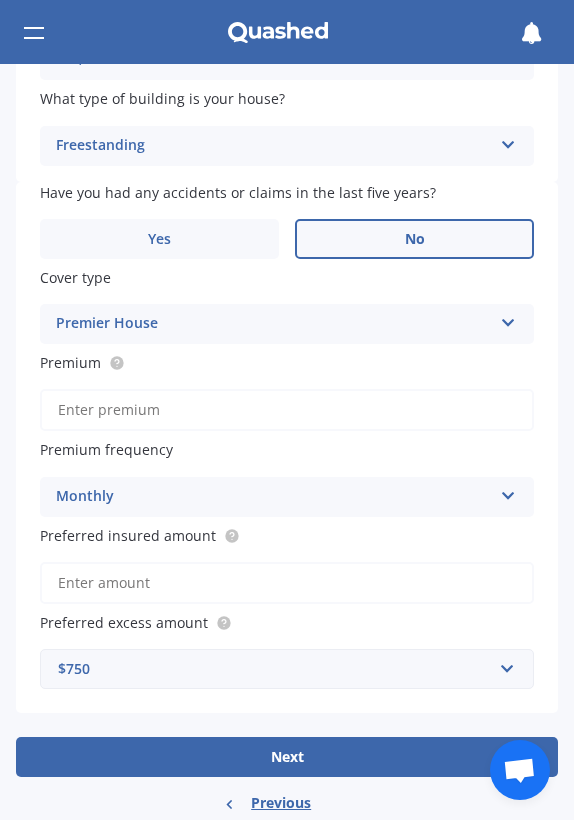 click on "Premium" at bounding box center (287, 410) 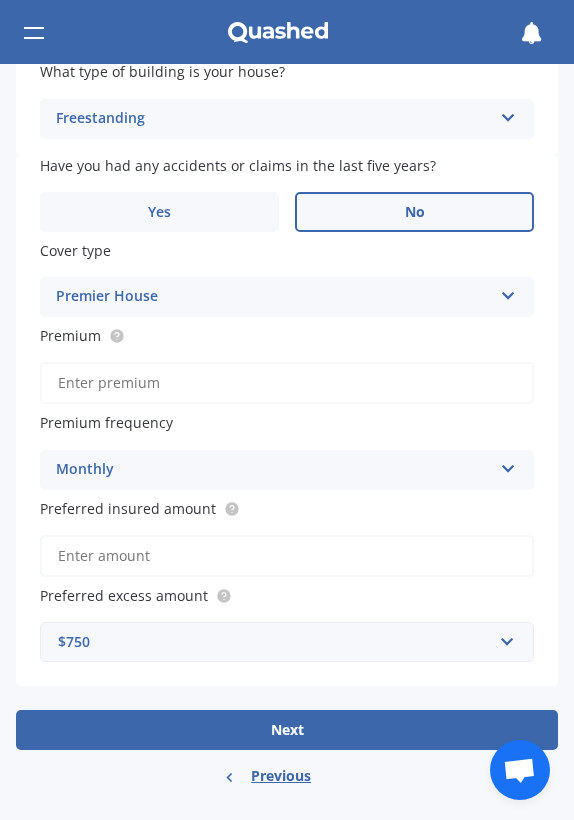 scroll, scrollTop: 623, scrollLeft: 0, axis: vertical 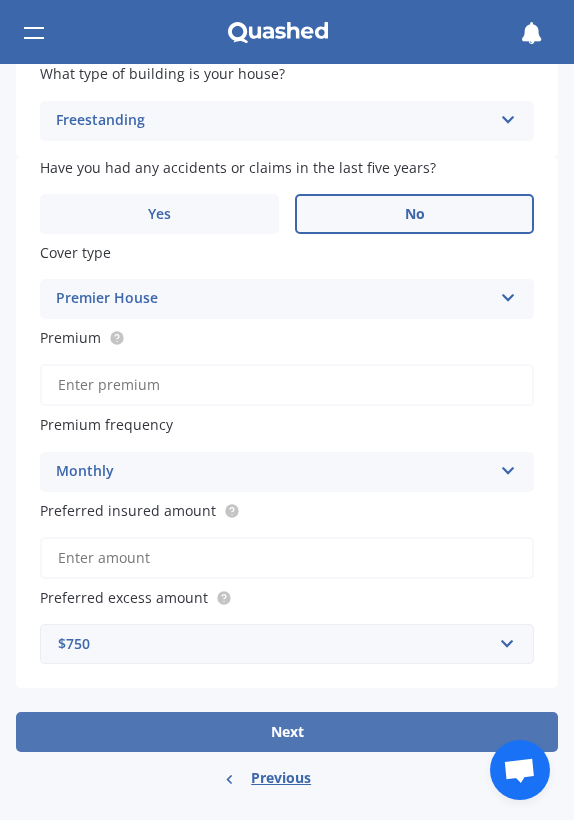 click on "Next" at bounding box center [287, 732] 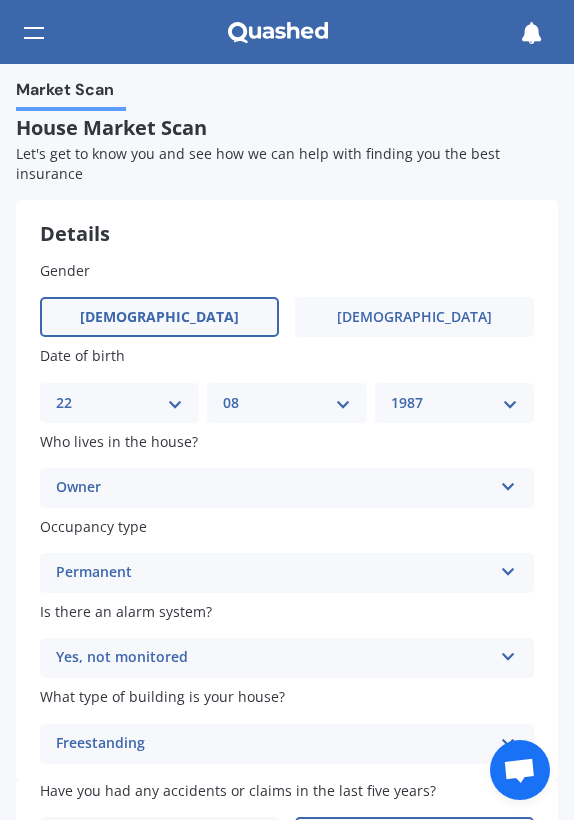 scroll, scrollTop: 0, scrollLeft: 0, axis: both 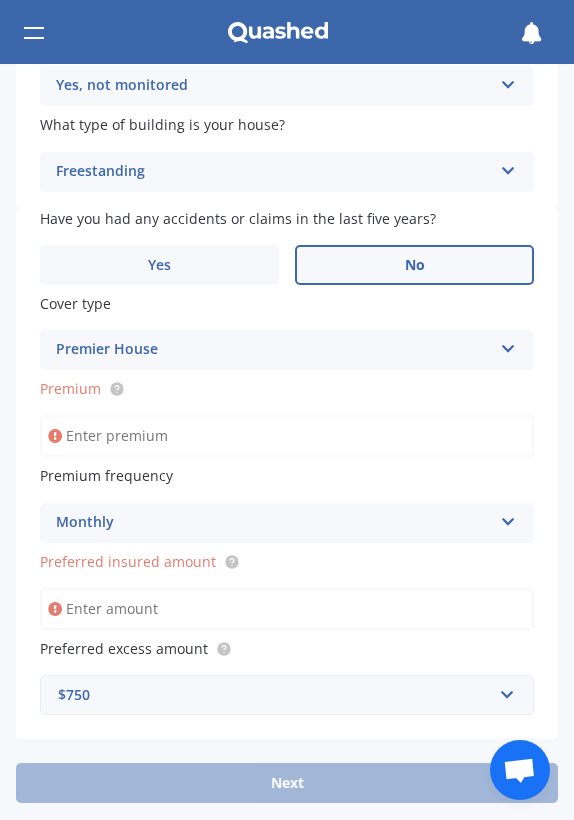 click on "Premium" at bounding box center [287, 436] 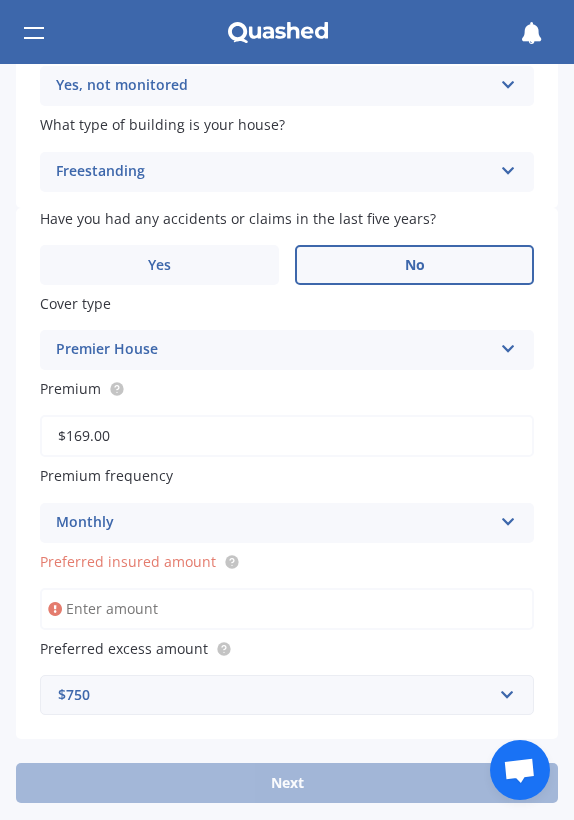 type on "$169.00" 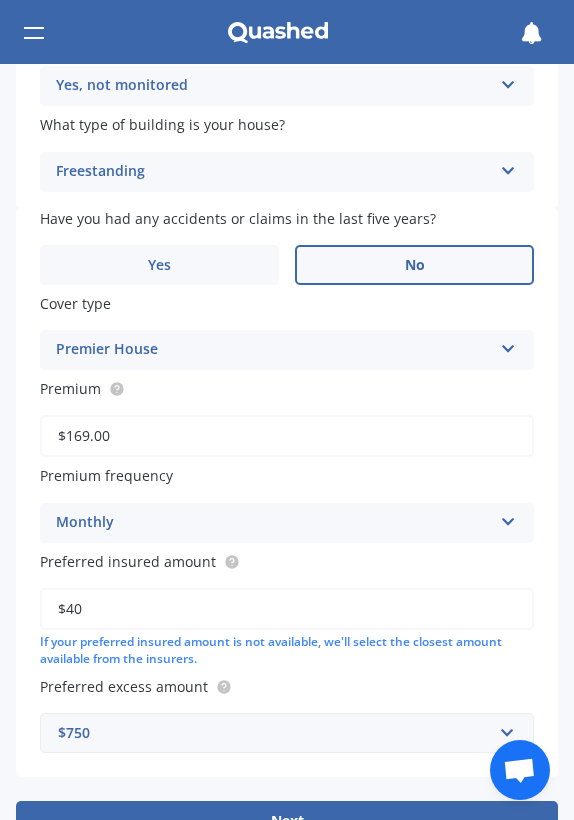 type on "$4" 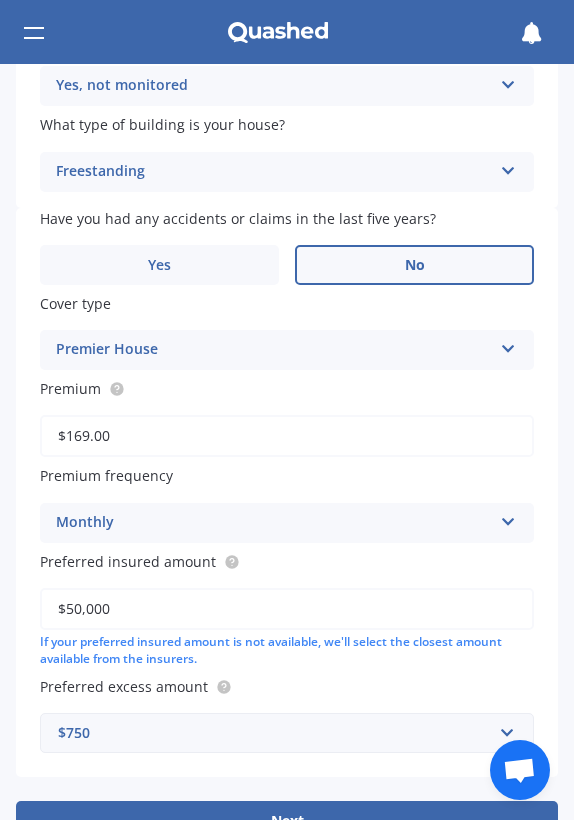 type on "$500,000" 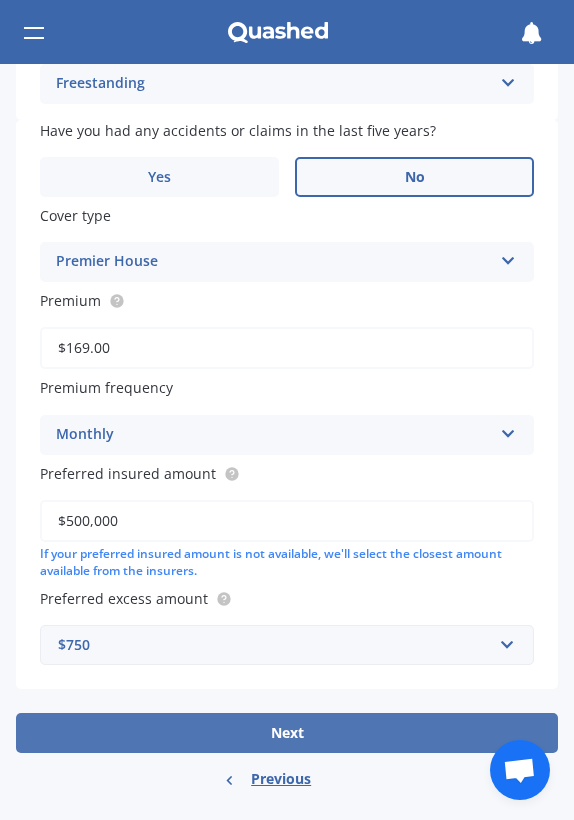 scroll, scrollTop: 659, scrollLeft: 0, axis: vertical 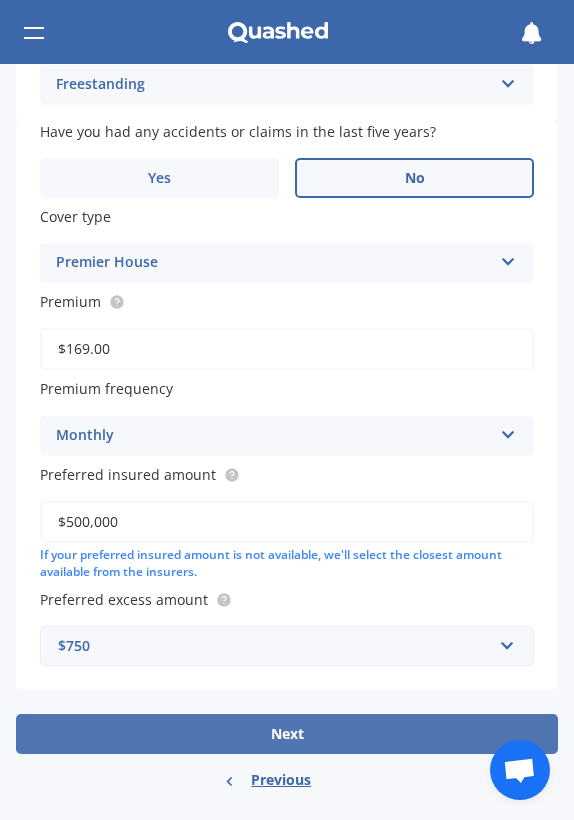 click on "Next" at bounding box center [287, 734] 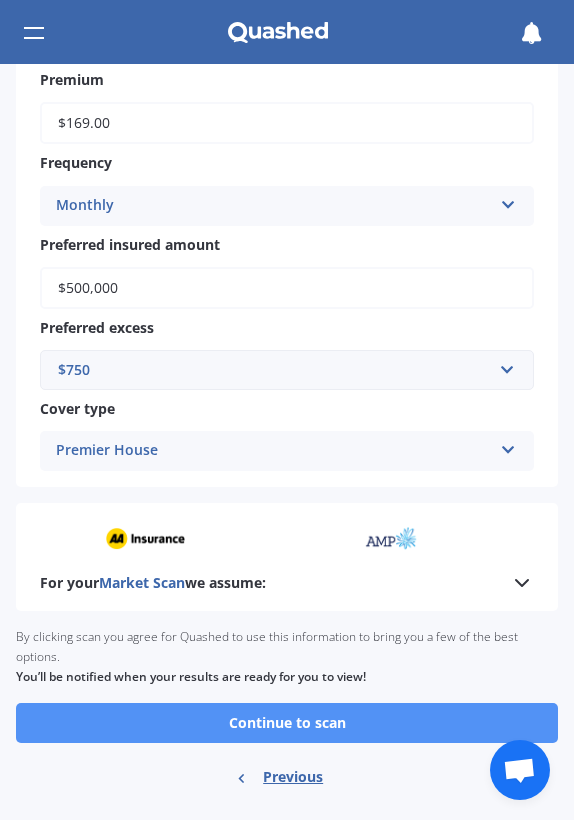 scroll, scrollTop: 1440, scrollLeft: 0, axis: vertical 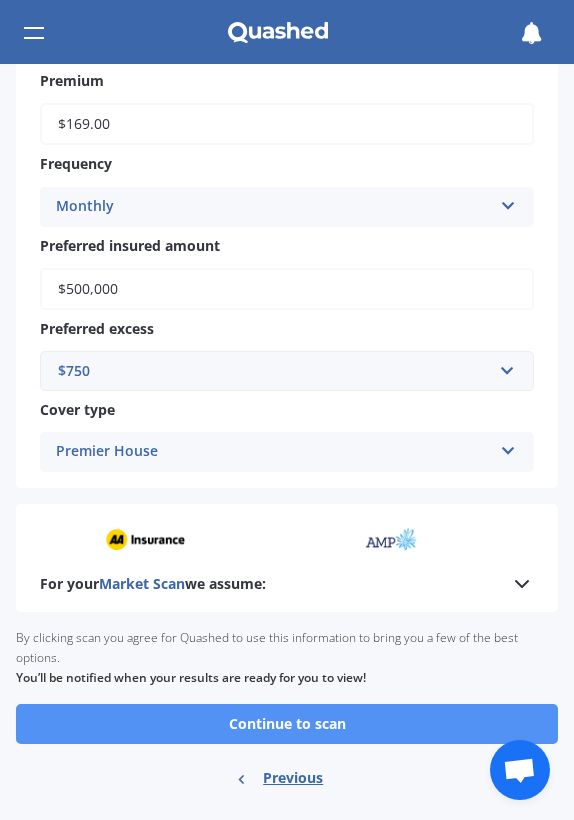 click on "Continue to scan" at bounding box center [287, 724] 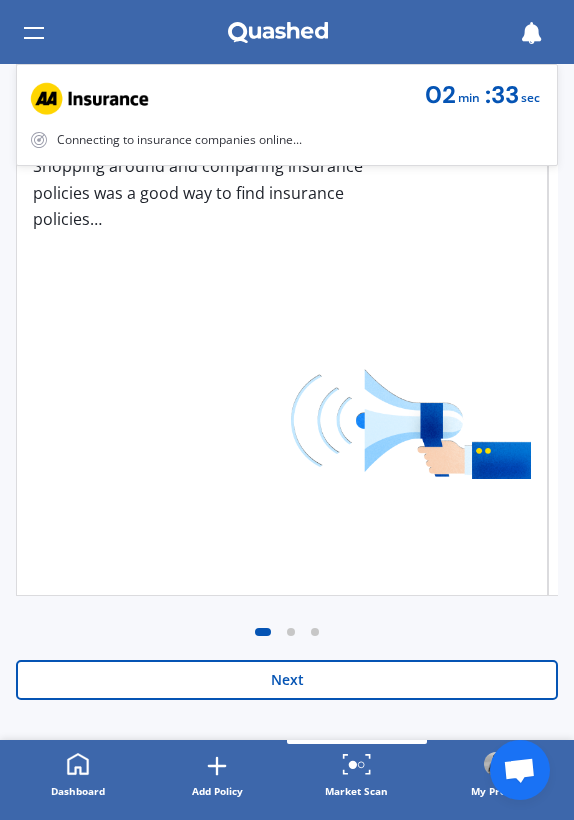 scroll, scrollTop: 0, scrollLeft: 0, axis: both 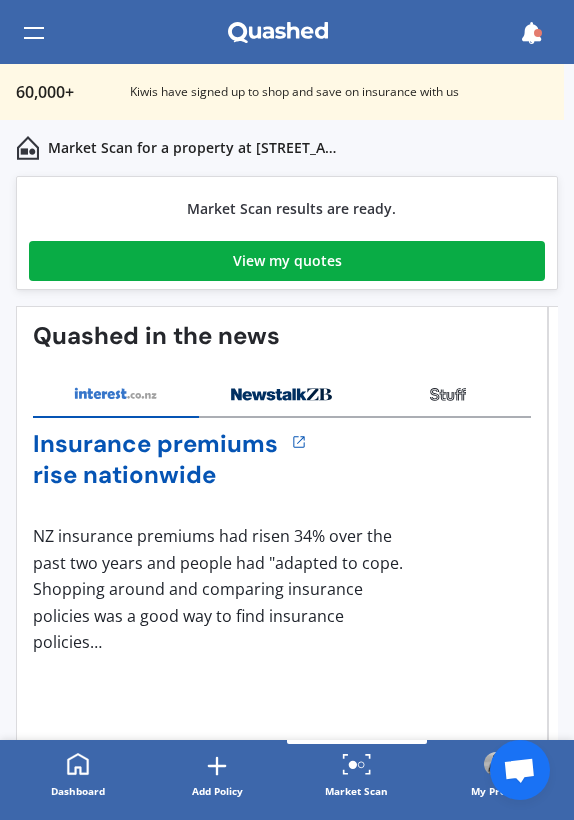 click on "View my quotes" at bounding box center (287, 261) 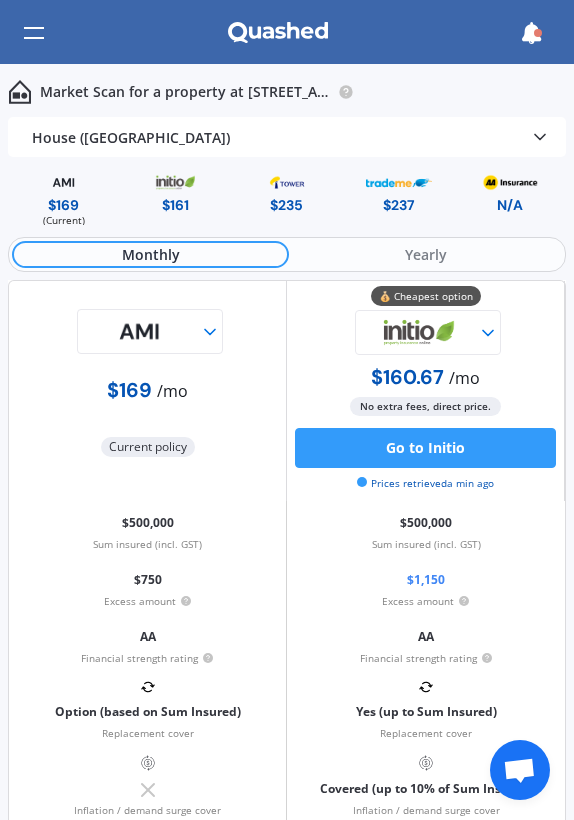 click on "House ([GEOGRAPHIC_DATA])" at bounding box center [279, 137] 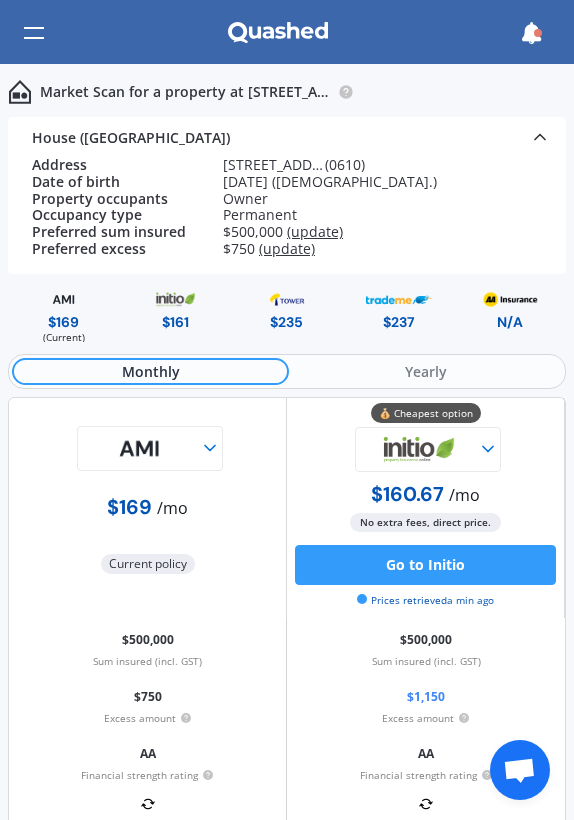 click on "House ([GEOGRAPHIC_DATA])" at bounding box center (279, 137) 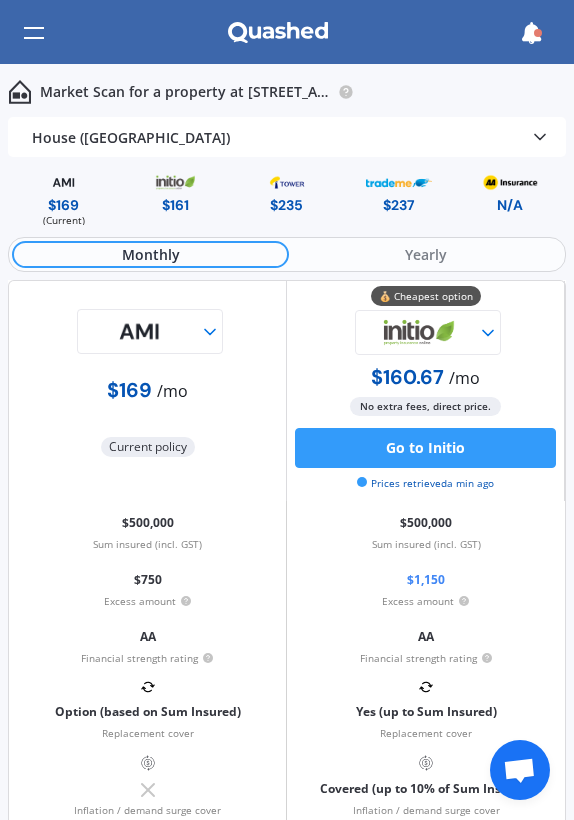 click at bounding box center (531, 33) 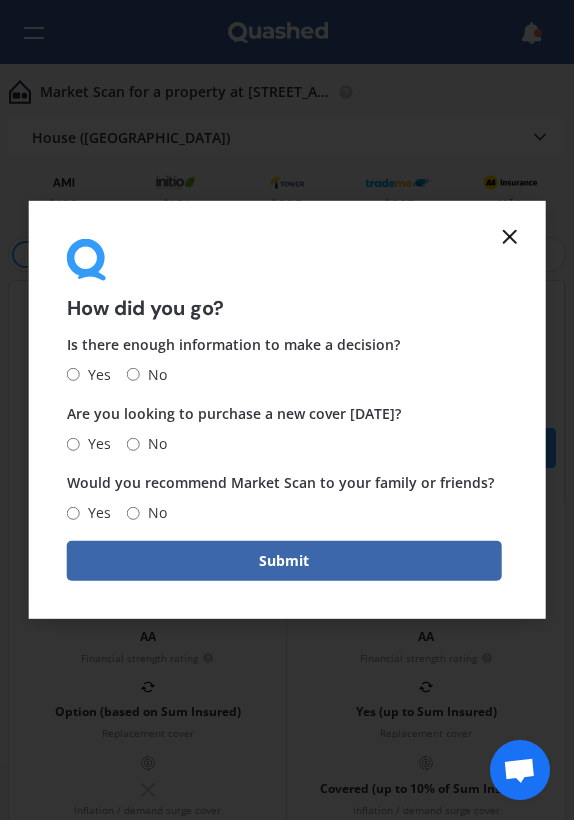 click 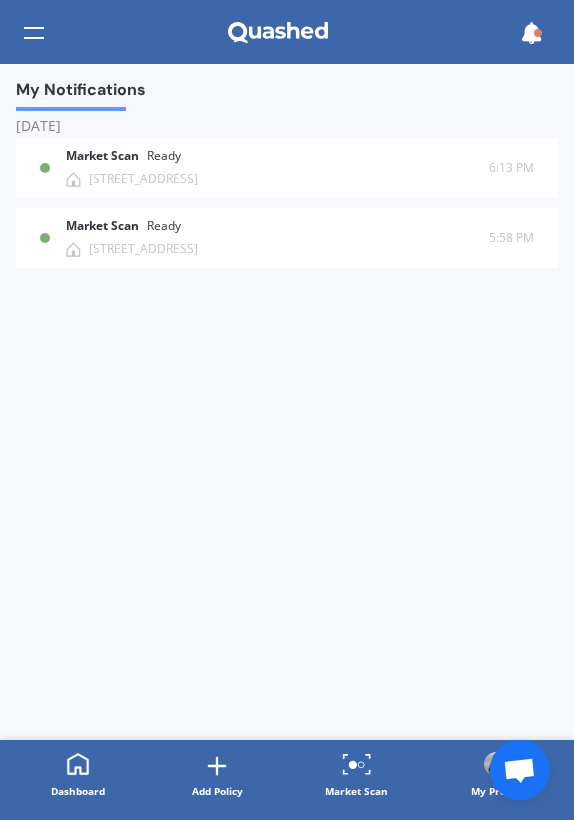 click at bounding box center (34, 33) 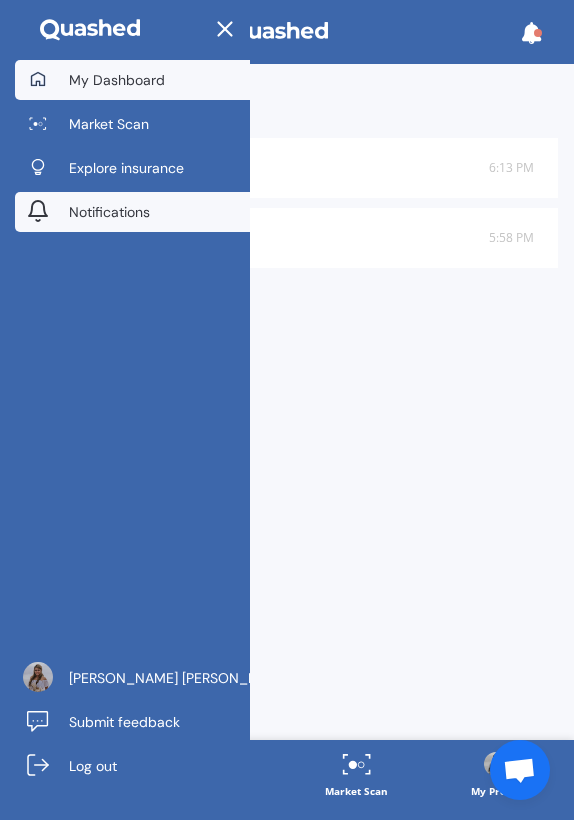 click on "My Dashboard" at bounding box center (132, 80) 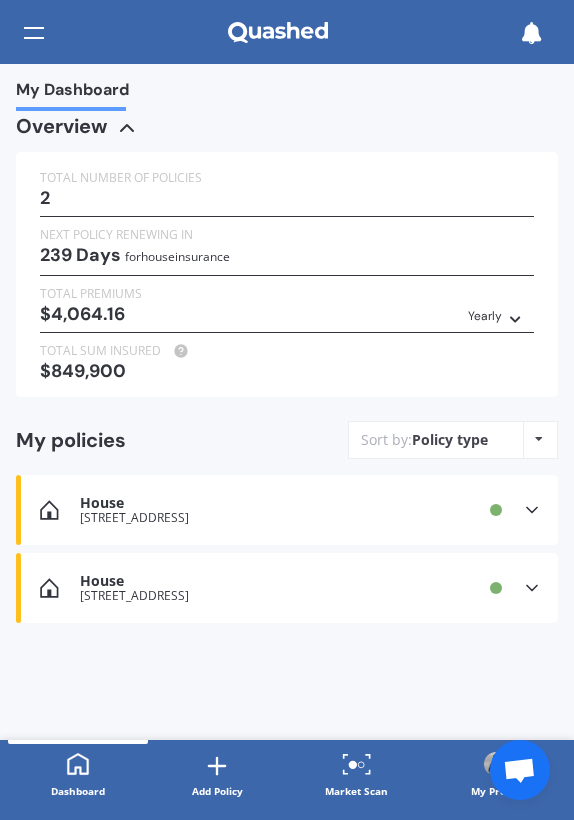 click on "House [STREET_ADDRESS] Provider Renewal date [DATE] Premium $2,028/yr You are paying Monthly Status Active View option View policy Delete" at bounding box center [287, 510] 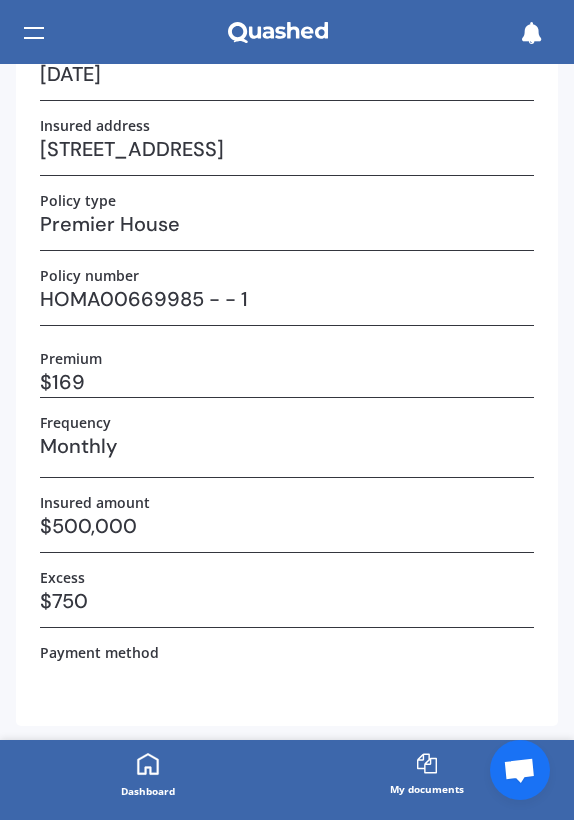 scroll, scrollTop: 155, scrollLeft: 0, axis: vertical 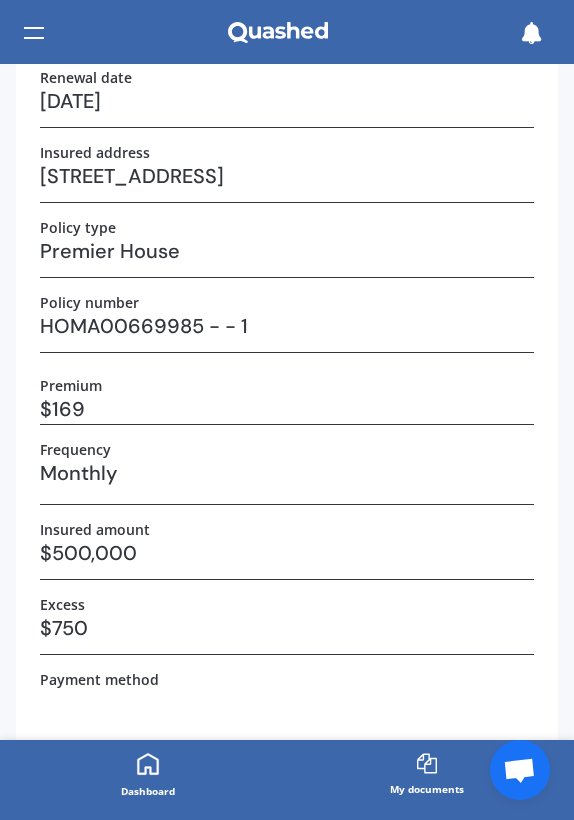 click at bounding box center (34, 33) 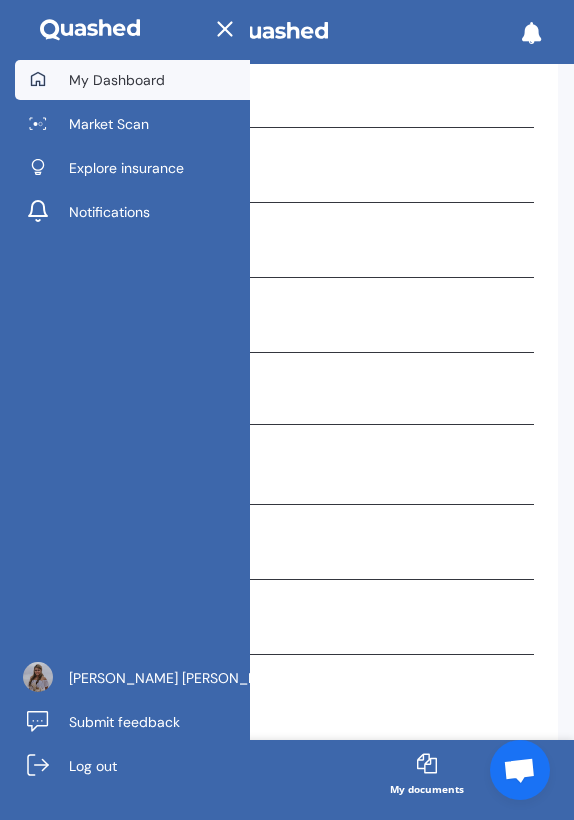 click on "My Dashboard" at bounding box center [132, 80] 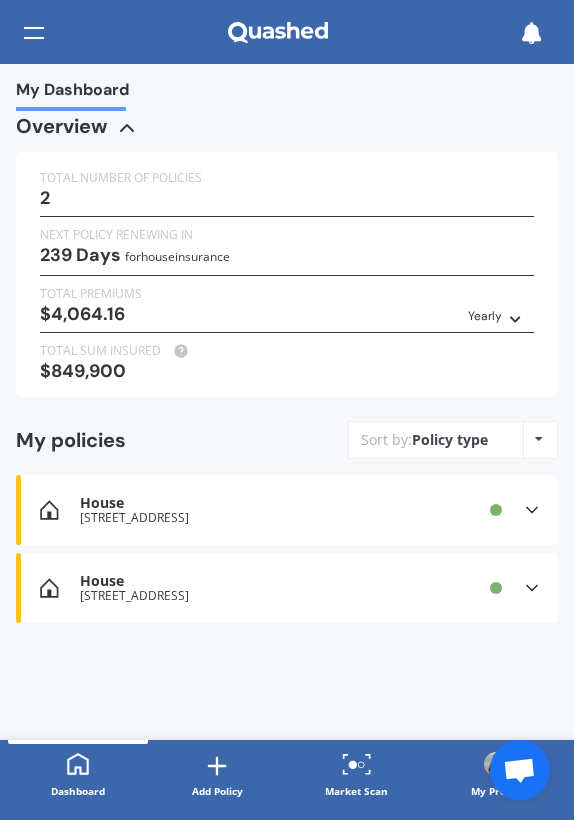 click on "House" at bounding box center (244, 581) 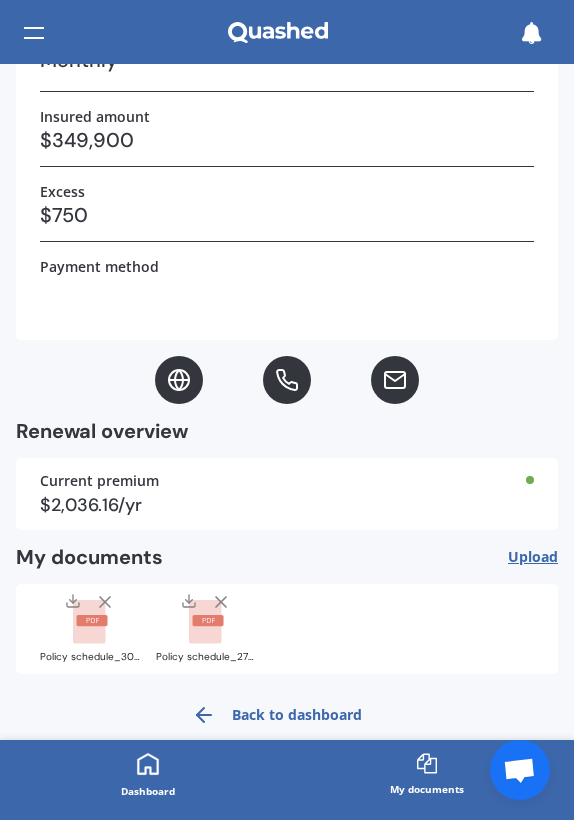 scroll, scrollTop: 568, scrollLeft: 0, axis: vertical 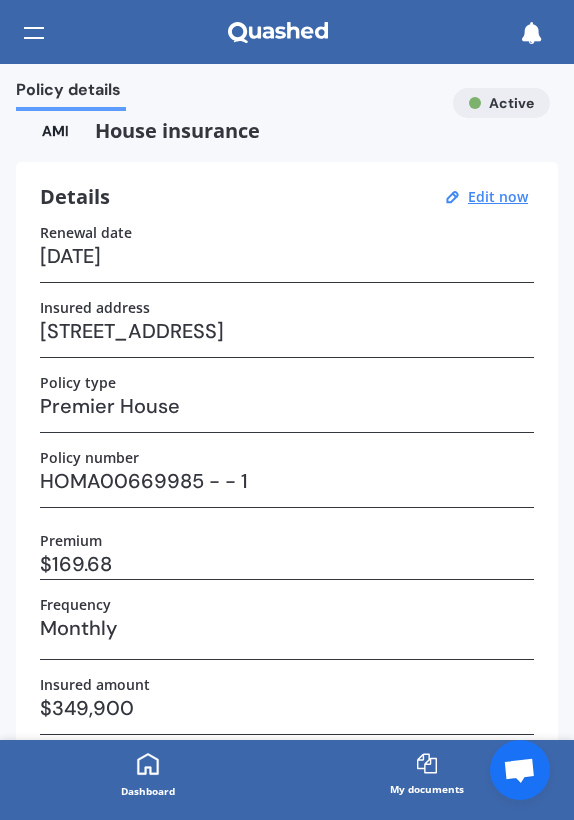 click at bounding box center [55, 131] 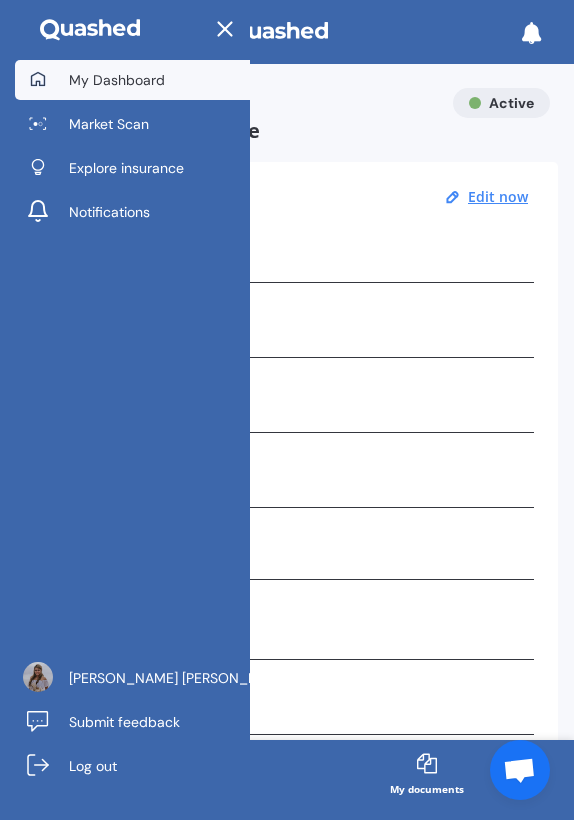 click on "My Dashboard" at bounding box center [117, 80] 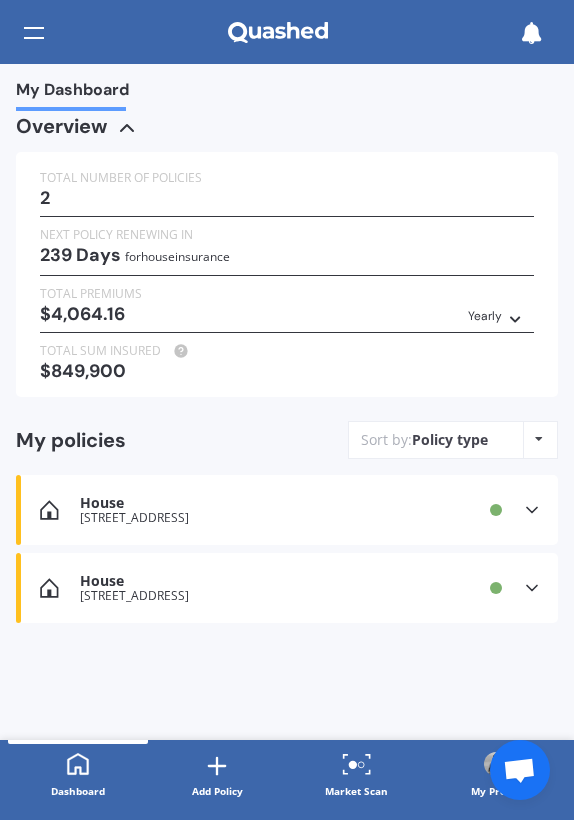 scroll, scrollTop: 0, scrollLeft: 0, axis: both 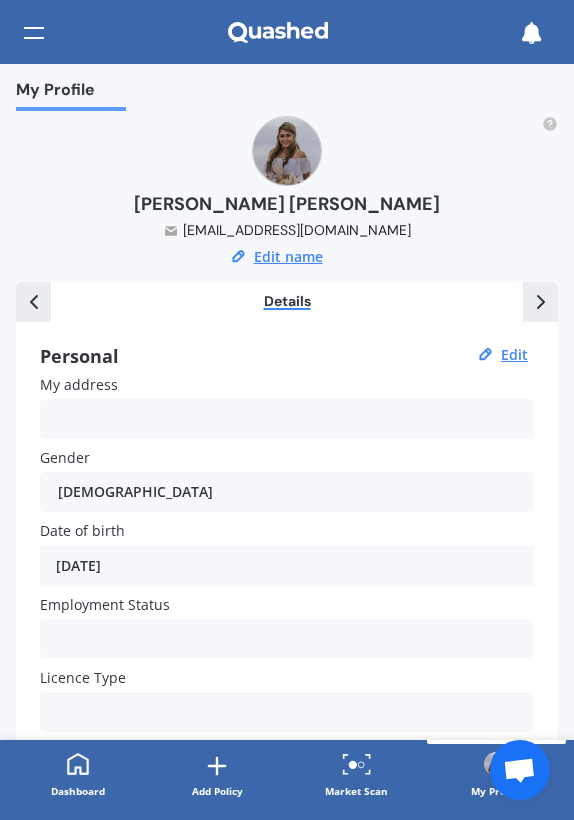 click at bounding box center (33, 302) 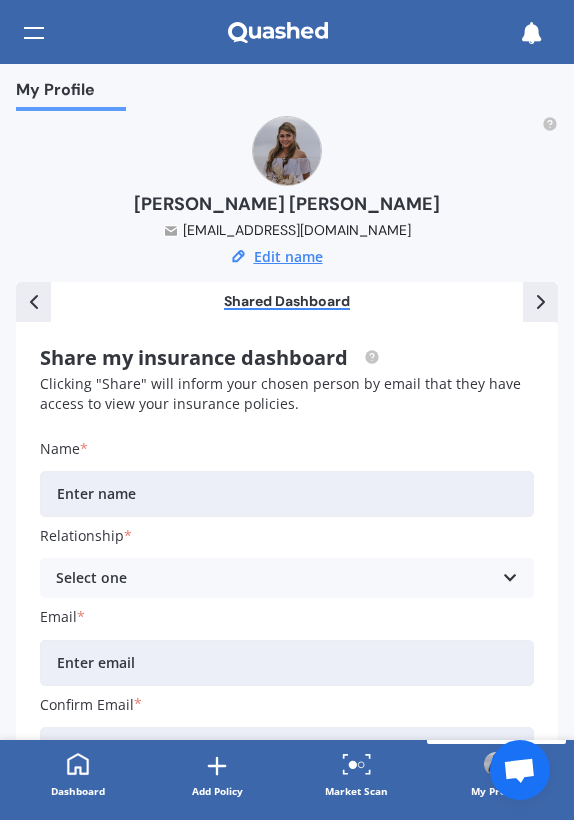 click at bounding box center (34, 33) 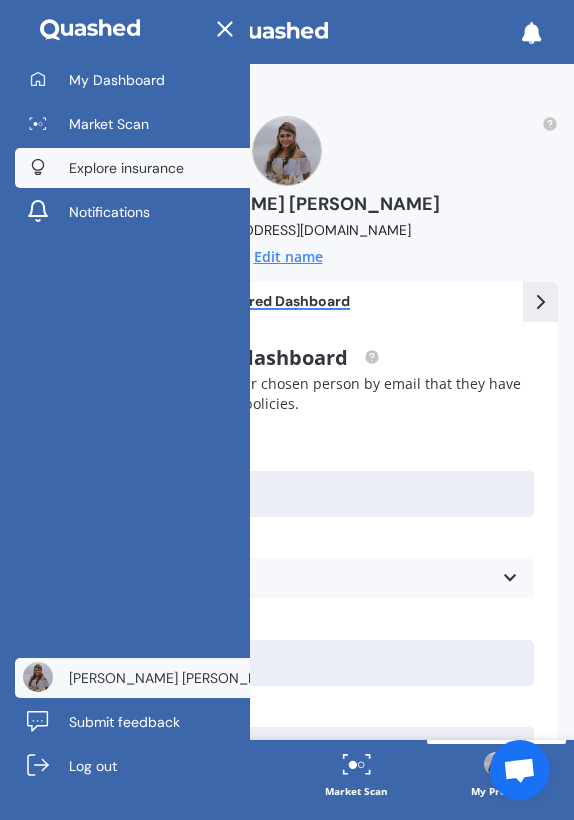 click on "Explore insurance" at bounding box center [126, 168] 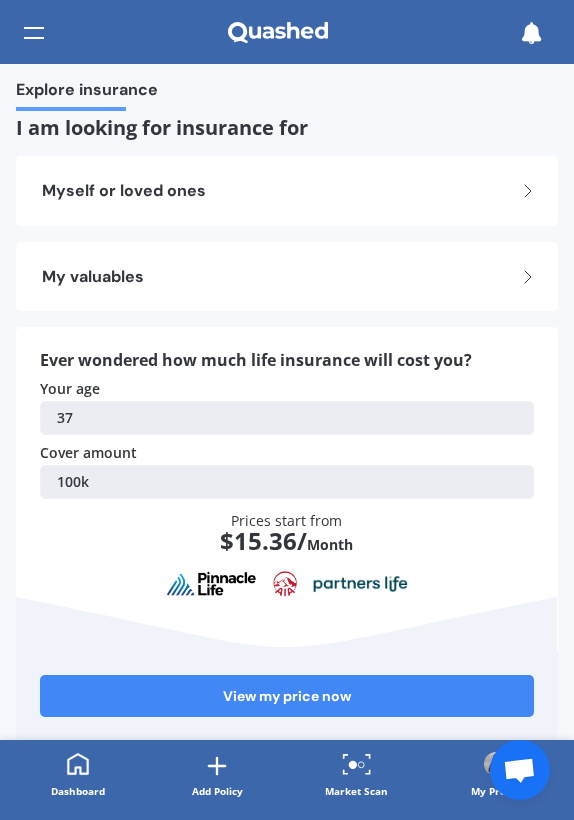 scroll, scrollTop: 0, scrollLeft: 0, axis: both 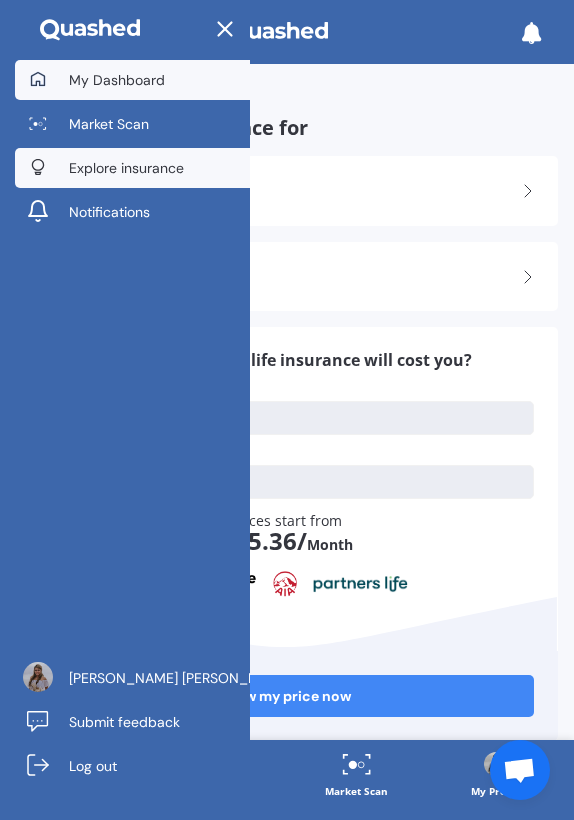 click on "My Dashboard" at bounding box center [132, 80] 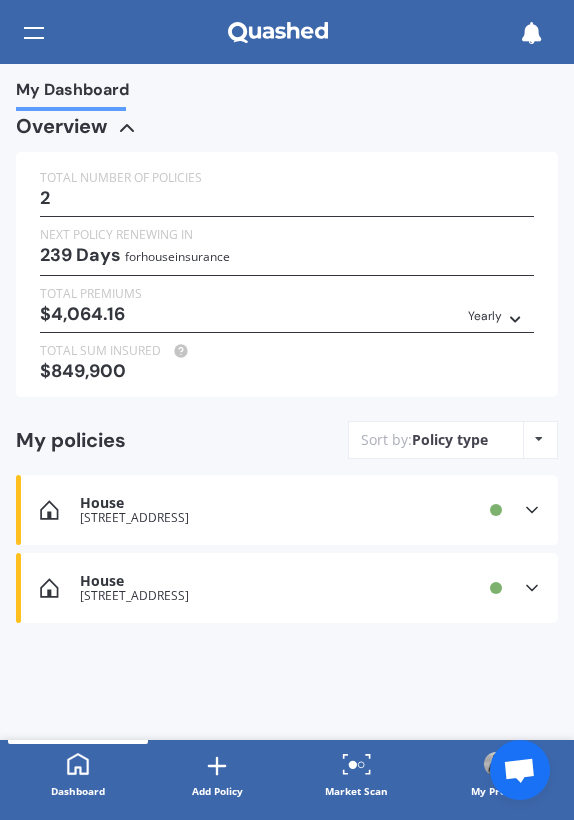 click 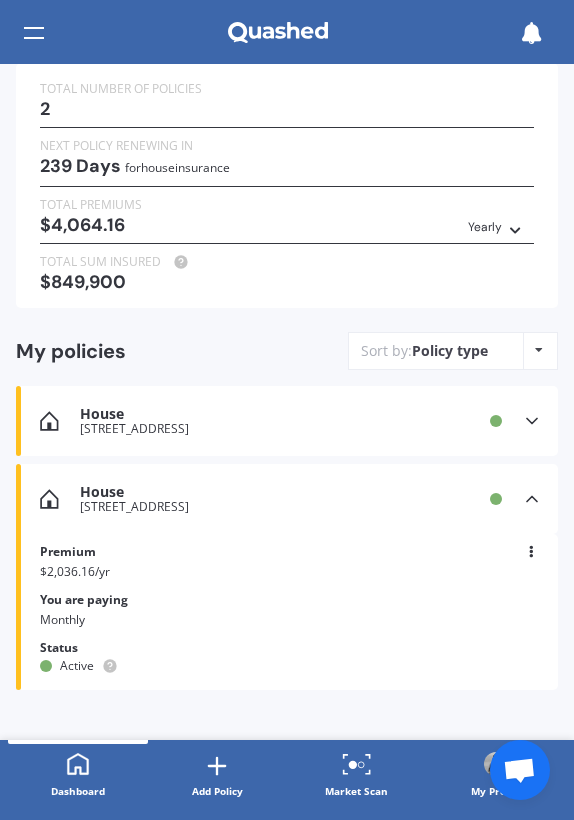 scroll, scrollTop: 88, scrollLeft: 0, axis: vertical 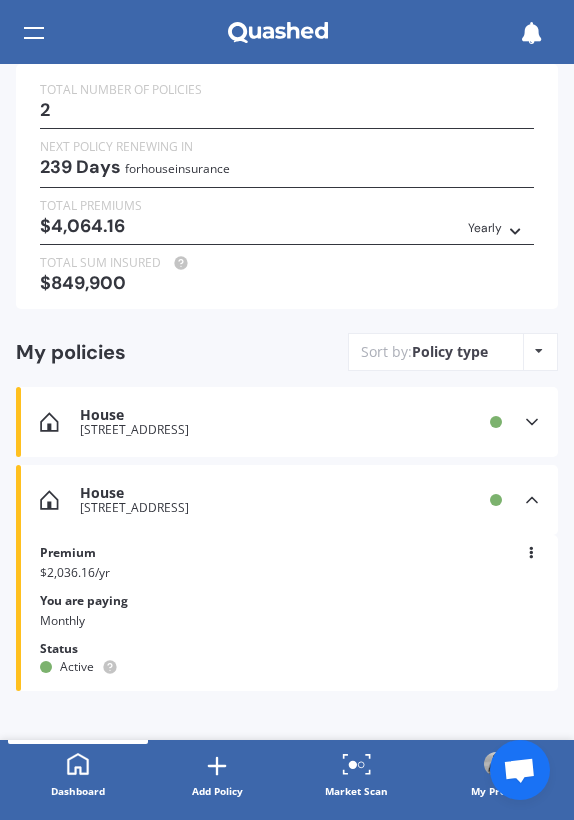 click 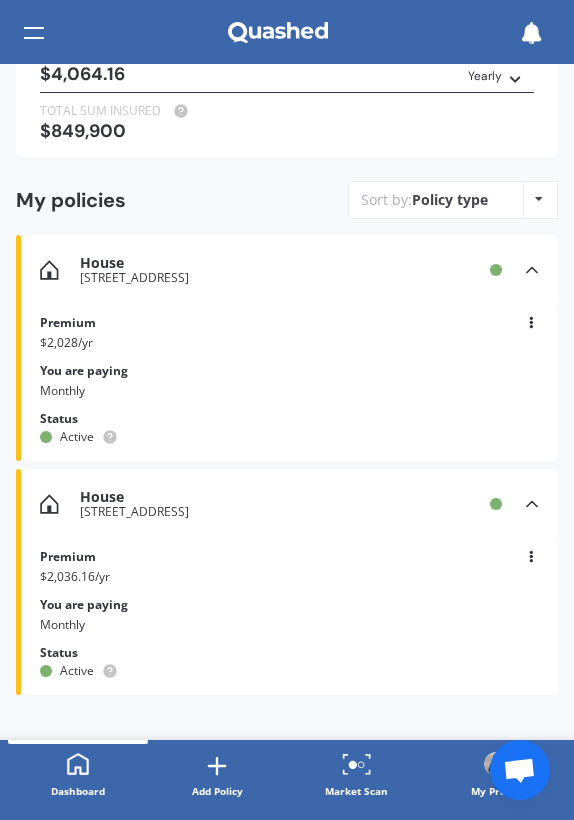 scroll, scrollTop: 239, scrollLeft: 0, axis: vertical 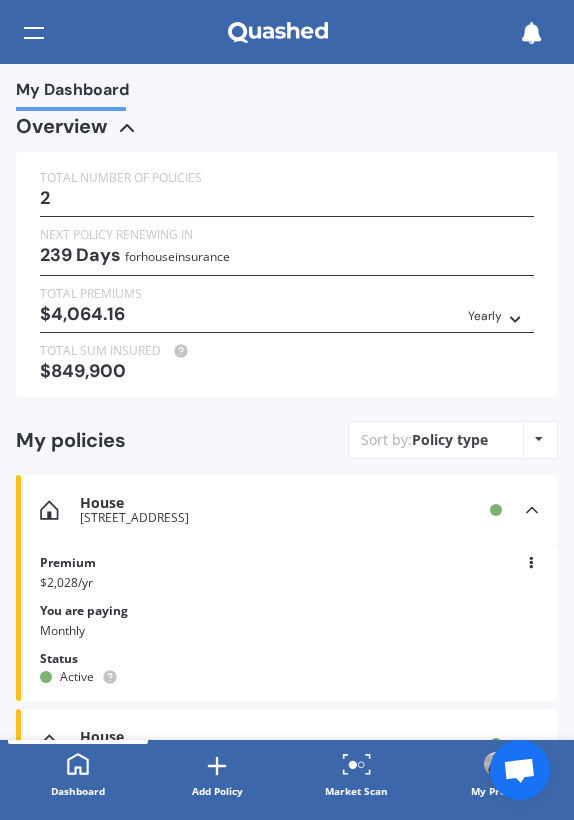 click on "239 Days   for  House  insurance" at bounding box center [287, 256] 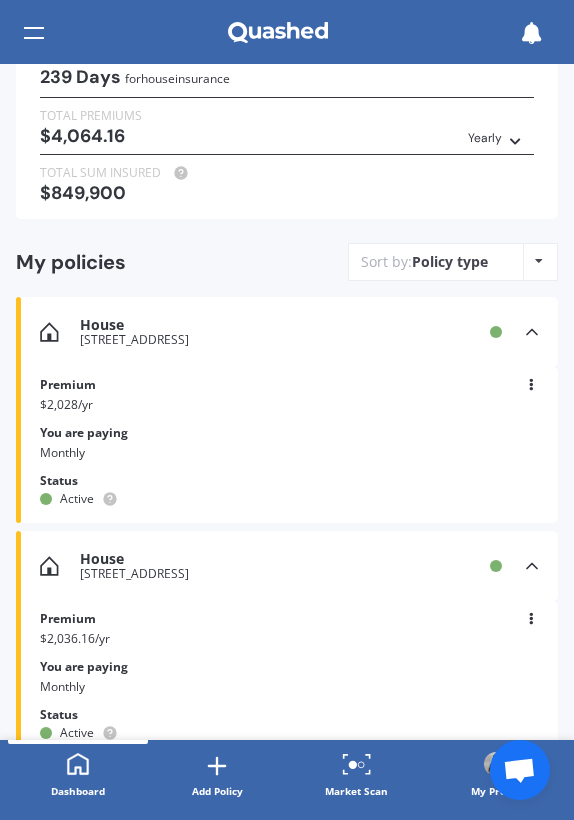 scroll, scrollTop: 222, scrollLeft: 0, axis: vertical 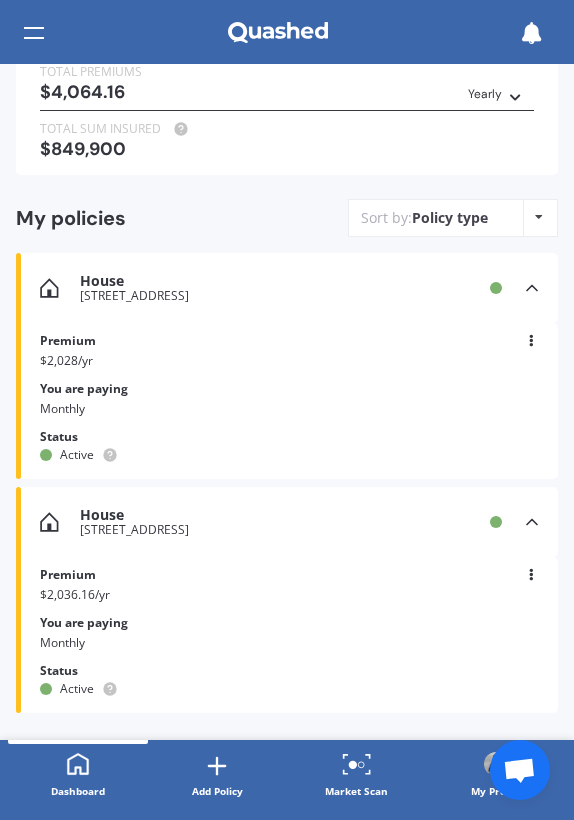 click on "House [STREET_ADDRESS] Provider Renewal date [DATE] Premium $2,028/yr You are paying Monthly Status Active View option View policy Delete" at bounding box center (287, 401) 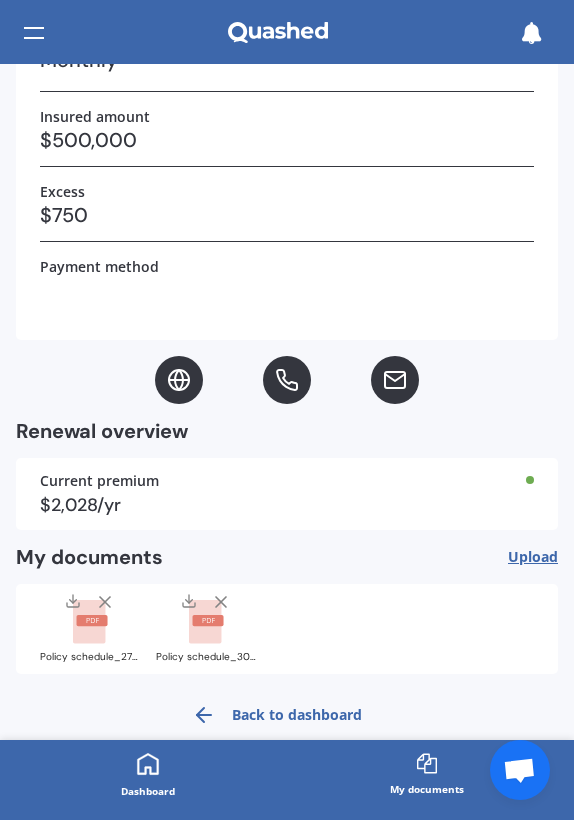 scroll, scrollTop: 570, scrollLeft: 0, axis: vertical 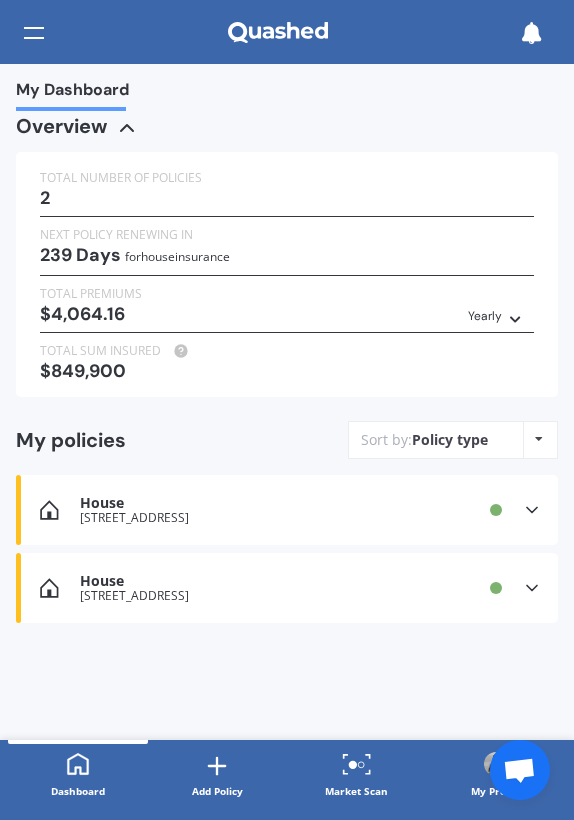 click 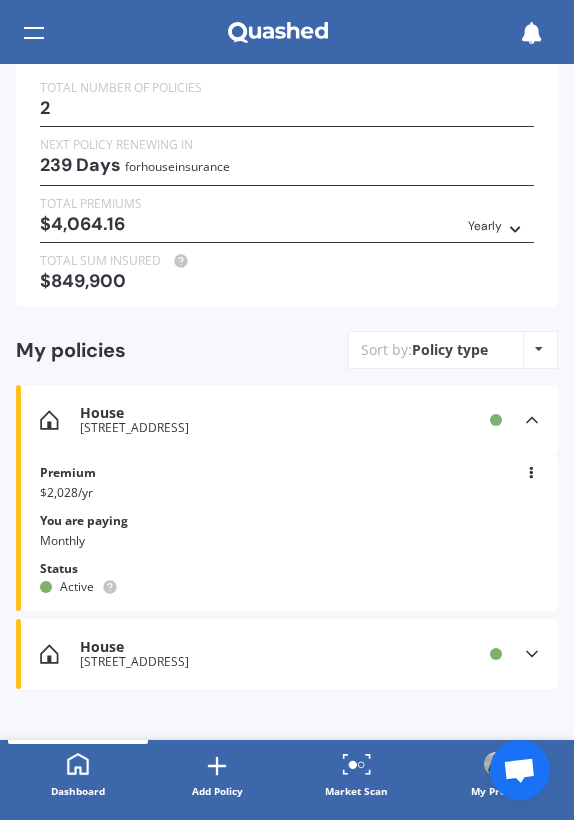 scroll, scrollTop: 88, scrollLeft: 0, axis: vertical 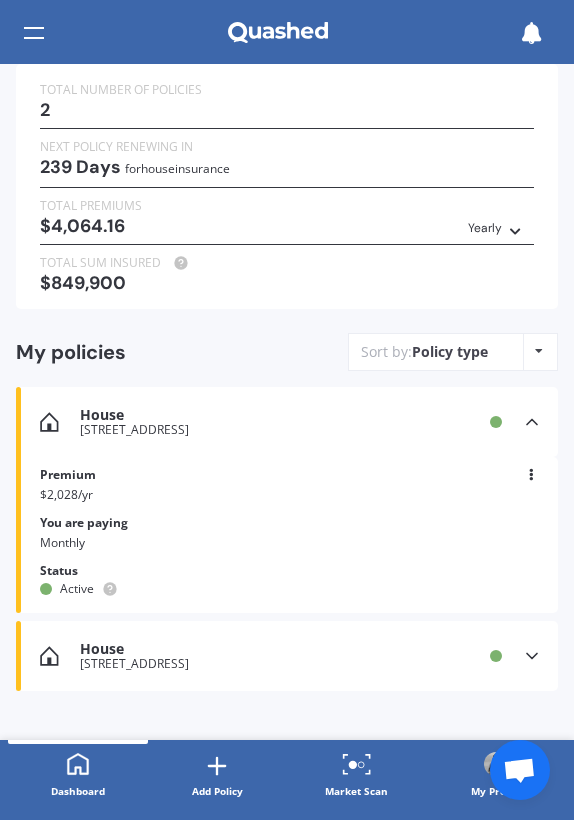 click on "House [STREET_ADDRESS] Provider Renewal date [DATE] Premium $2,028/yr You are paying Monthly Status Active View option View policy Delete" at bounding box center (287, 535) 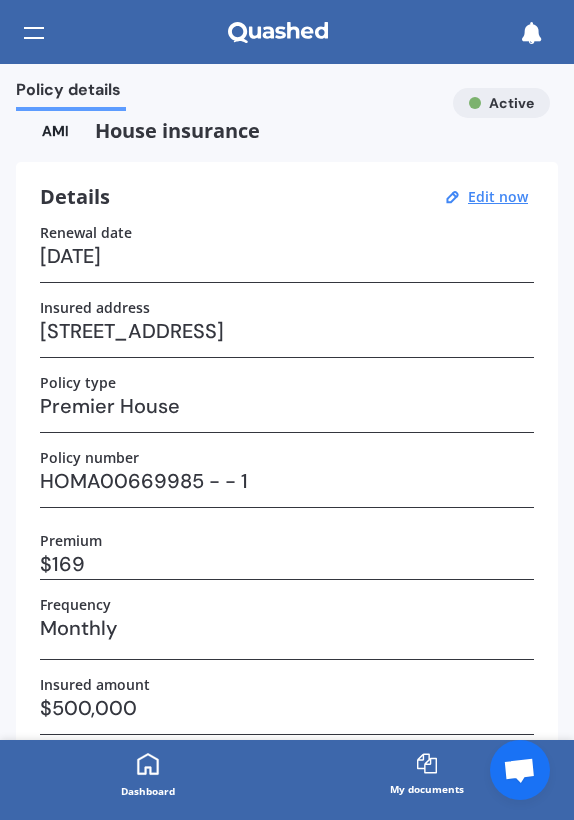 scroll, scrollTop: 0, scrollLeft: 0, axis: both 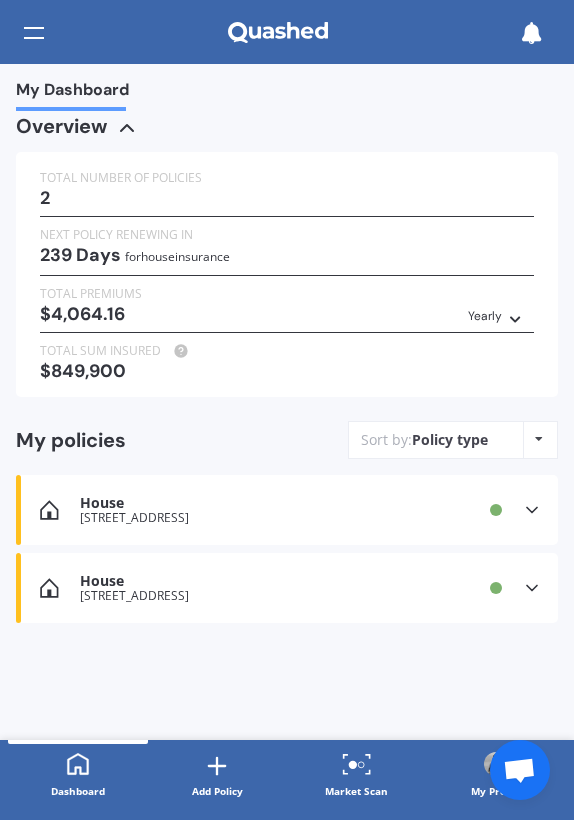 click on "House [STREET_ADDRESS] Provider Renewal date [DATE] Premium $2,036.16/yr You are paying Monthly Status Active View option View policy Delete" at bounding box center (287, 588) 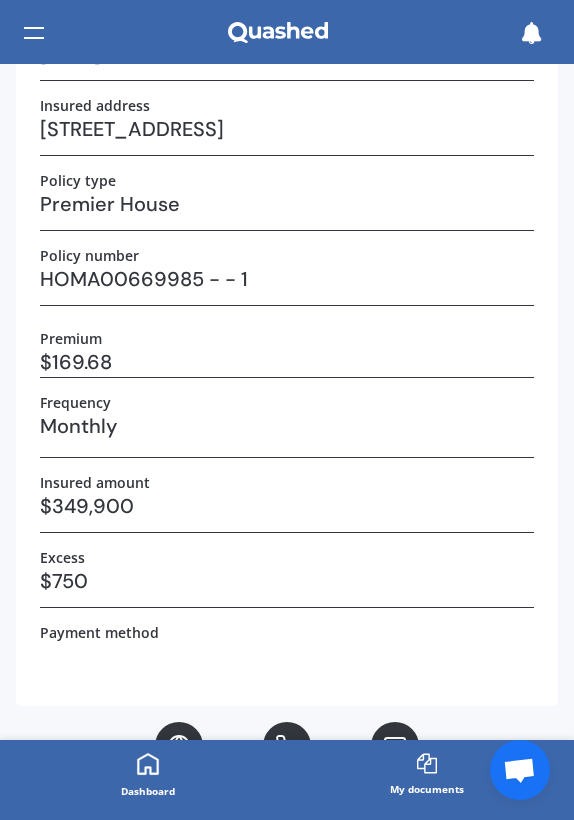 scroll, scrollTop: 206, scrollLeft: 0, axis: vertical 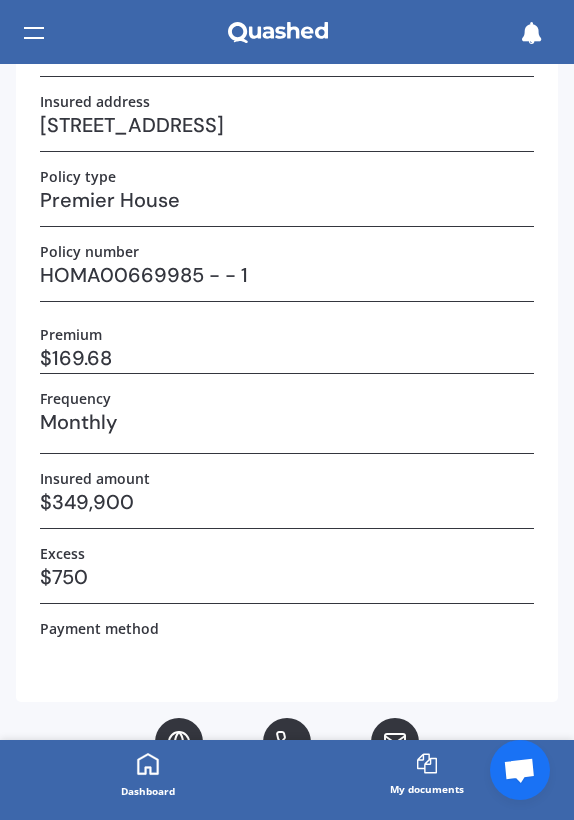 click on "Policy details" at bounding box center [287, 32] 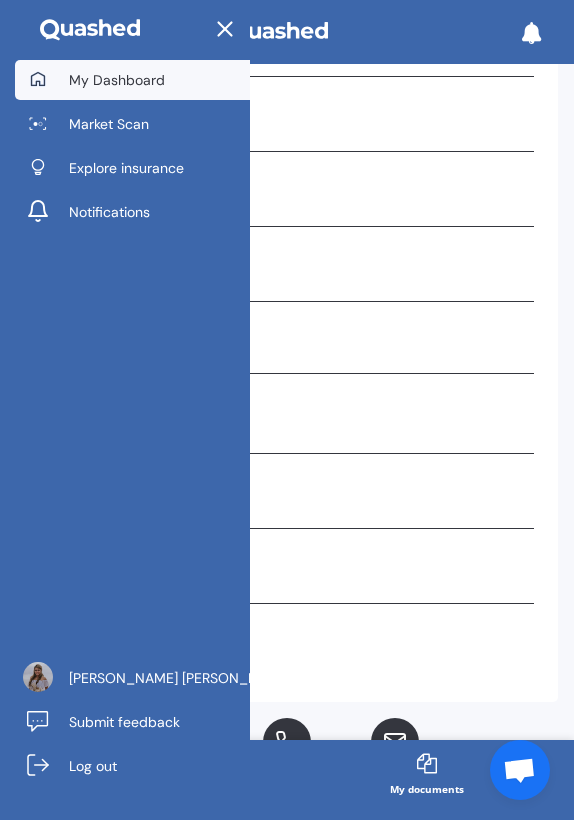 click on "My Dashboard" at bounding box center (132, 80) 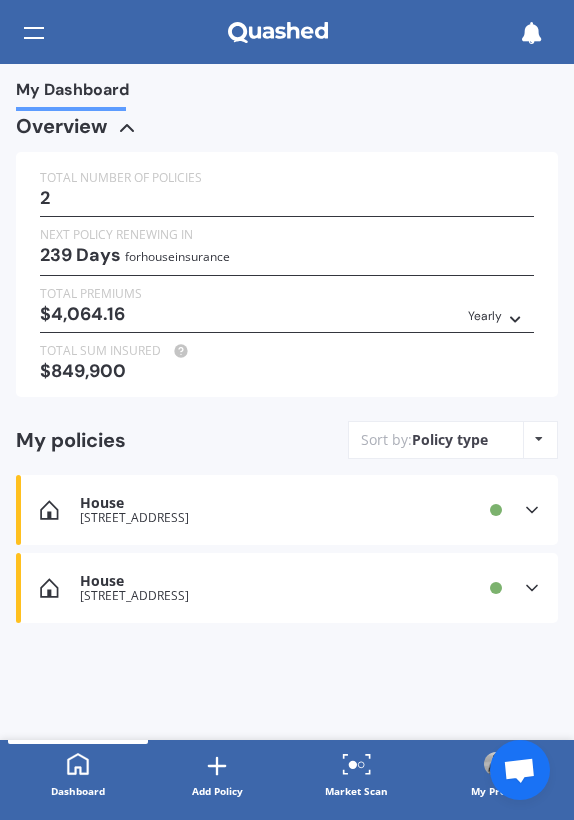 scroll, scrollTop: 0, scrollLeft: 0, axis: both 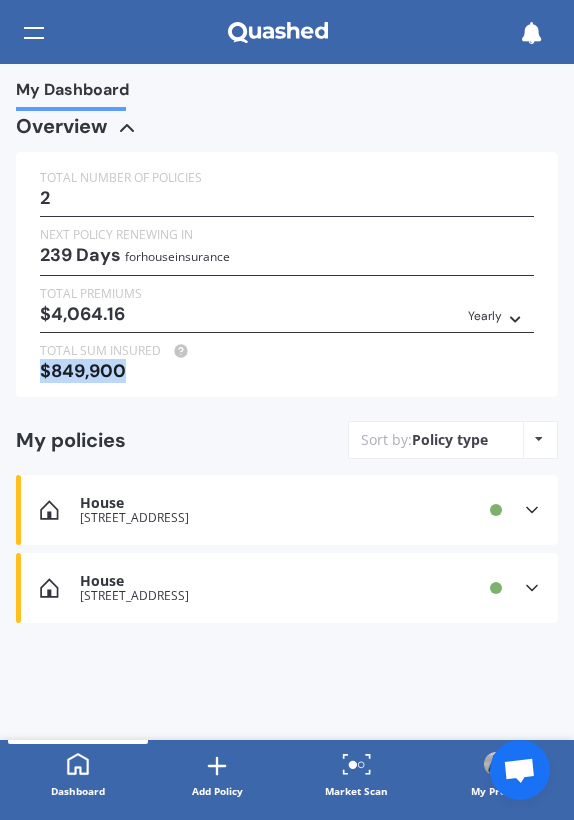 drag, startPoint x: 141, startPoint y: 358, endPoint x: 36, endPoint y: 357, distance: 105.00476 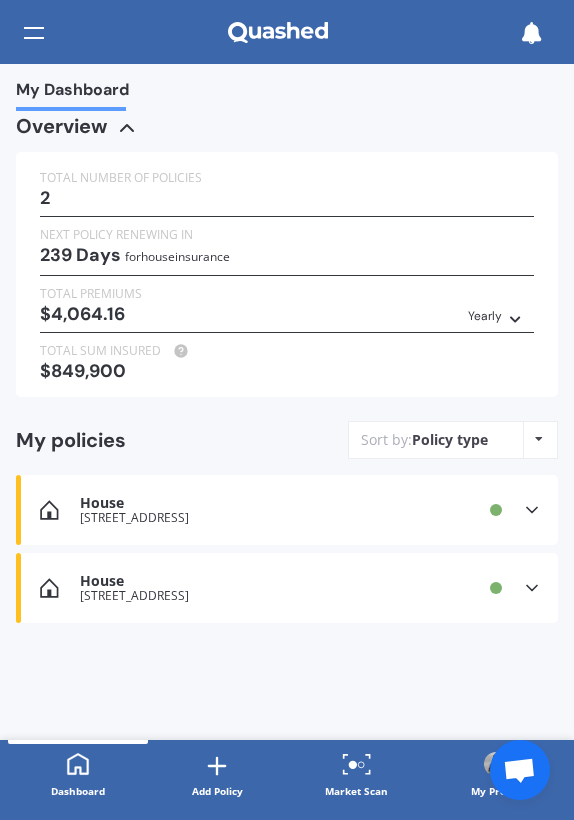click at bounding box center [519, 772] 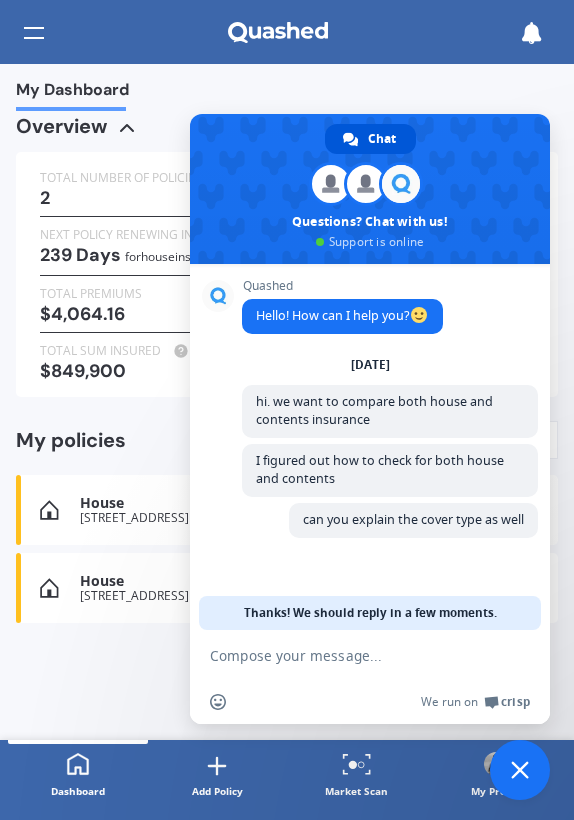 click at bounding box center [520, 770] 